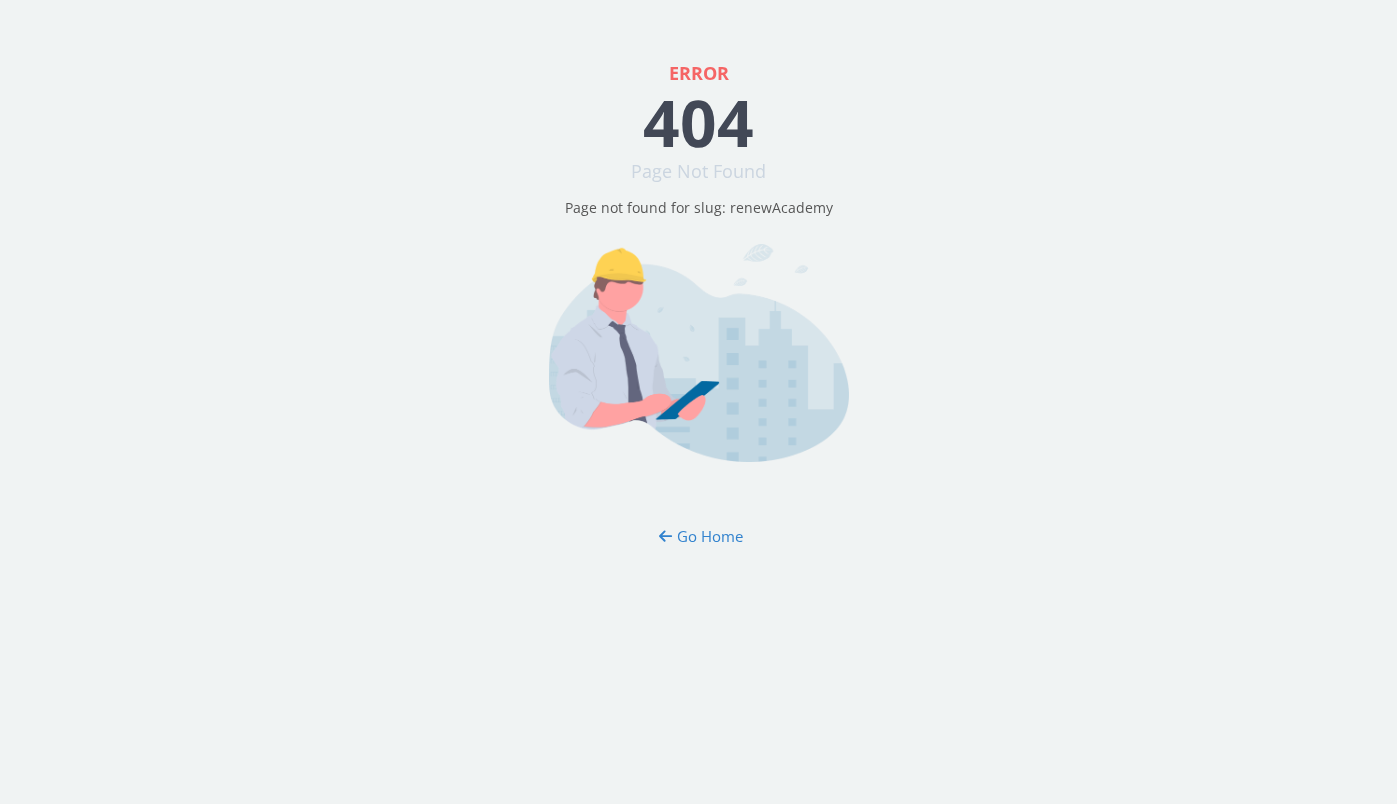 scroll, scrollTop: 0, scrollLeft: 0, axis: both 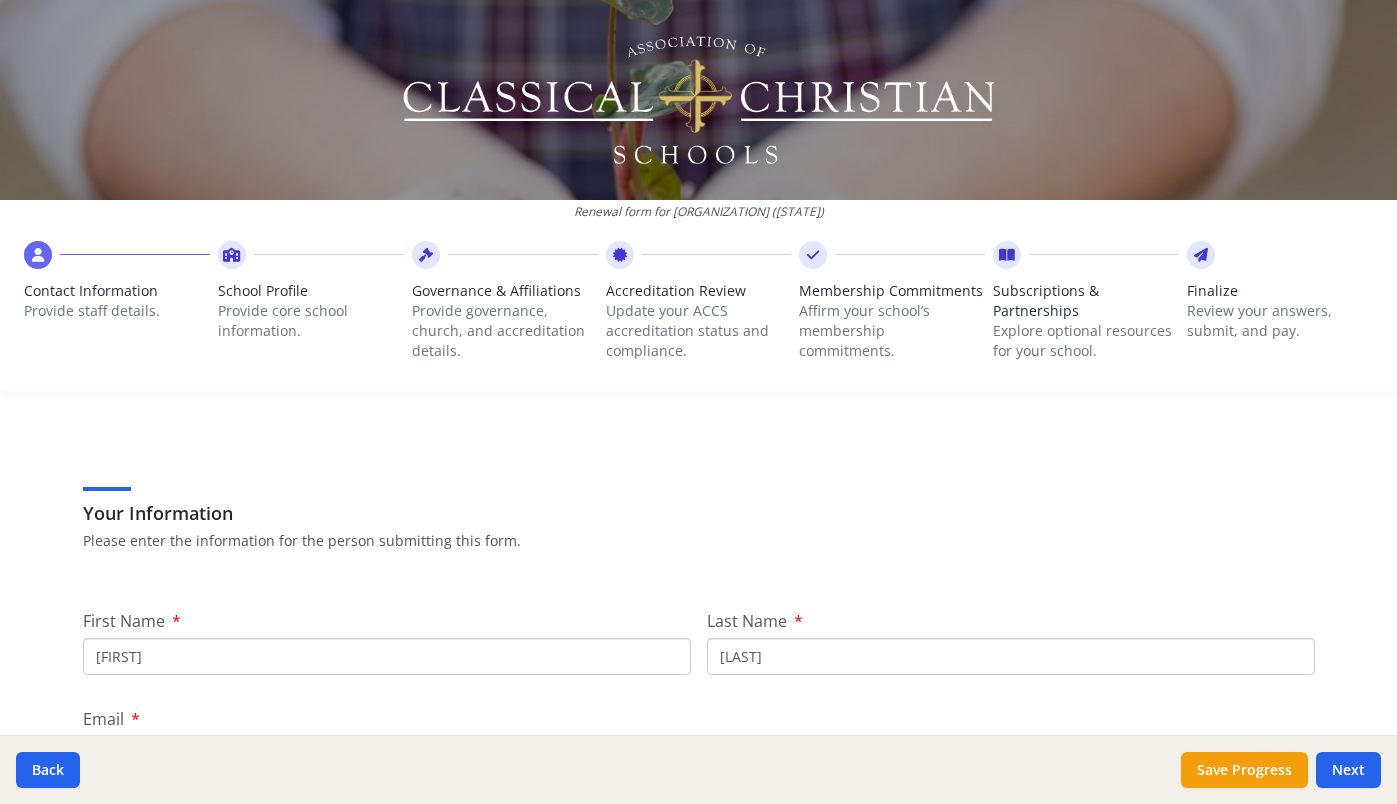 click on "[FIRST]" at bounding box center (387, 656) 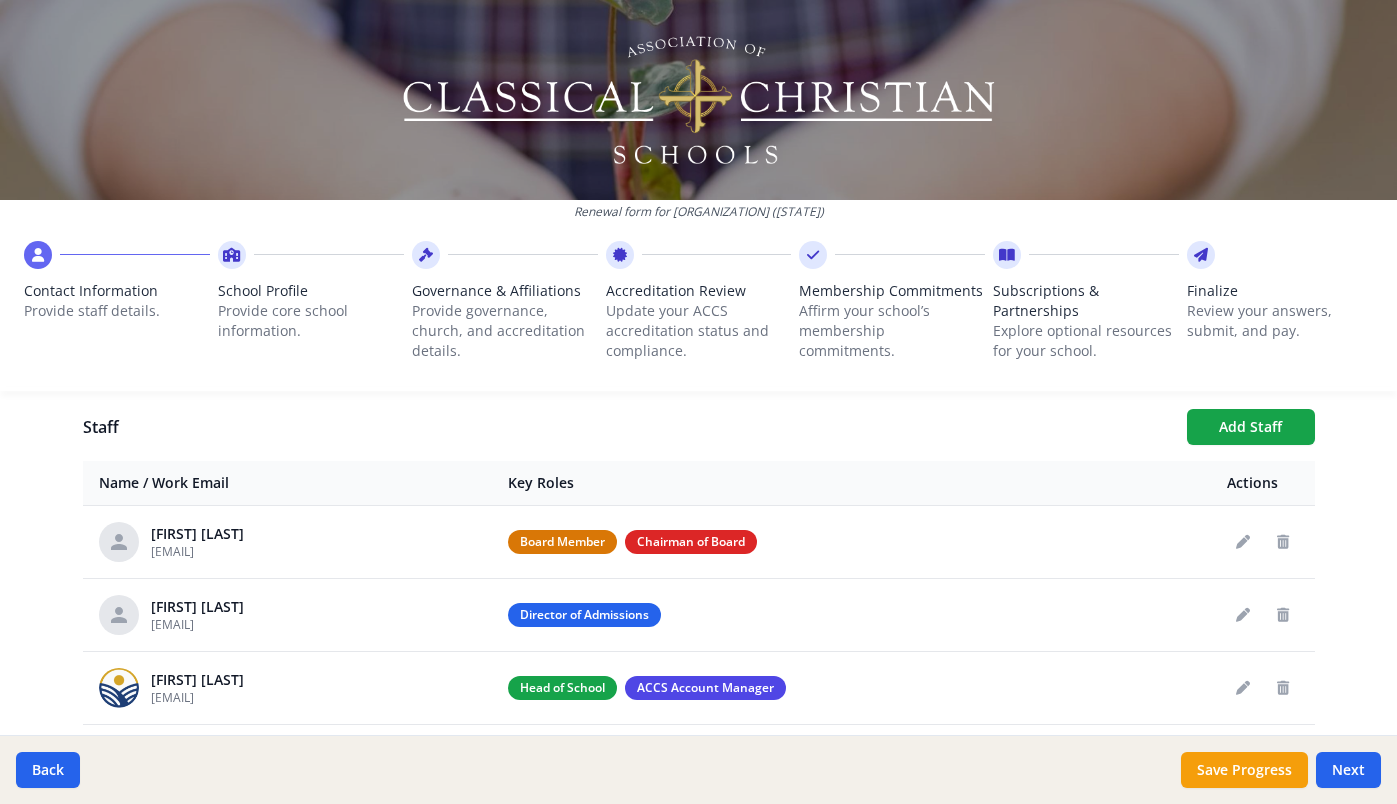 scroll, scrollTop: 673, scrollLeft: 0, axis: vertical 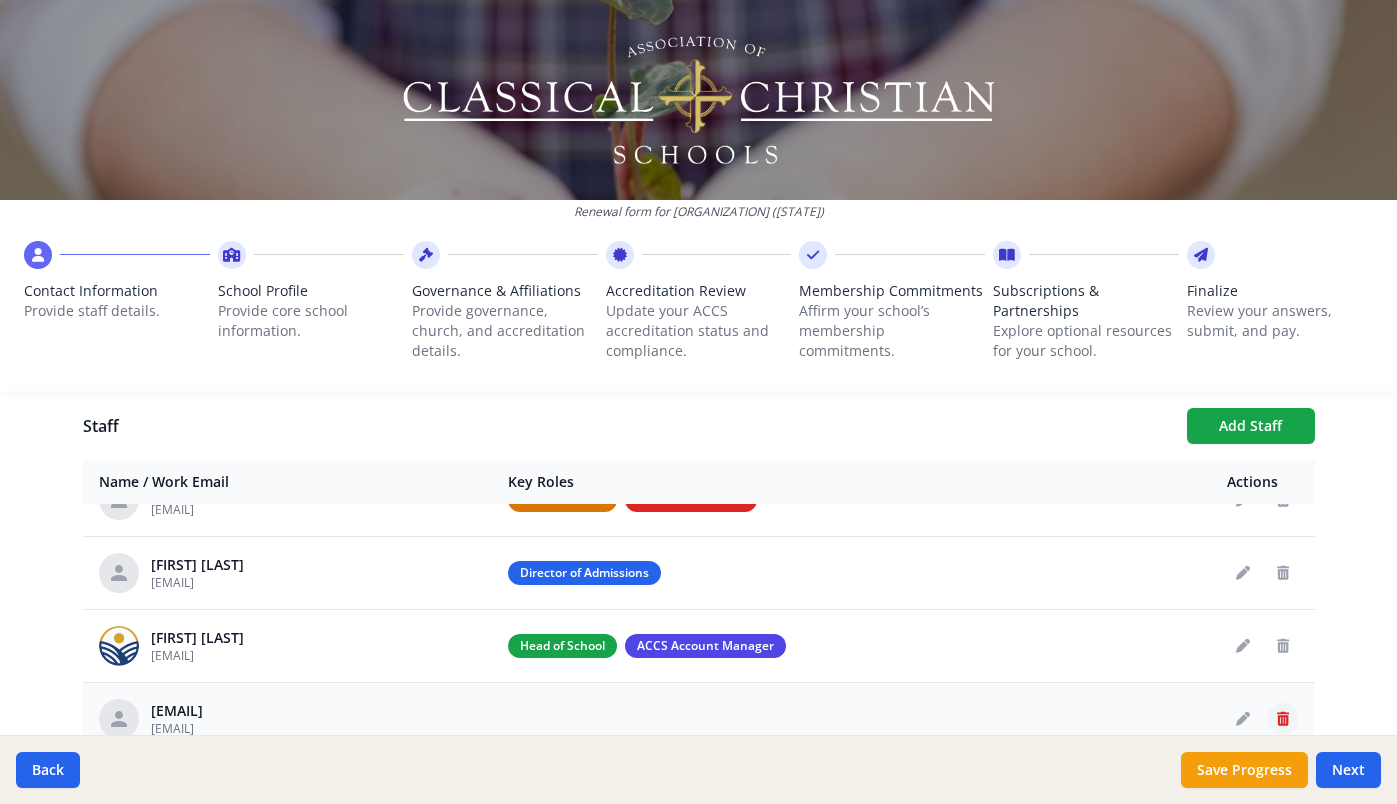 click at bounding box center [1283, 719] 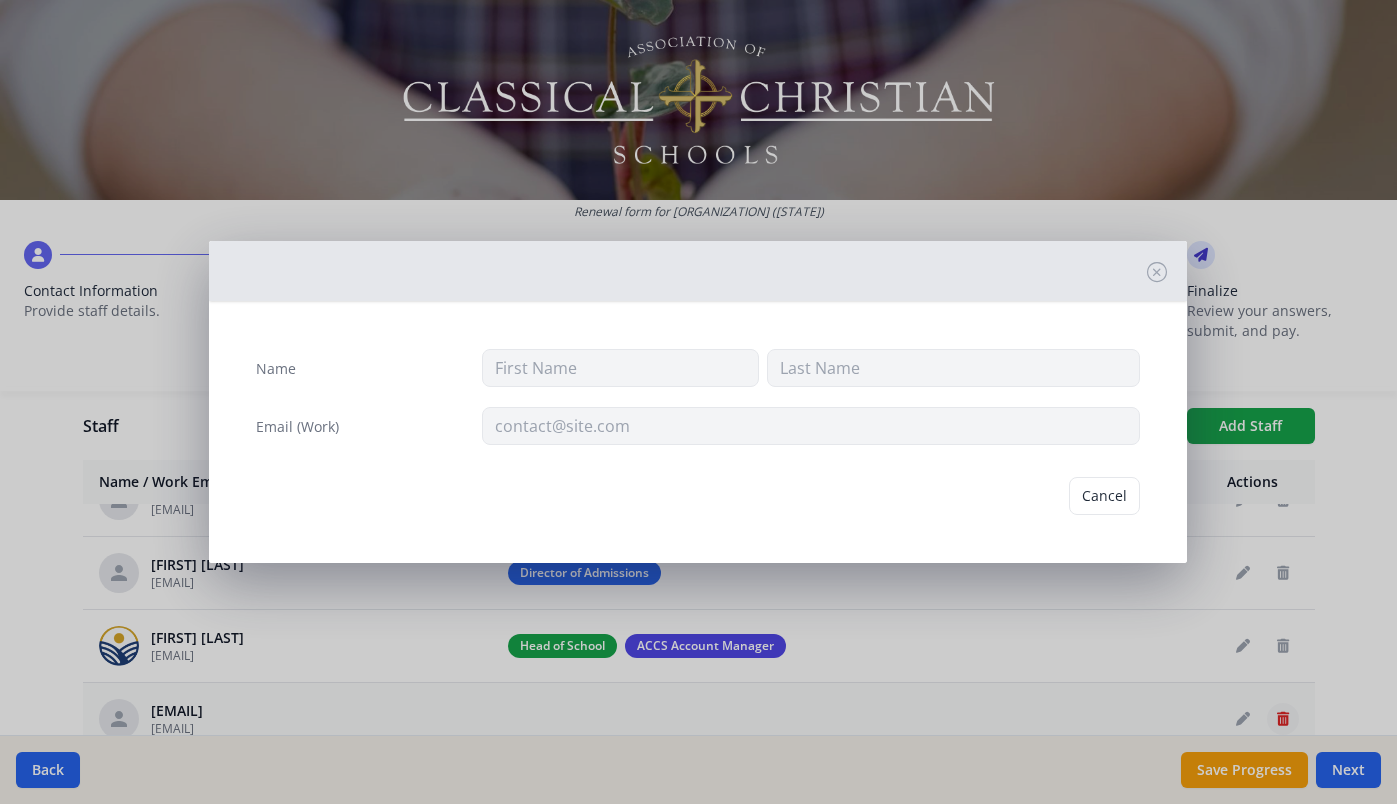 type on "[EMAIL]" 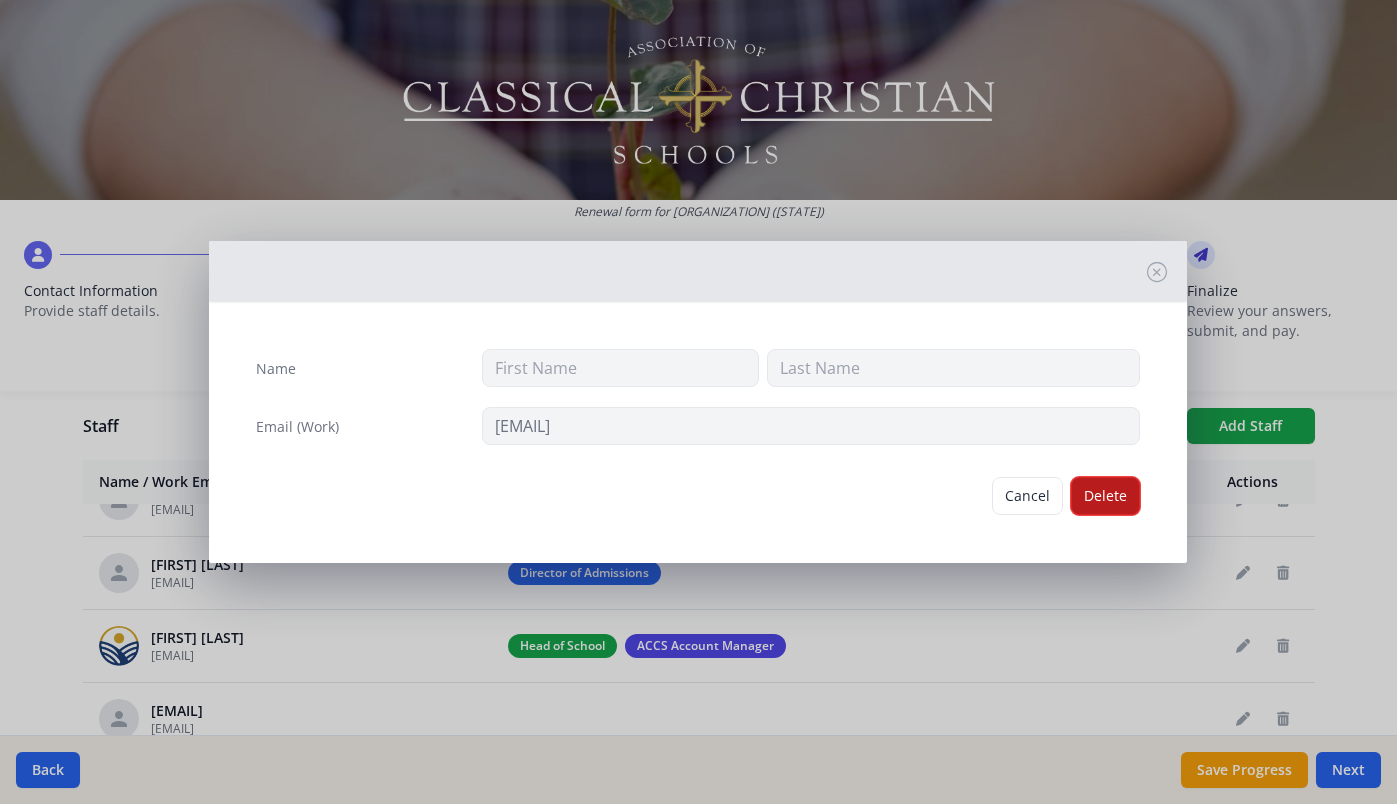 click on "Delete" at bounding box center [1105, 496] 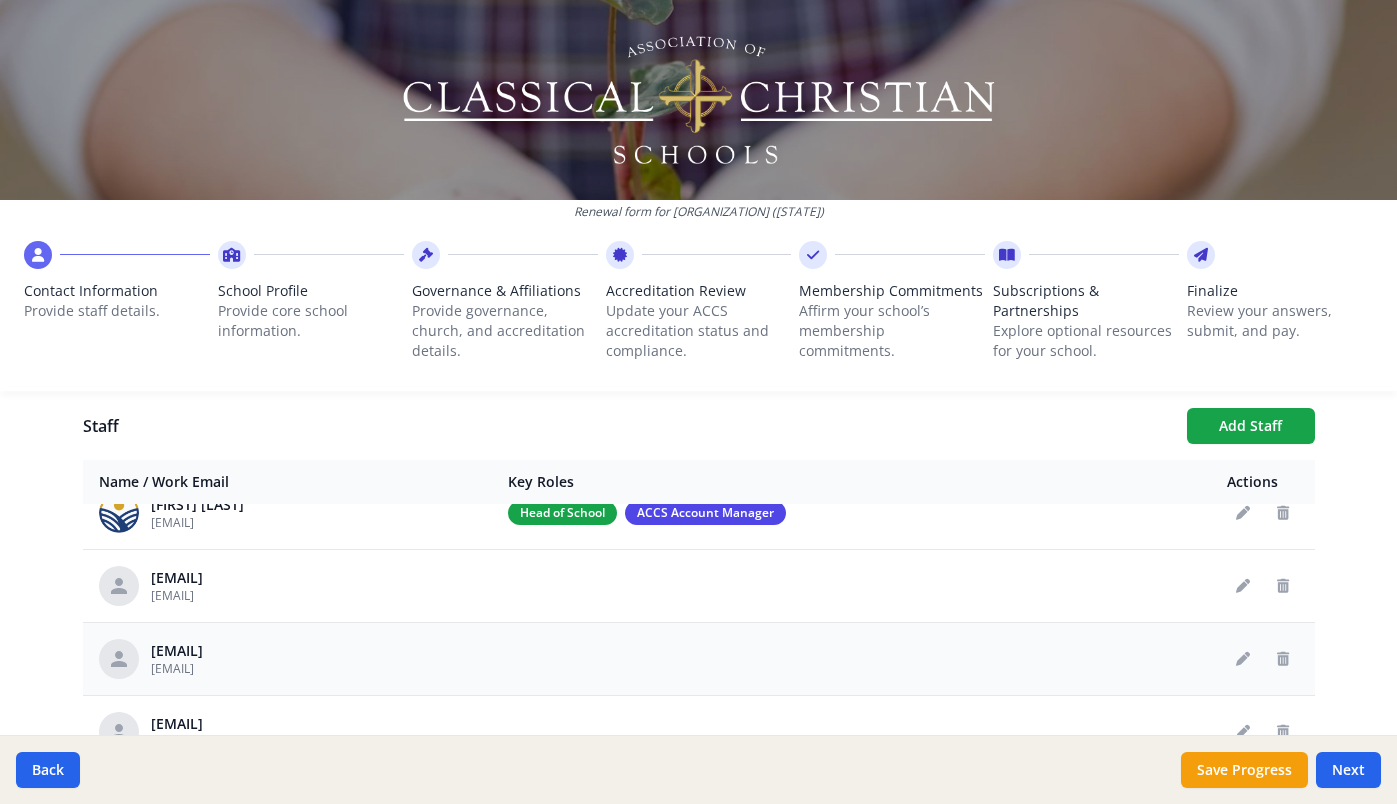scroll, scrollTop: 180, scrollLeft: 0, axis: vertical 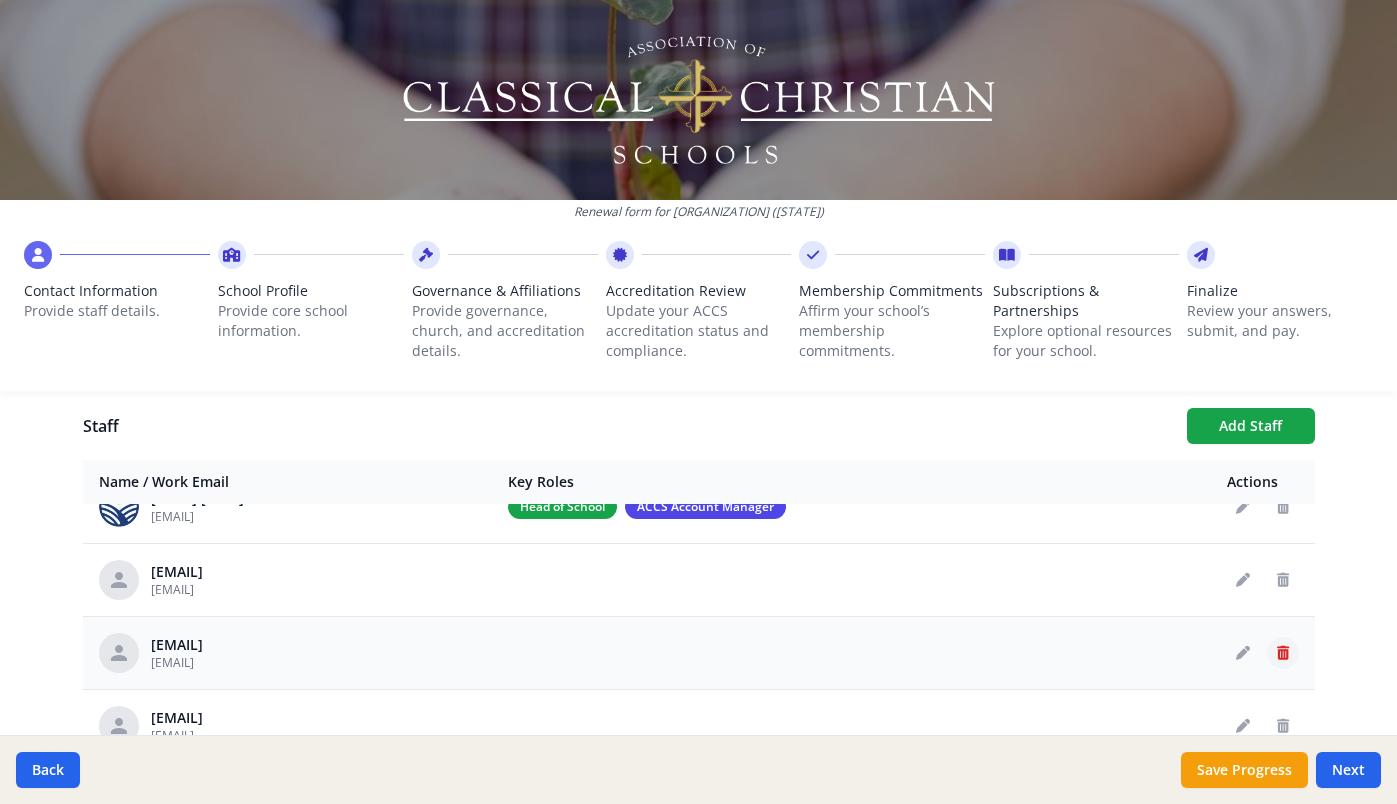click at bounding box center [1283, 653] 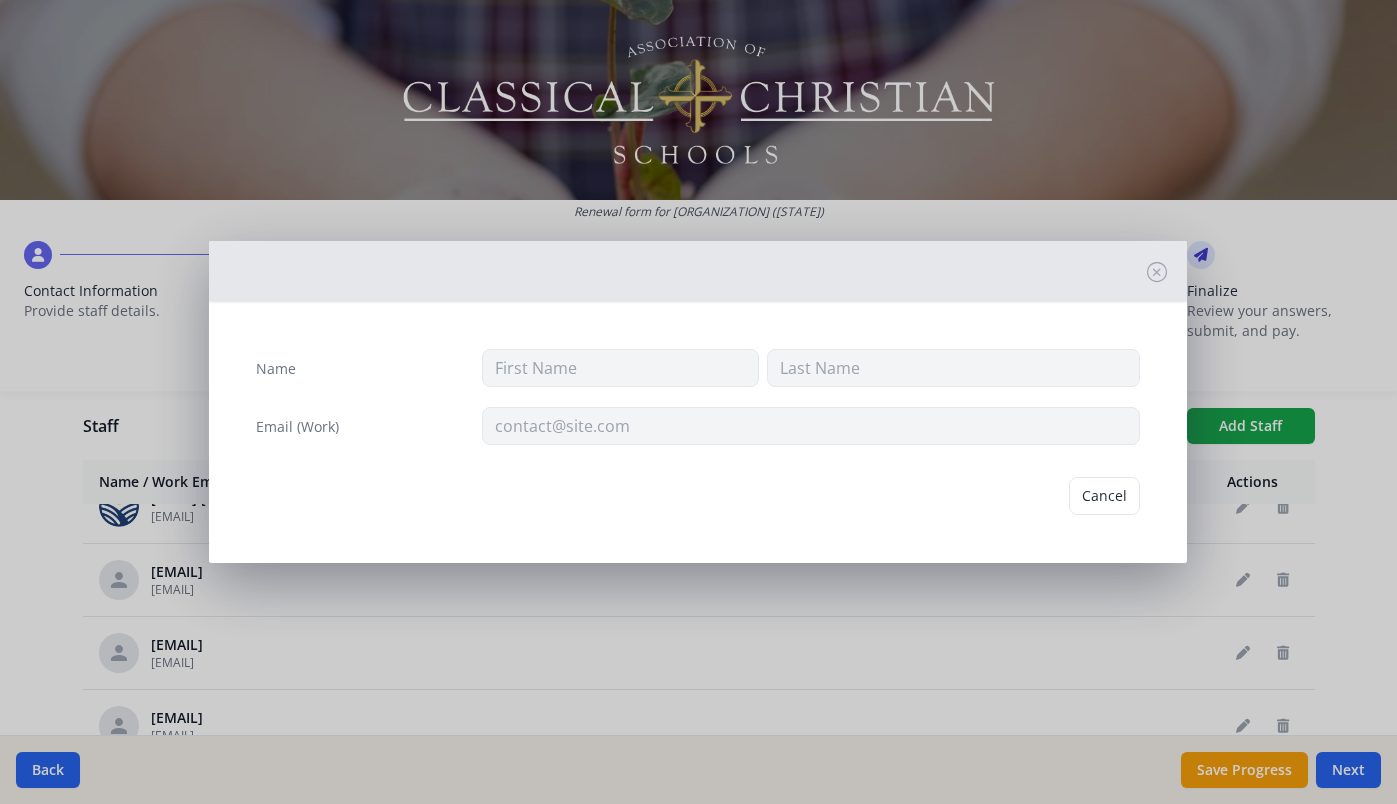 type on "[EMAIL]" 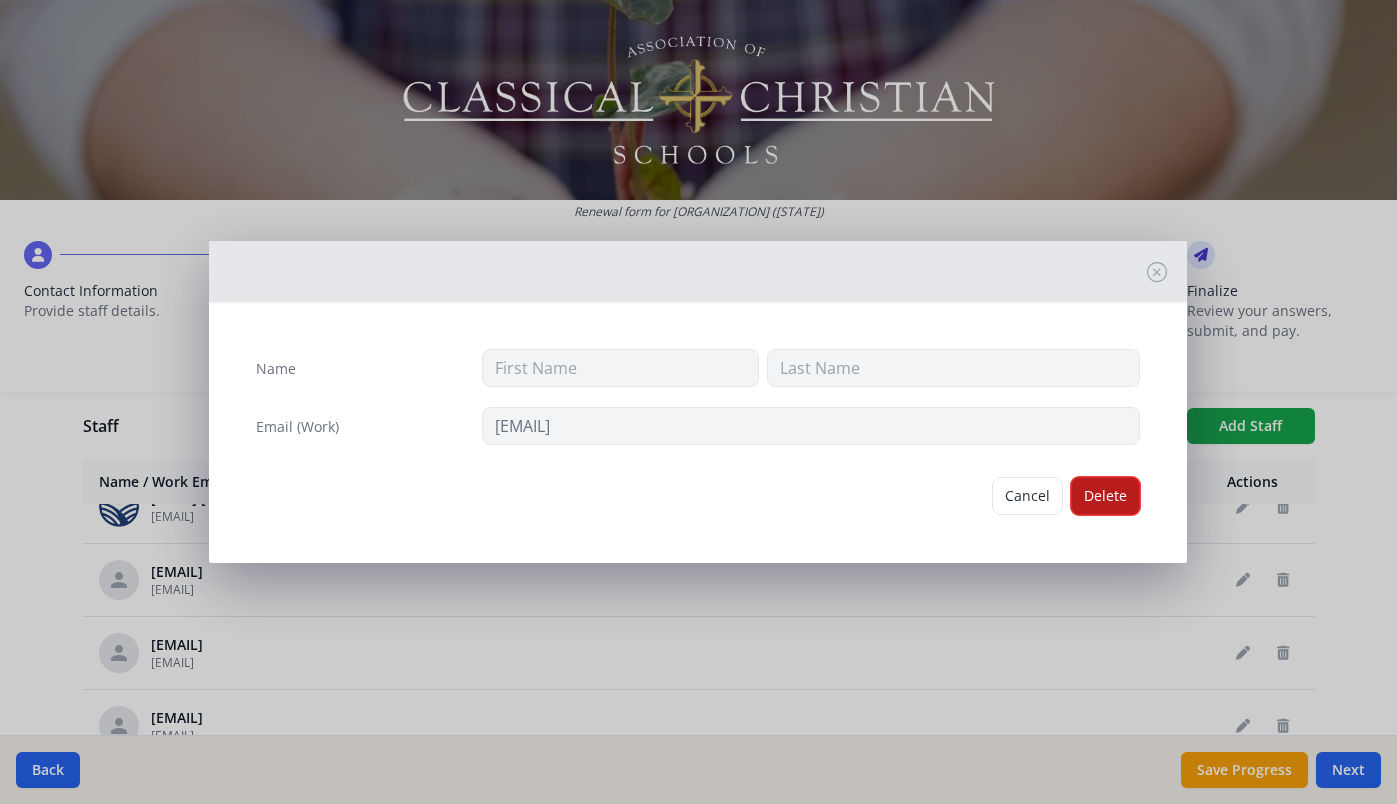 click on "Delete" at bounding box center [1105, 496] 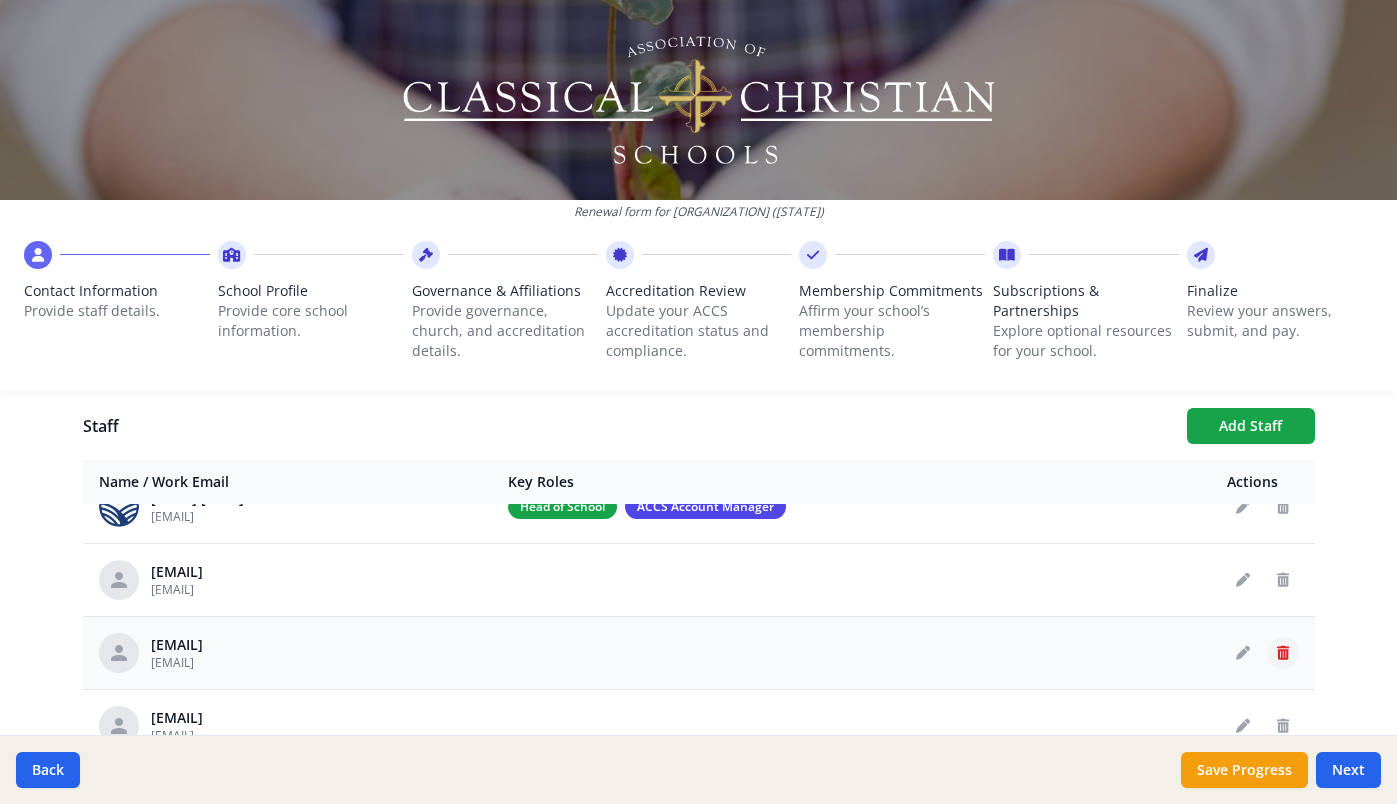 click at bounding box center (1283, 653) 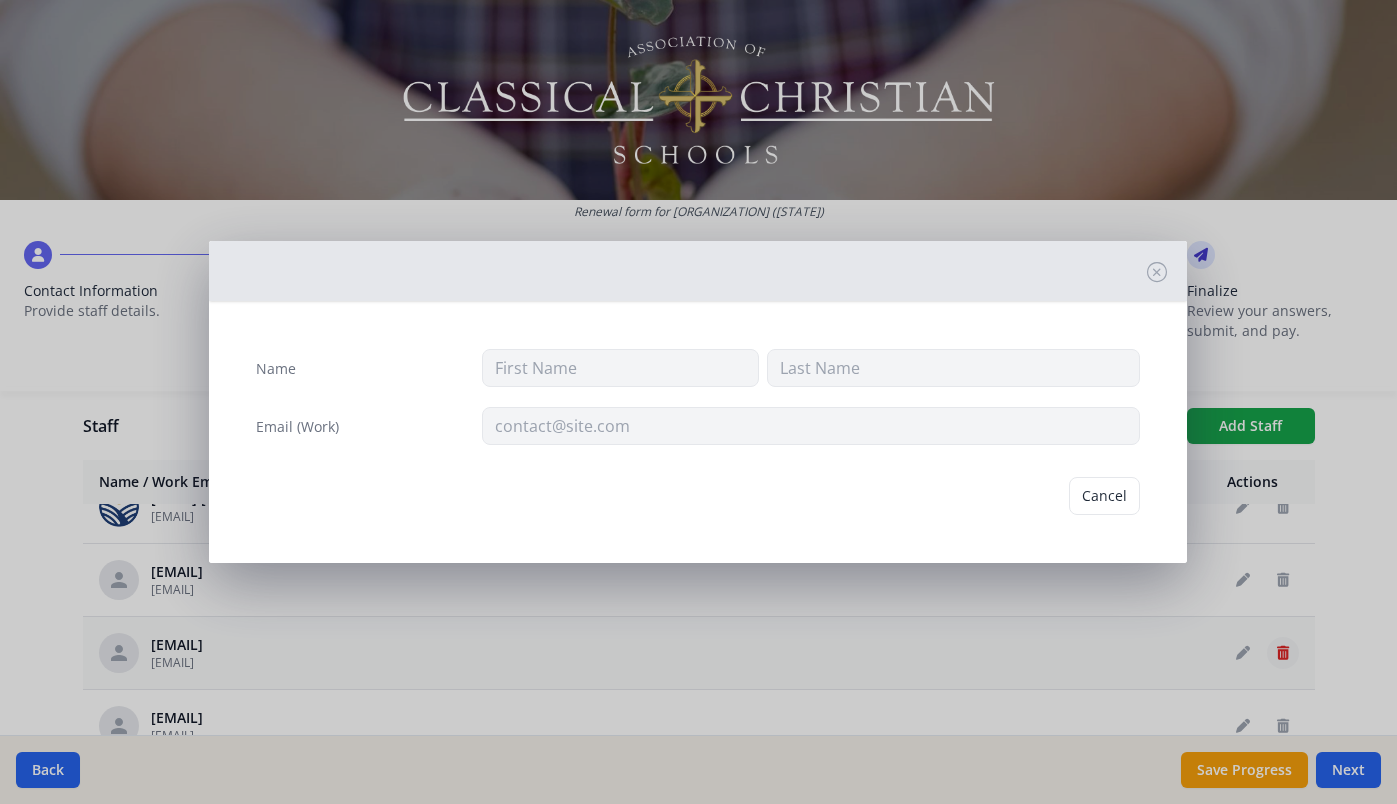 type on "[EMAIL]" 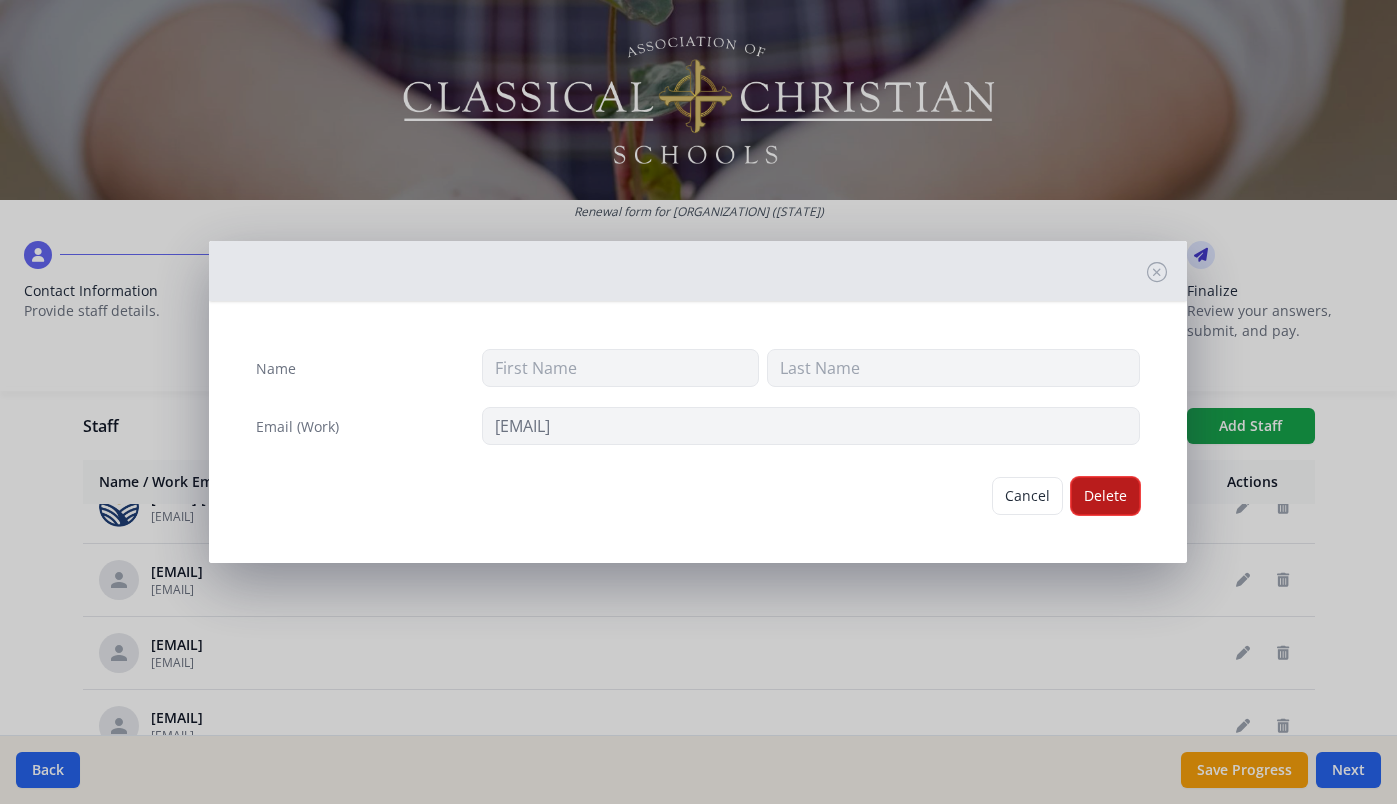click on "Delete" at bounding box center [1105, 496] 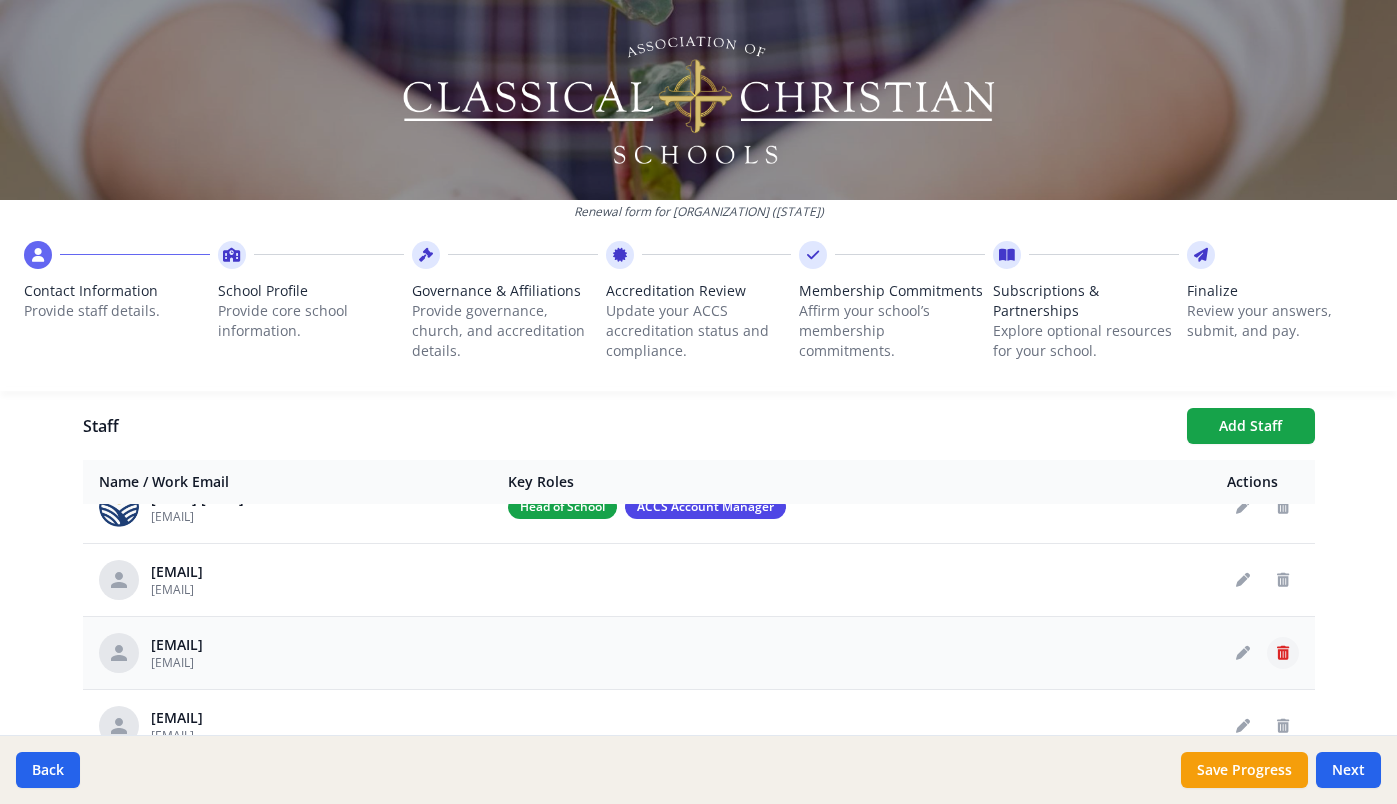 click at bounding box center [1283, 653] 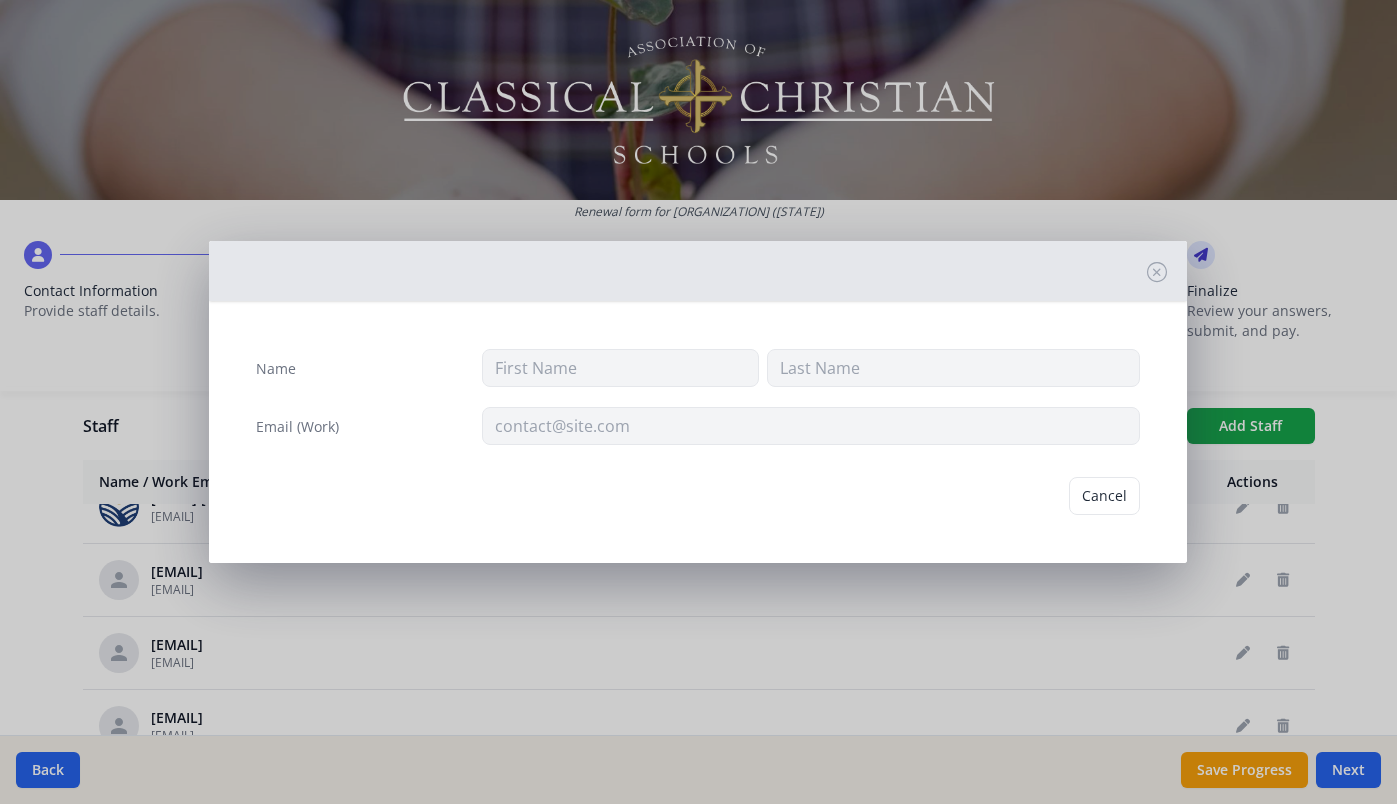 type on "[EMAIL]" 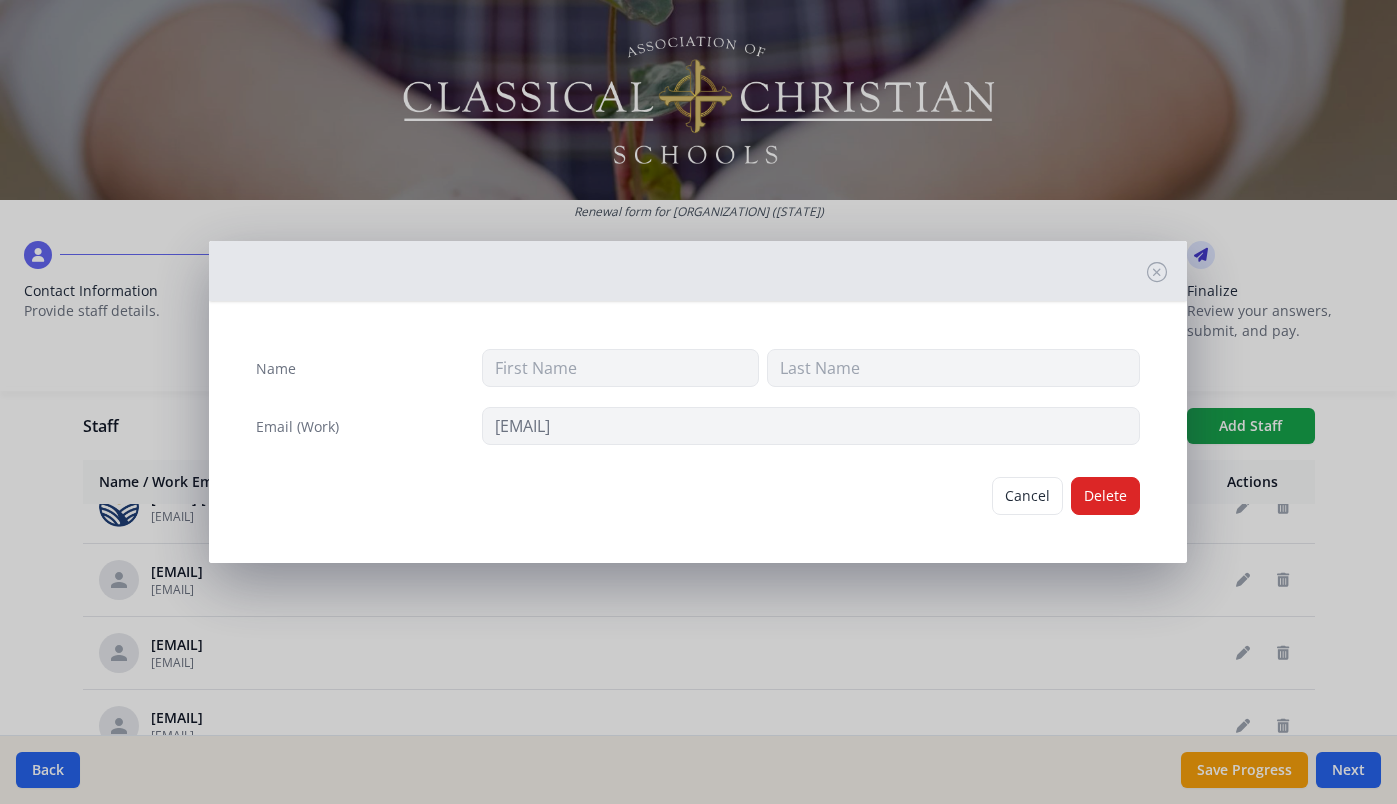 click on "Cancel
Delete" at bounding box center [698, 496] 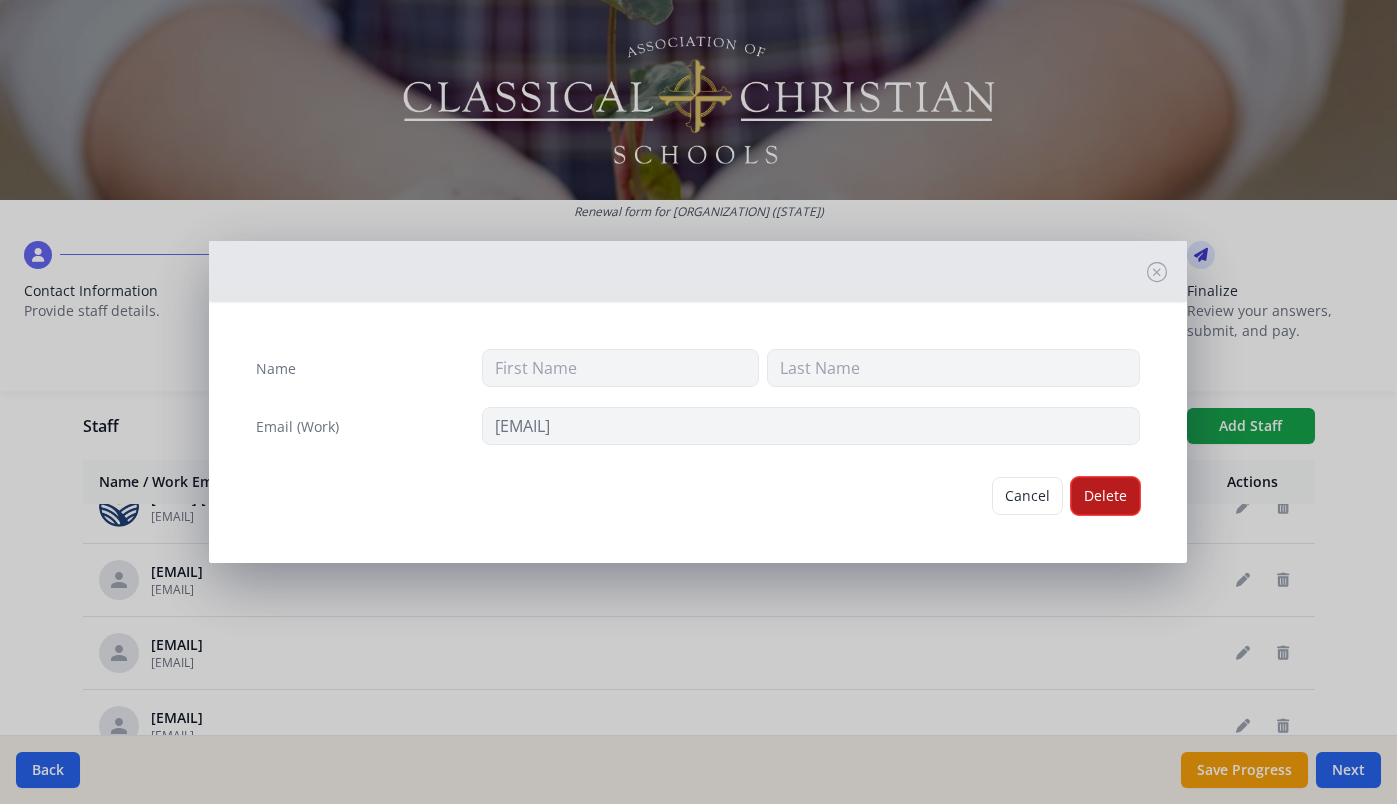 click on "Delete" at bounding box center [1105, 496] 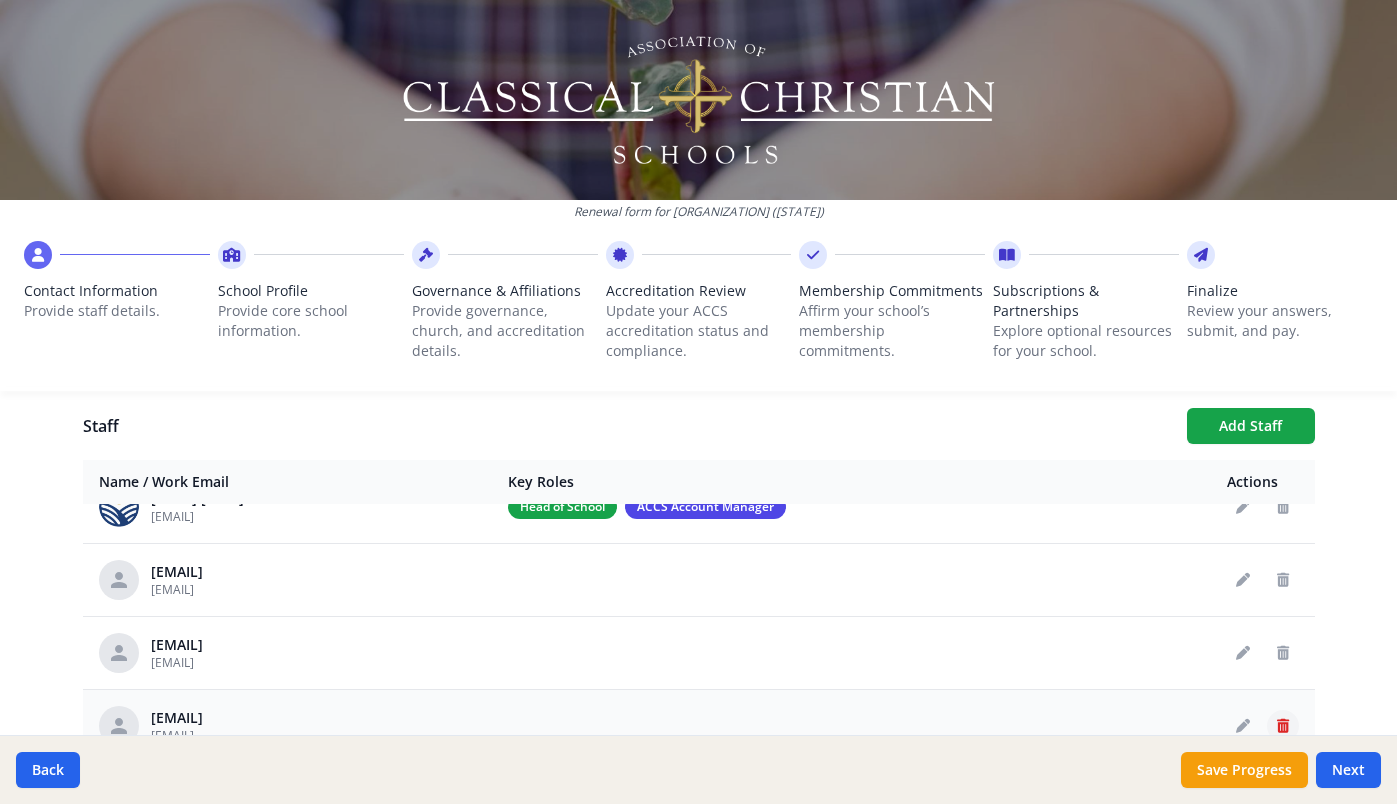 click at bounding box center (1283, 726) 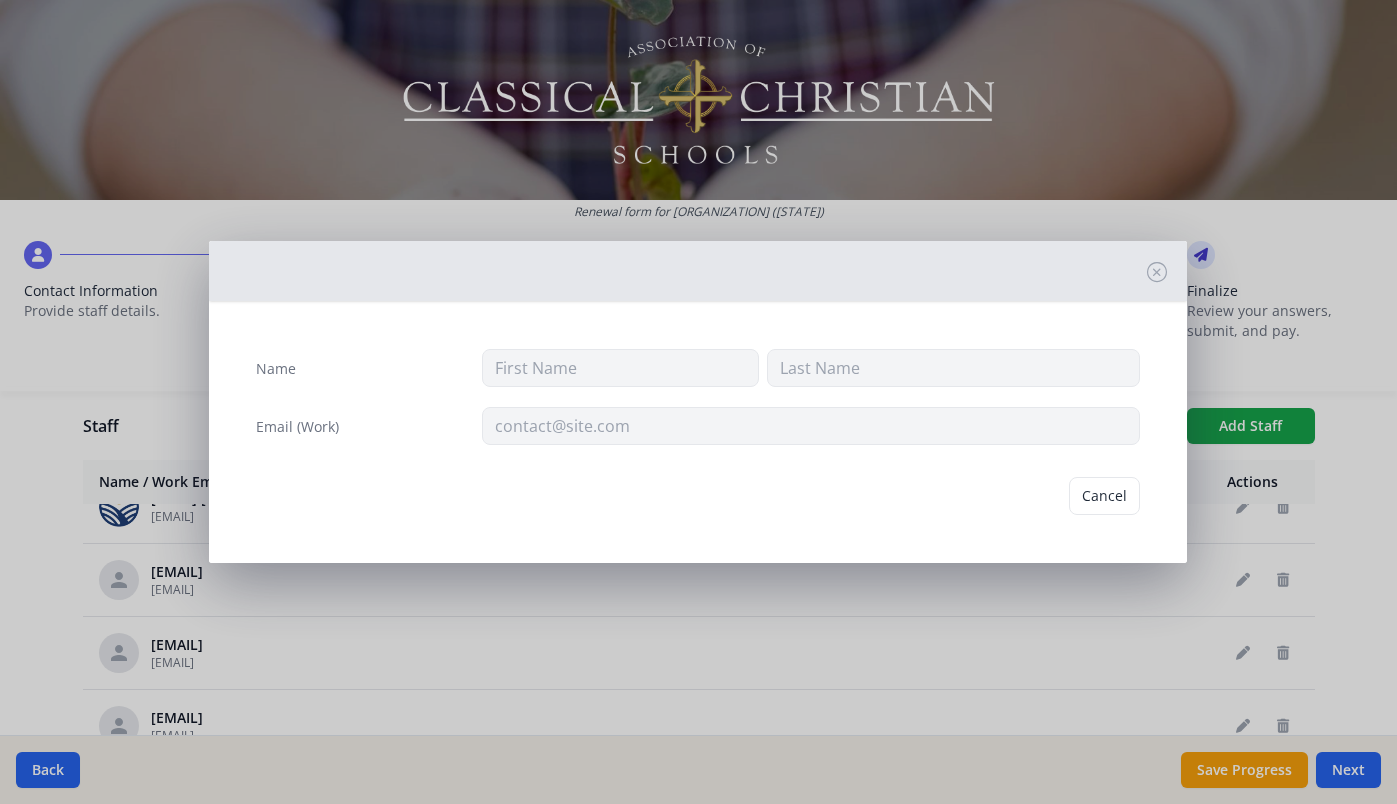type on "[EMAIL]" 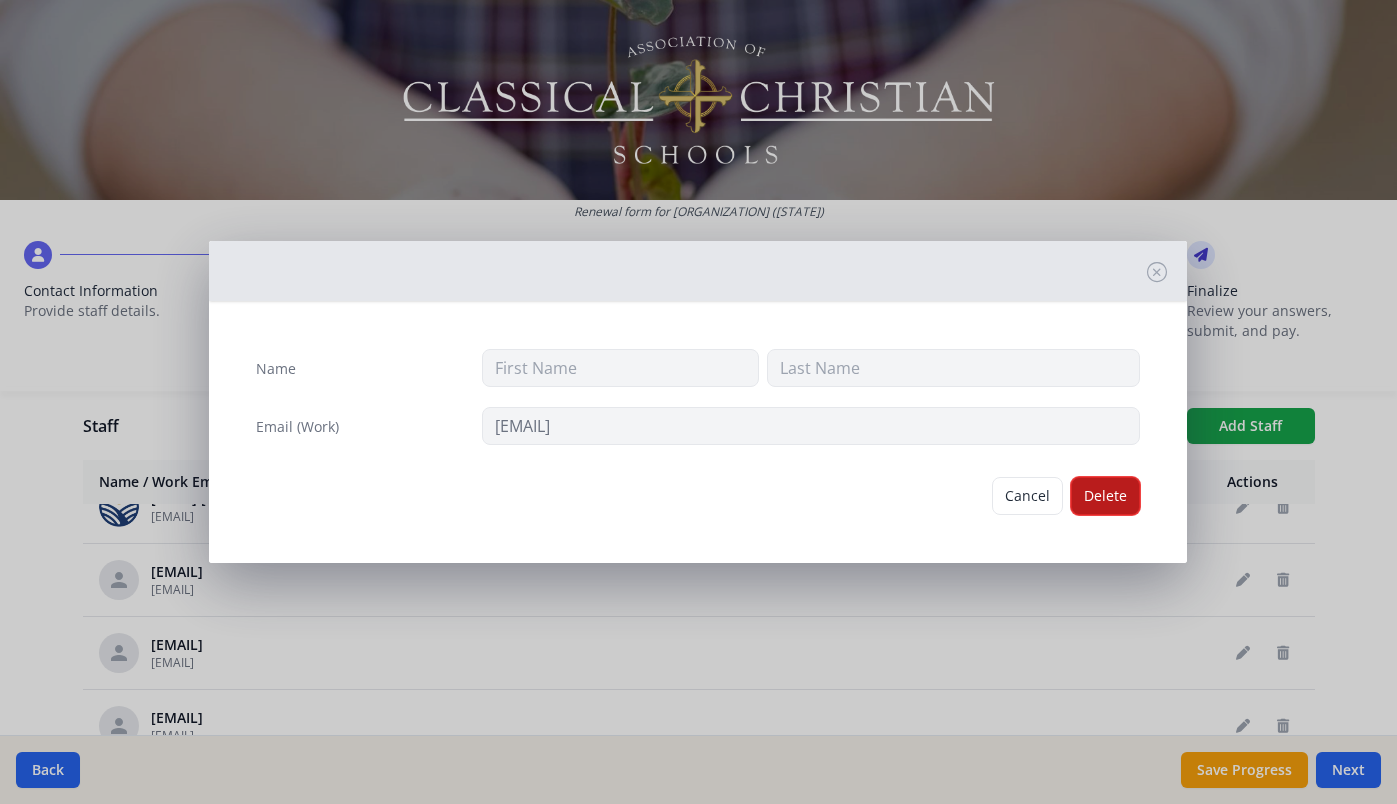 click on "Delete" at bounding box center (1105, 496) 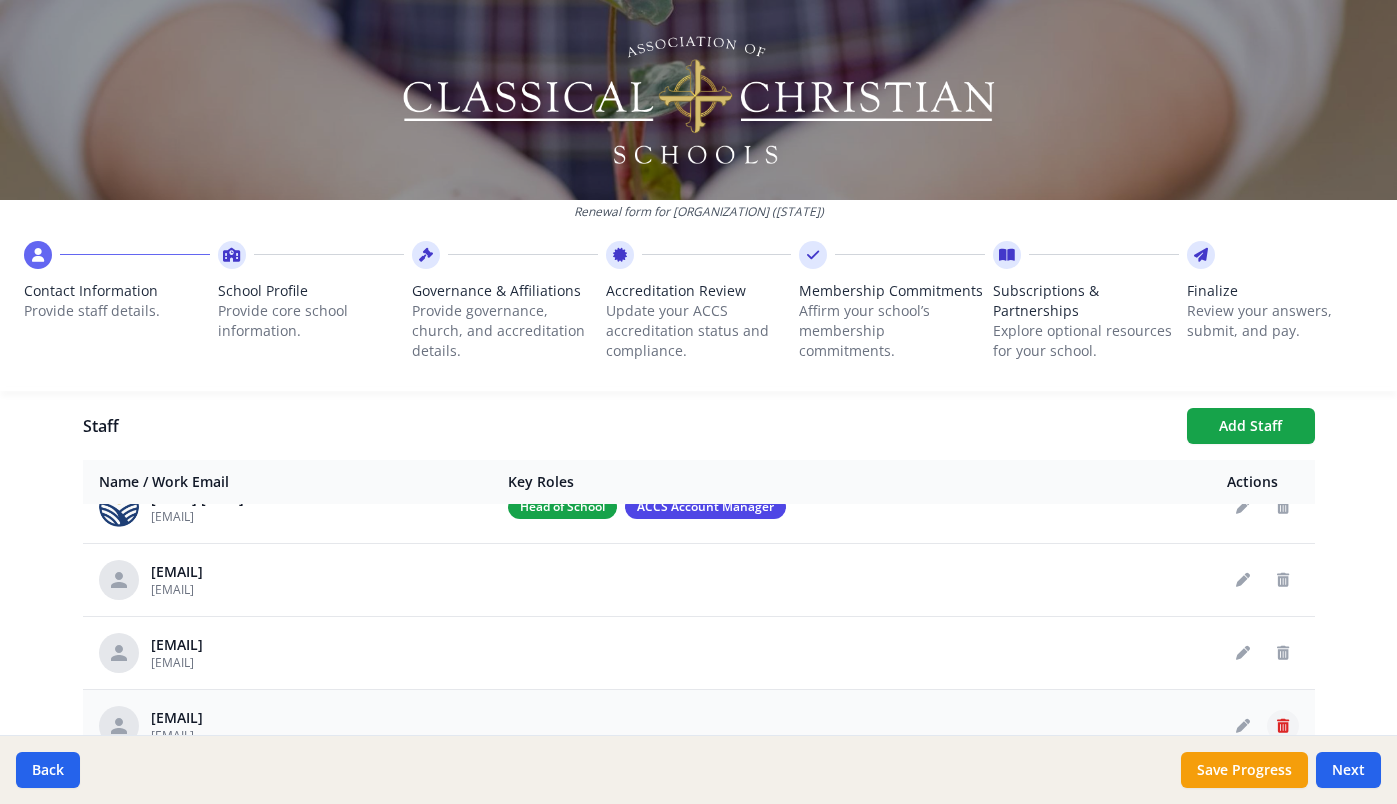 click at bounding box center [1283, 726] 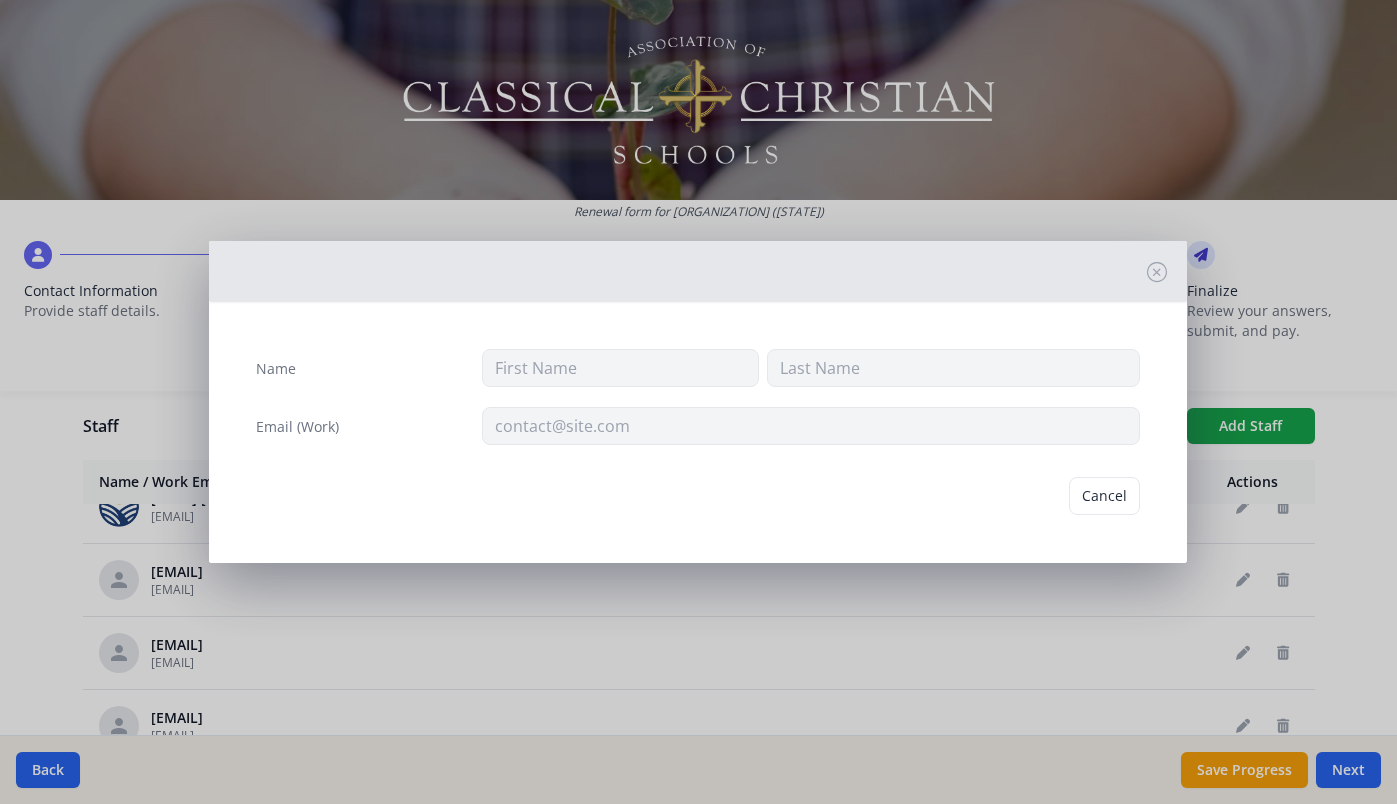 type on "[EMAIL]" 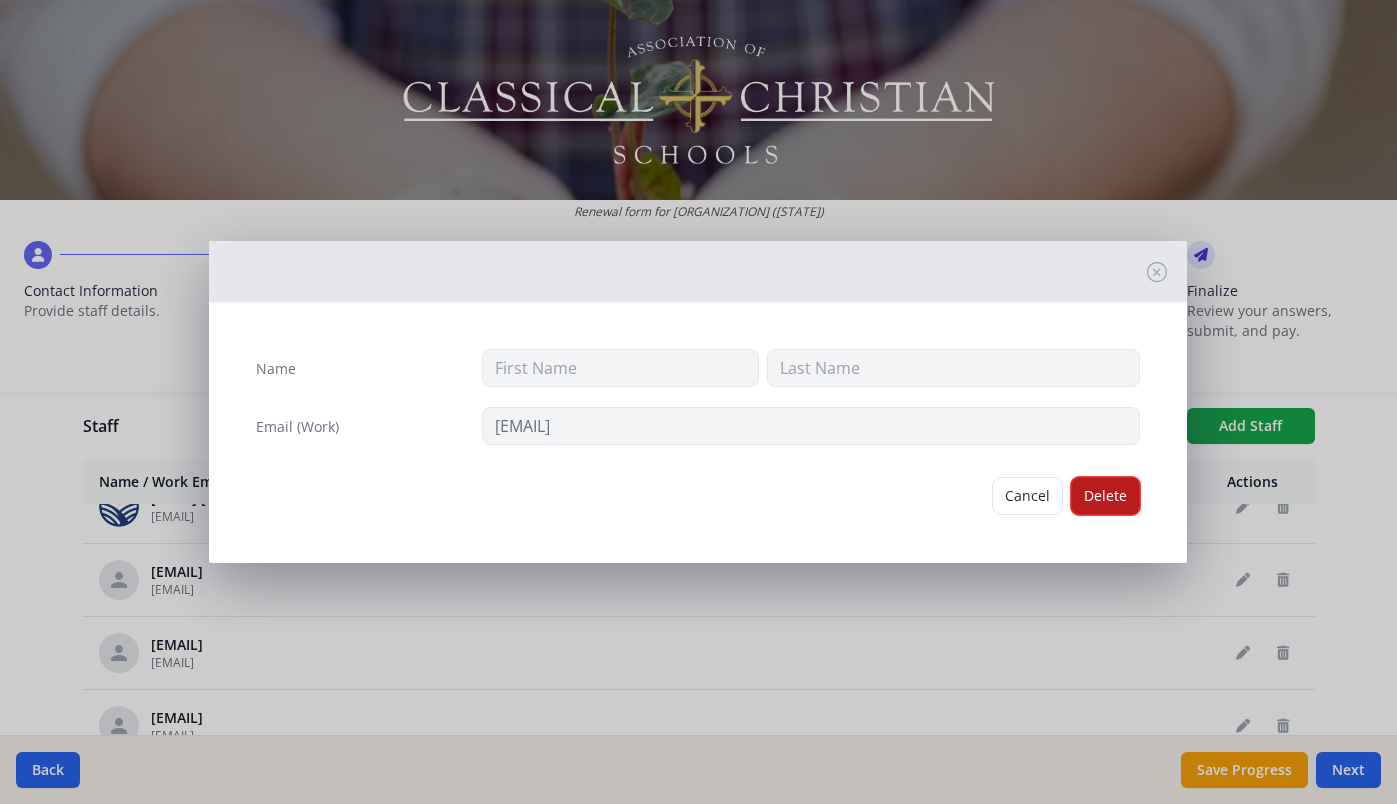 click on "Delete" at bounding box center (1105, 496) 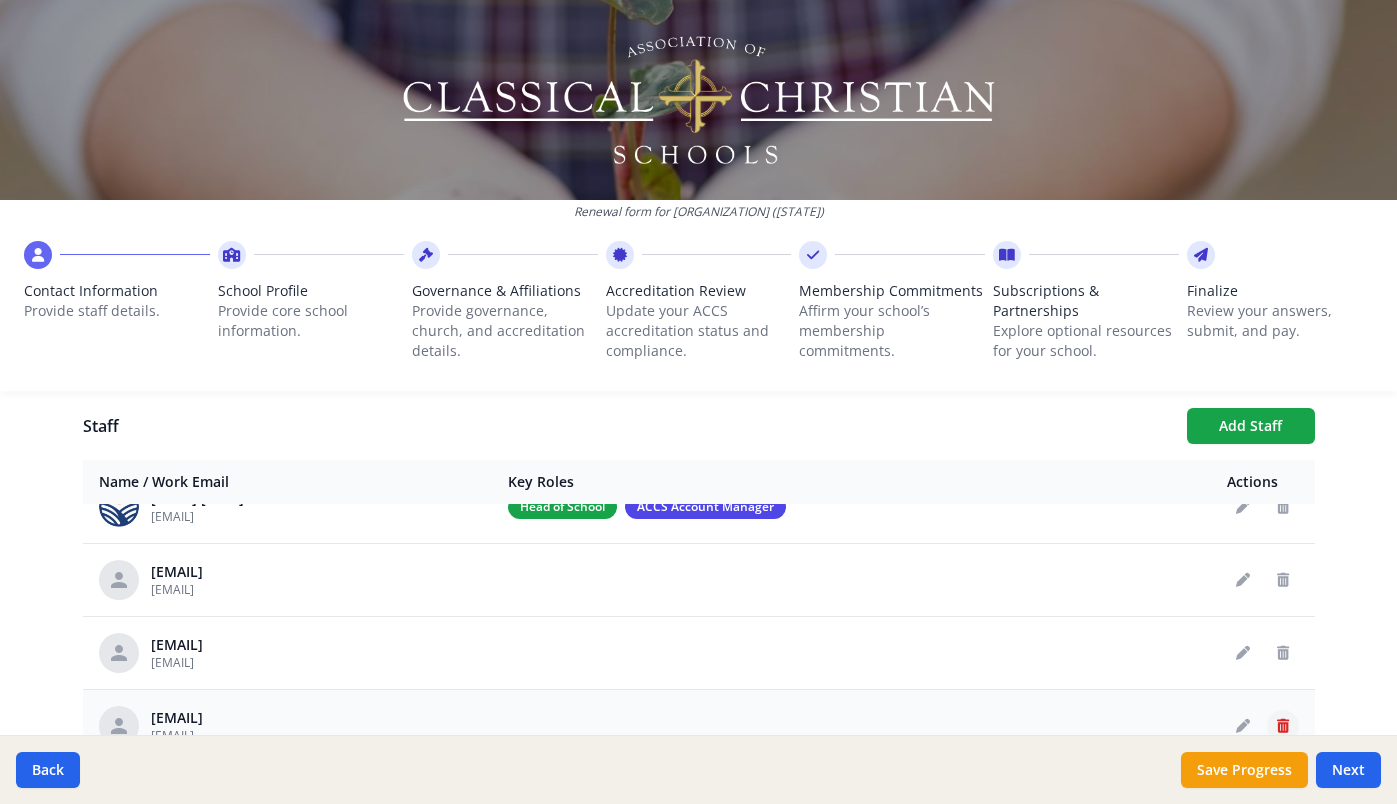 click at bounding box center [1283, 726] 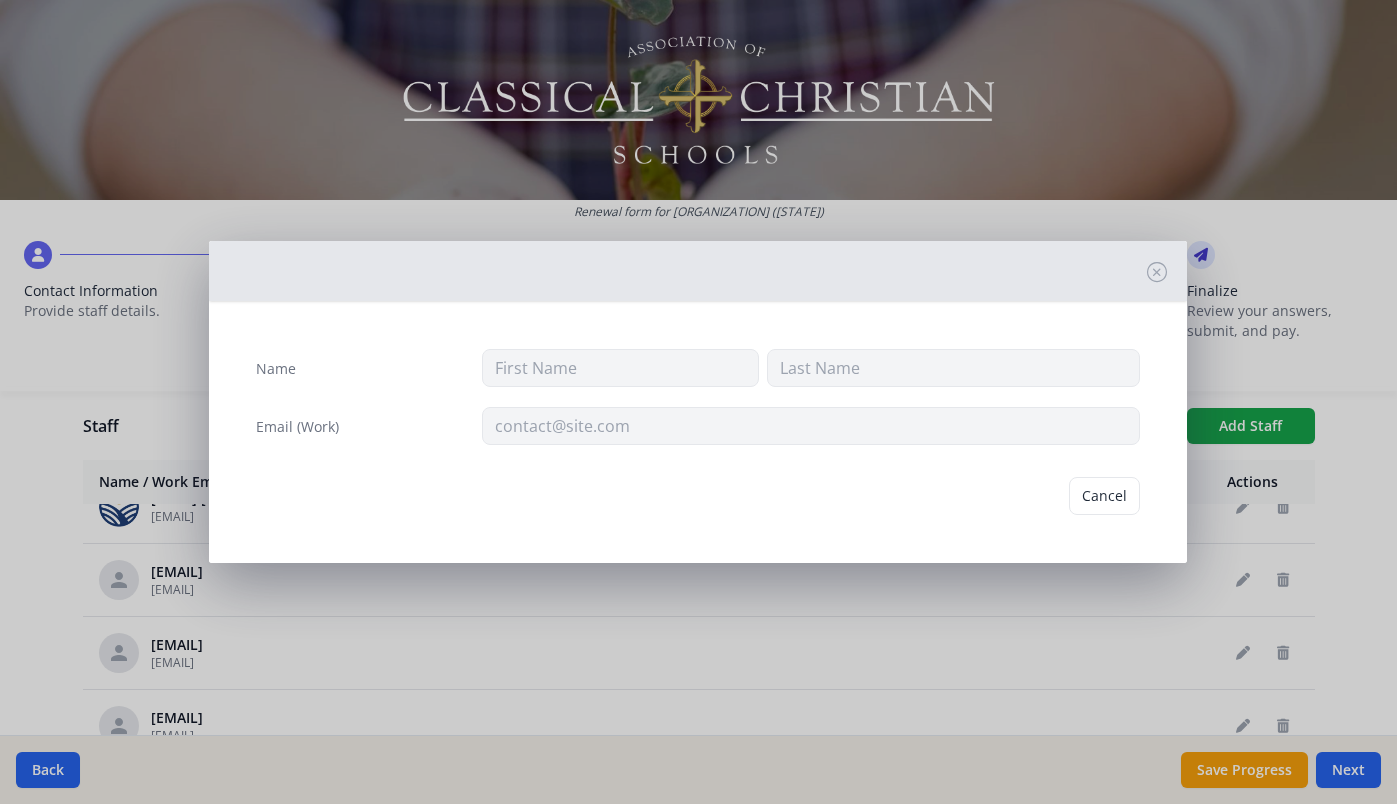 type on "[EMAIL]" 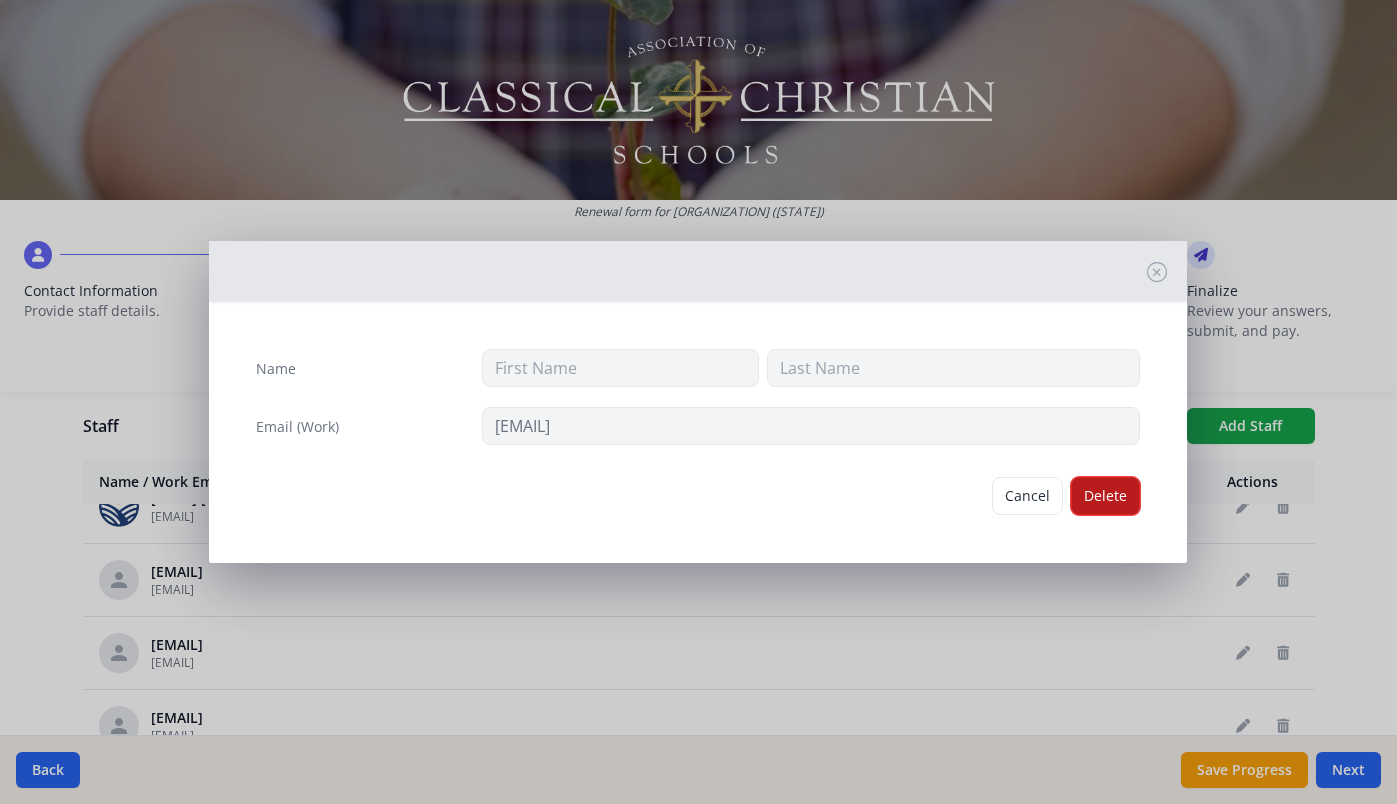 click on "Delete" at bounding box center (1105, 496) 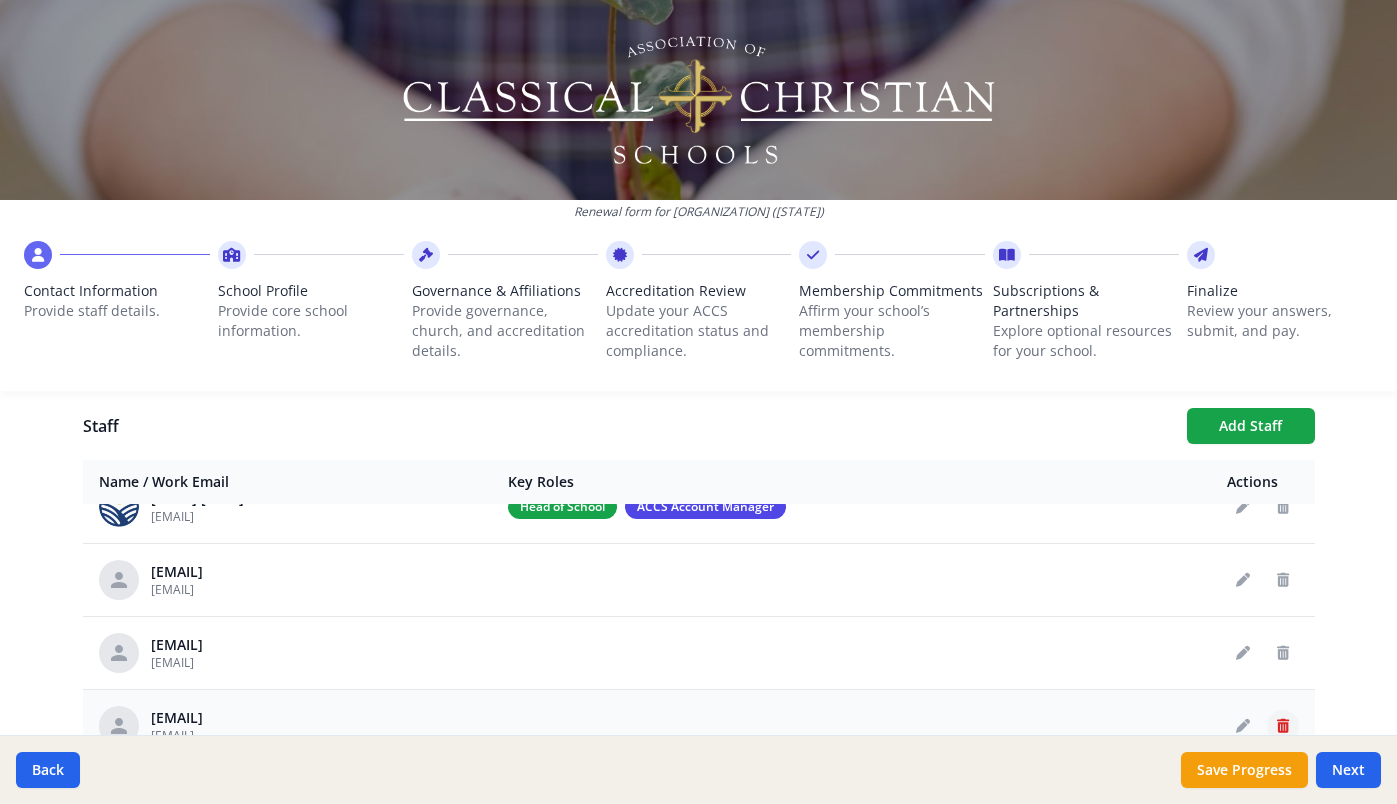 click at bounding box center (1283, 726) 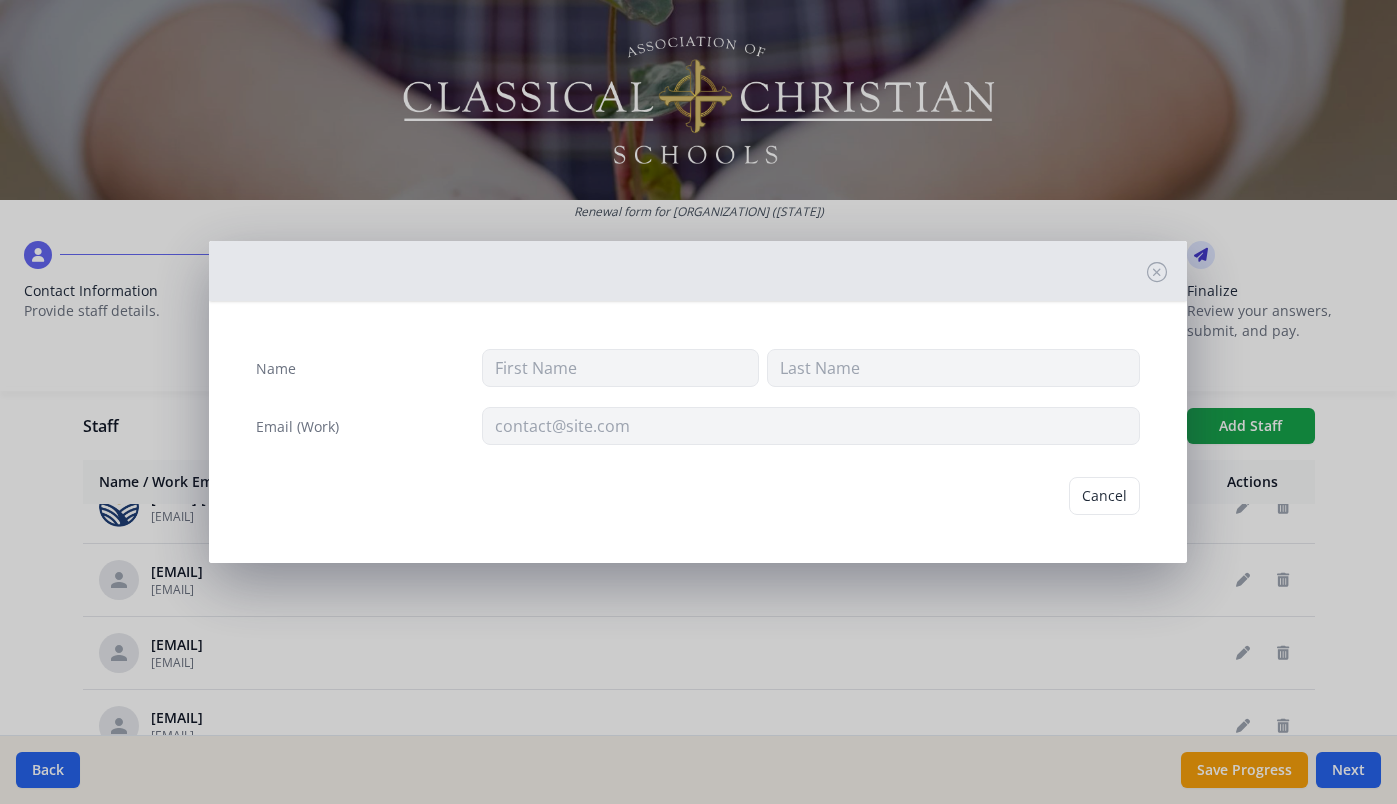 type on "[EMAIL]" 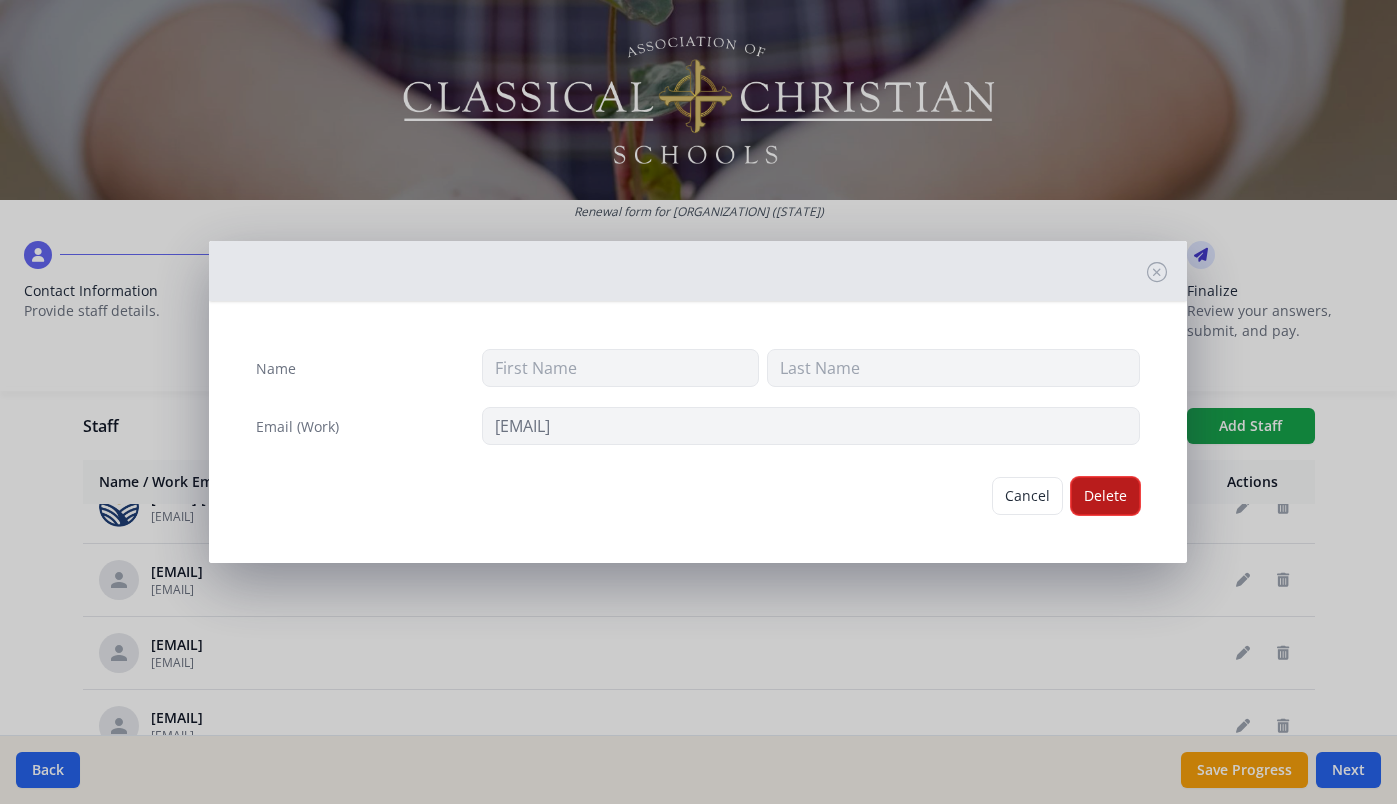 click on "Delete" at bounding box center (1105, 496) 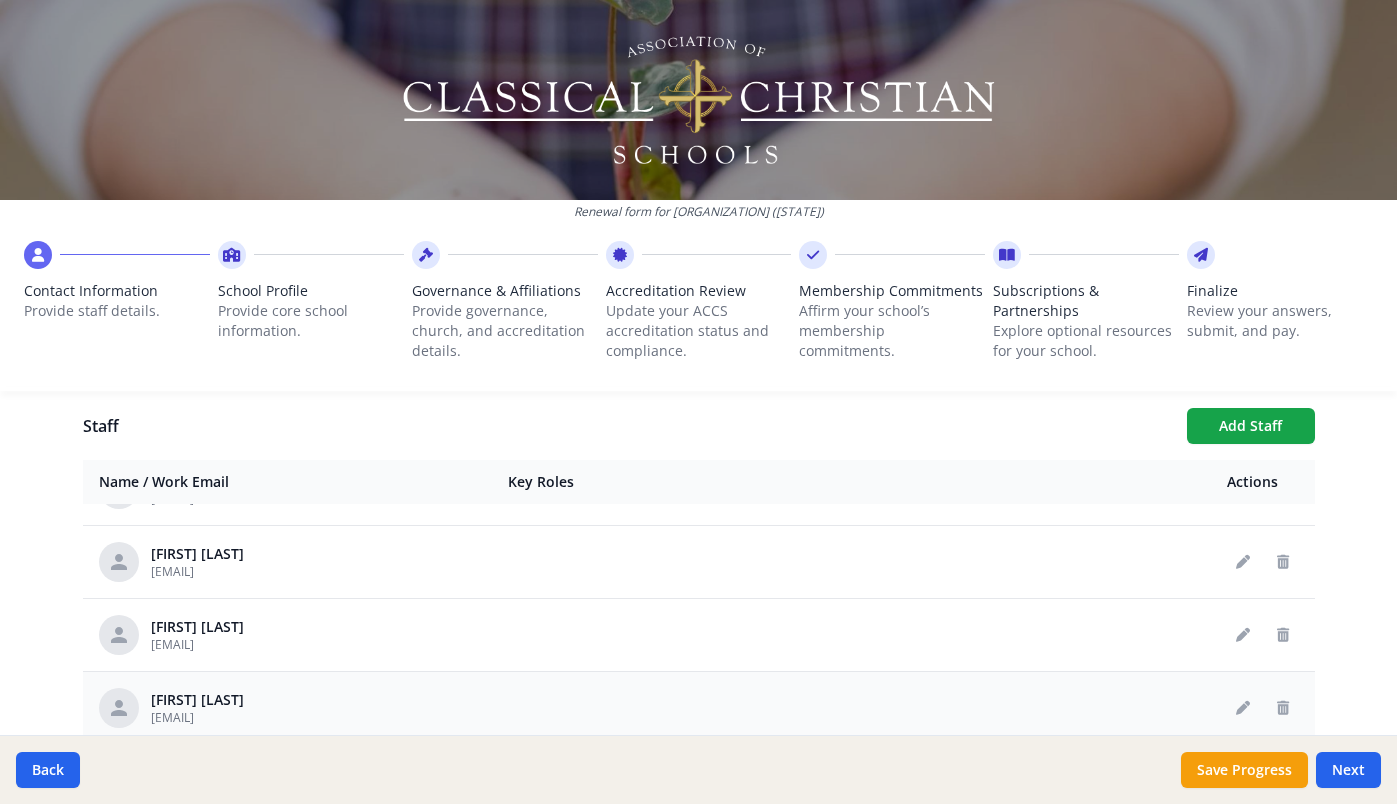 scroll, scrollTop: 501, scrollLeft: 0, axis: vertical 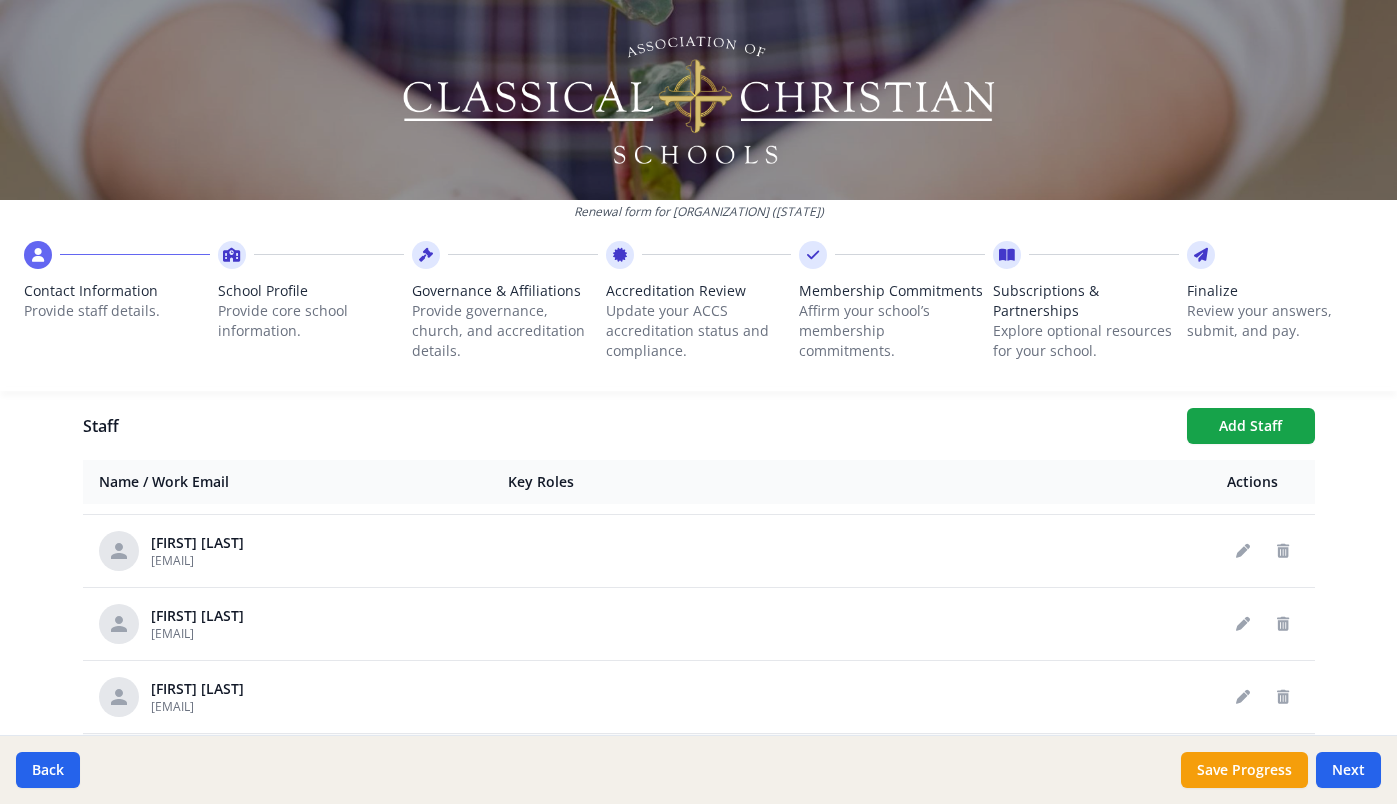 click at bounding box center [1283, 770] 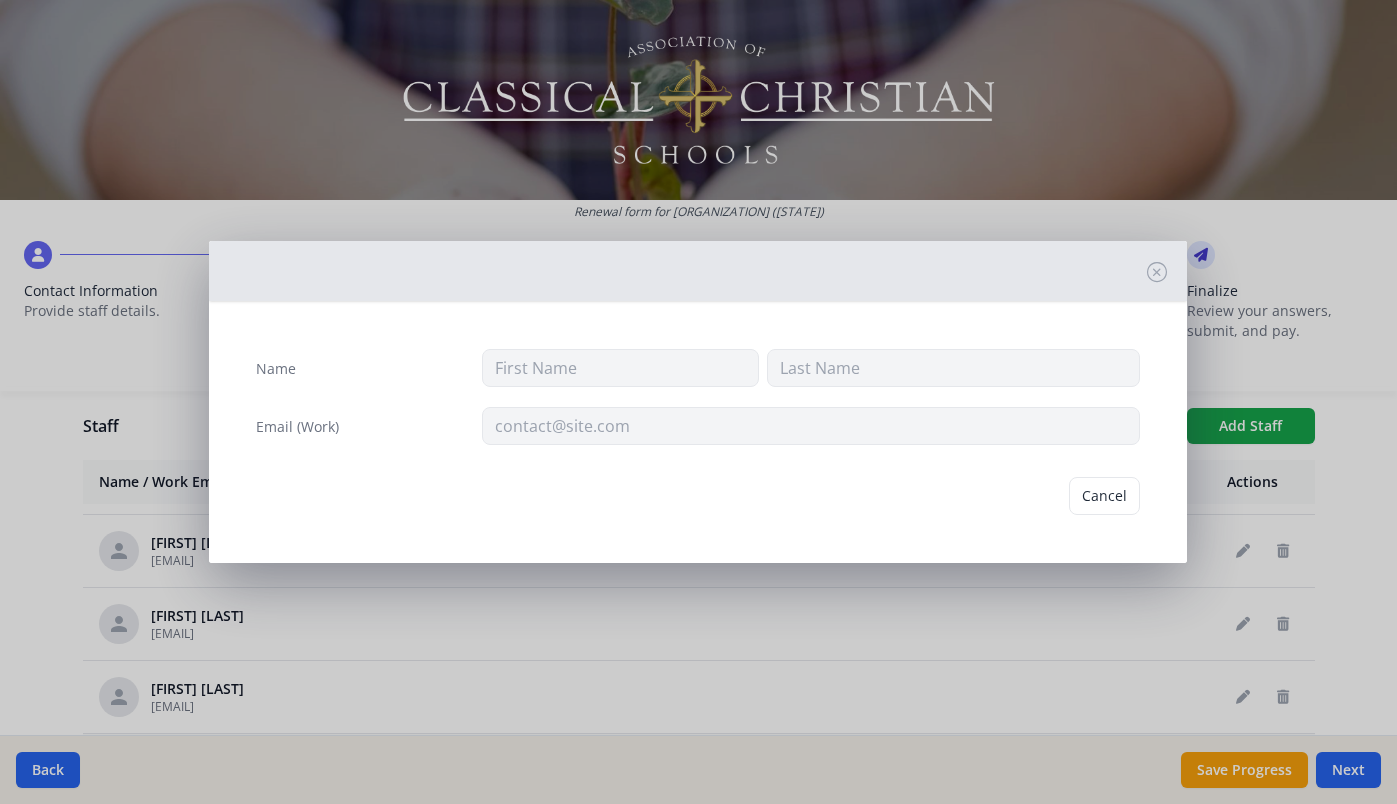 type on "[FIRST]" 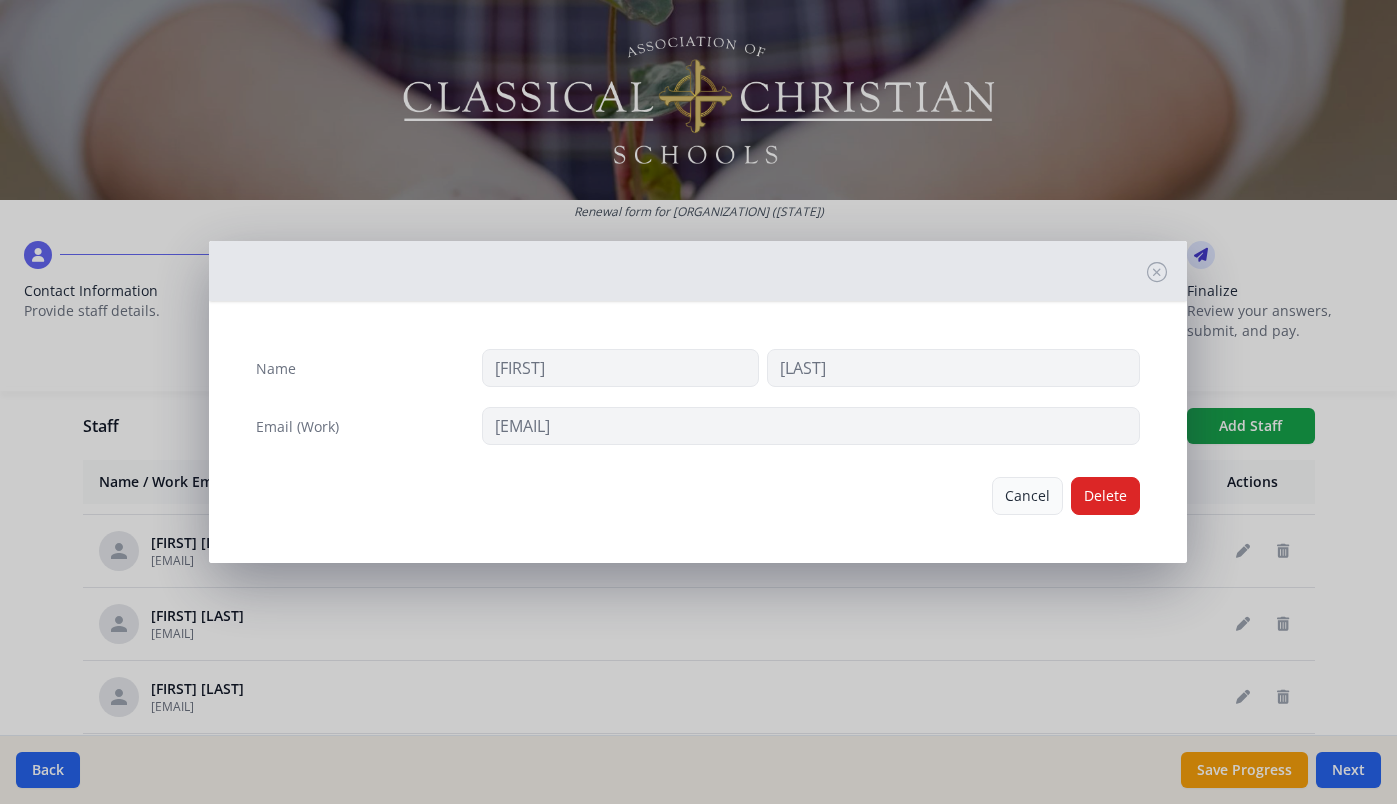 click on "Cancel" at bounding box center (1027, 496) 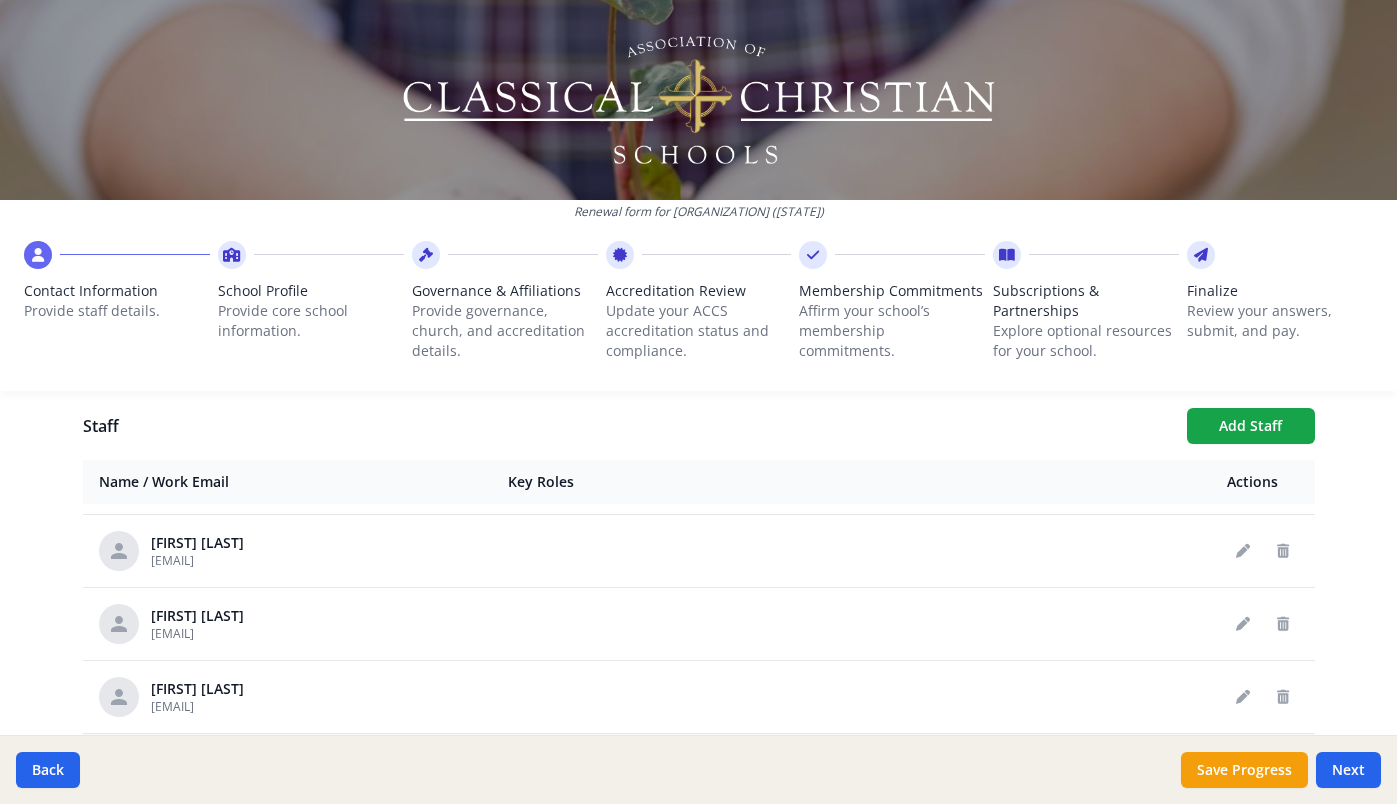 click at bounding box center [1243, 770] 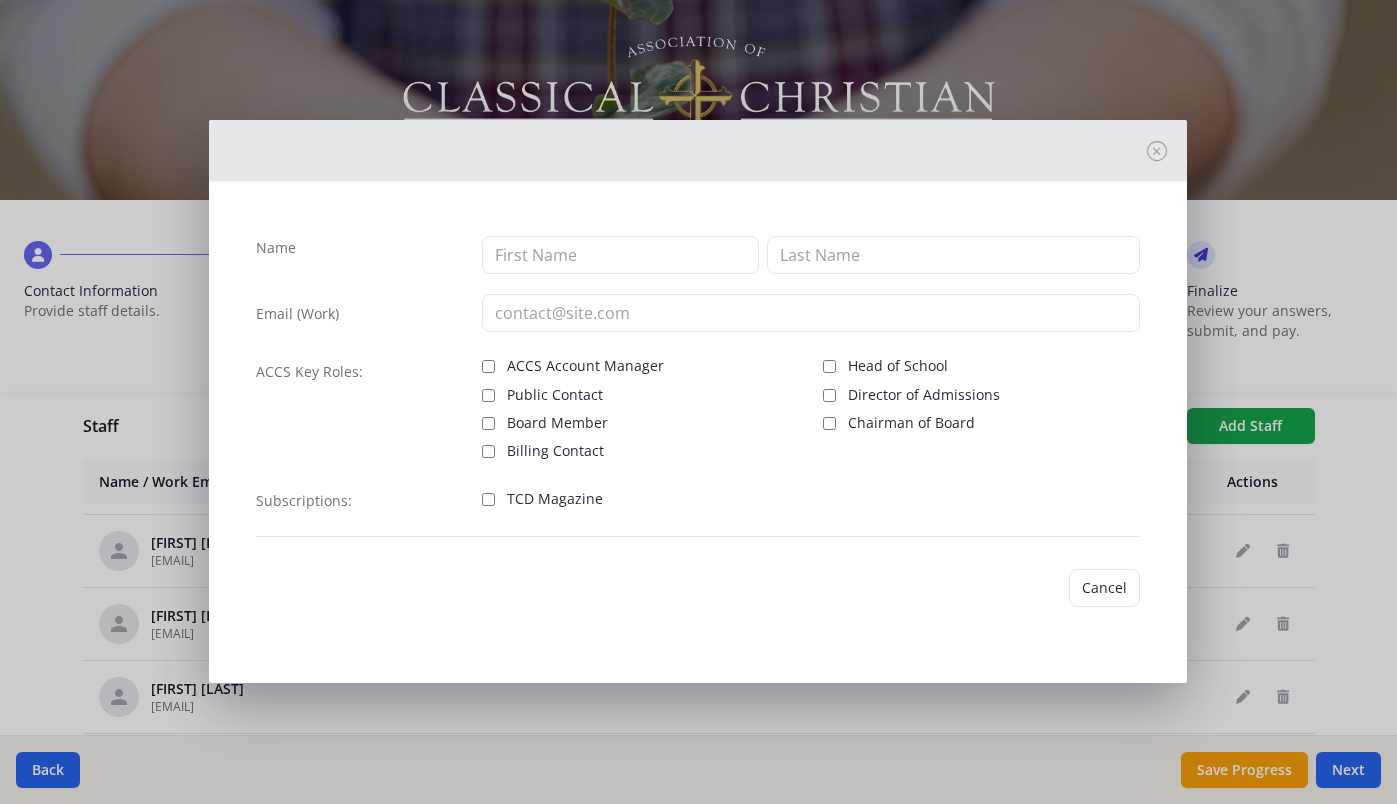 type on "[FIRST]" 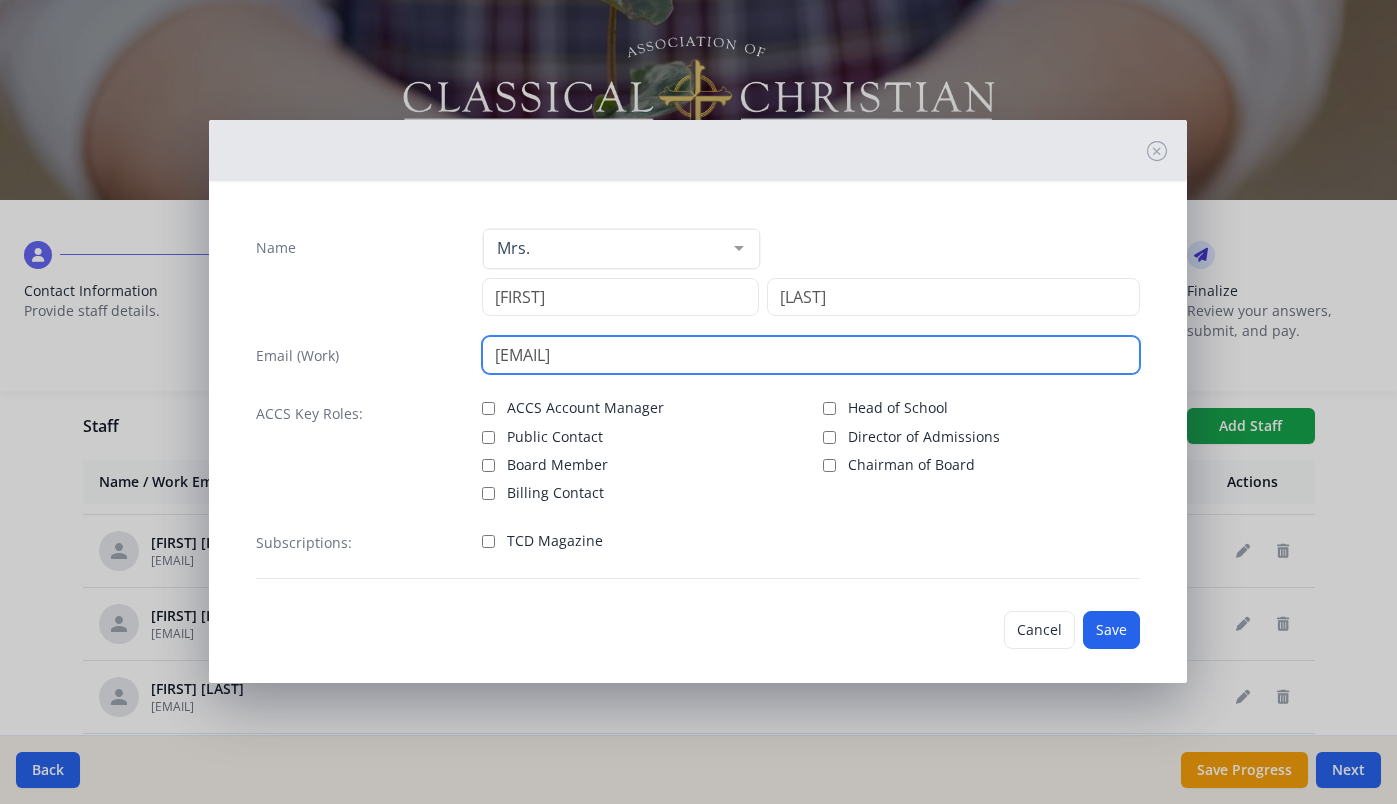 drag, startPoint x: 561, startPoint y: 356, endPoint x: 502, endPoint y: 360, distance: 59.135437 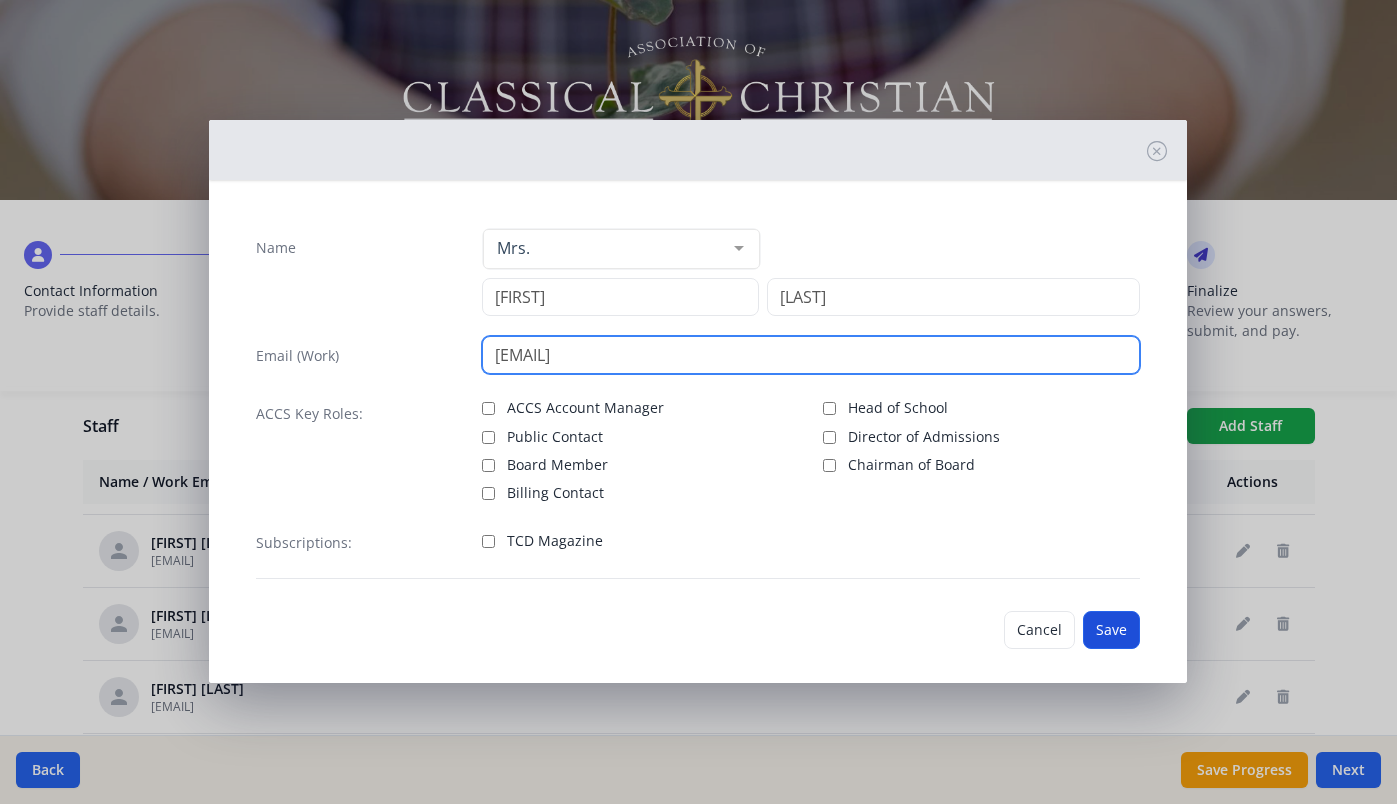type on "[EMAIL]" 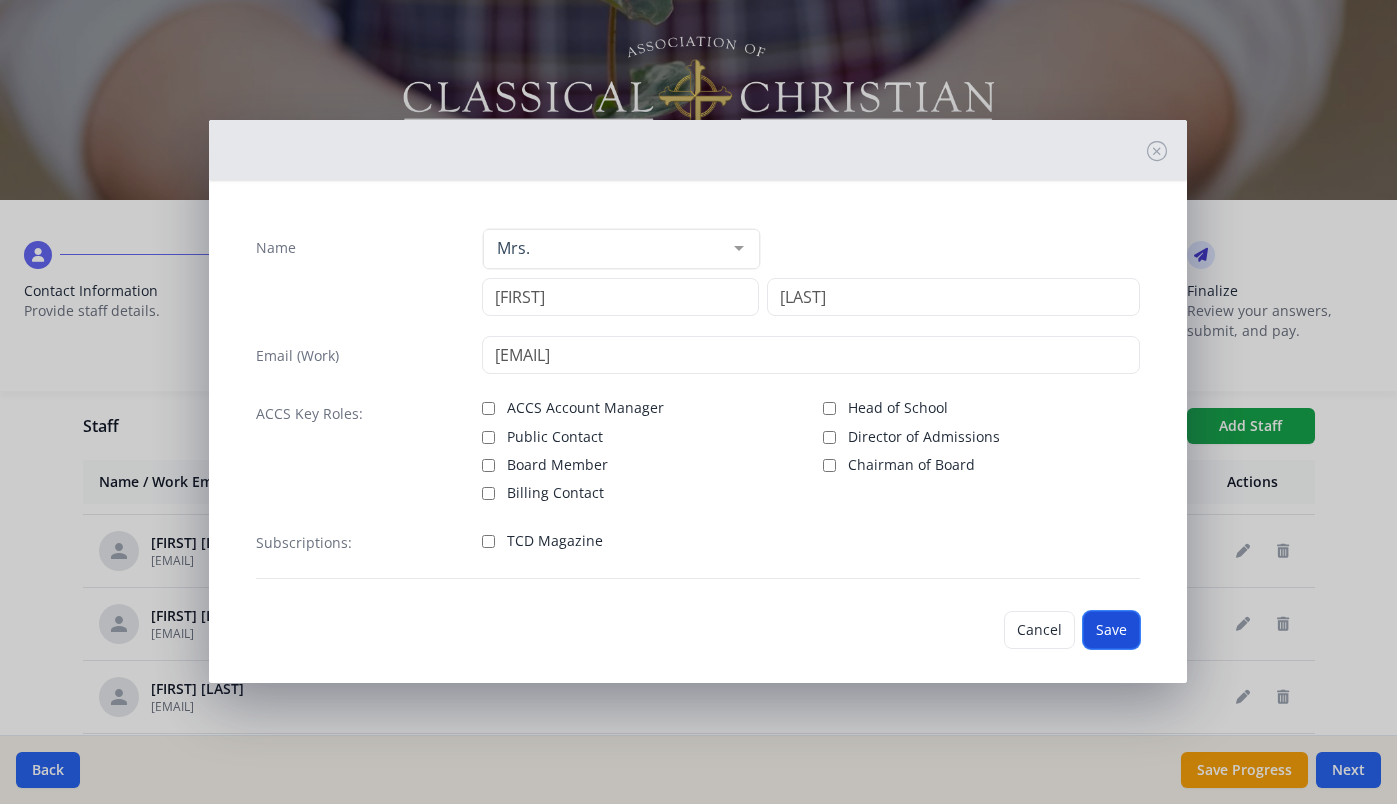 click on "Save" at bounding box center (1111, 630) 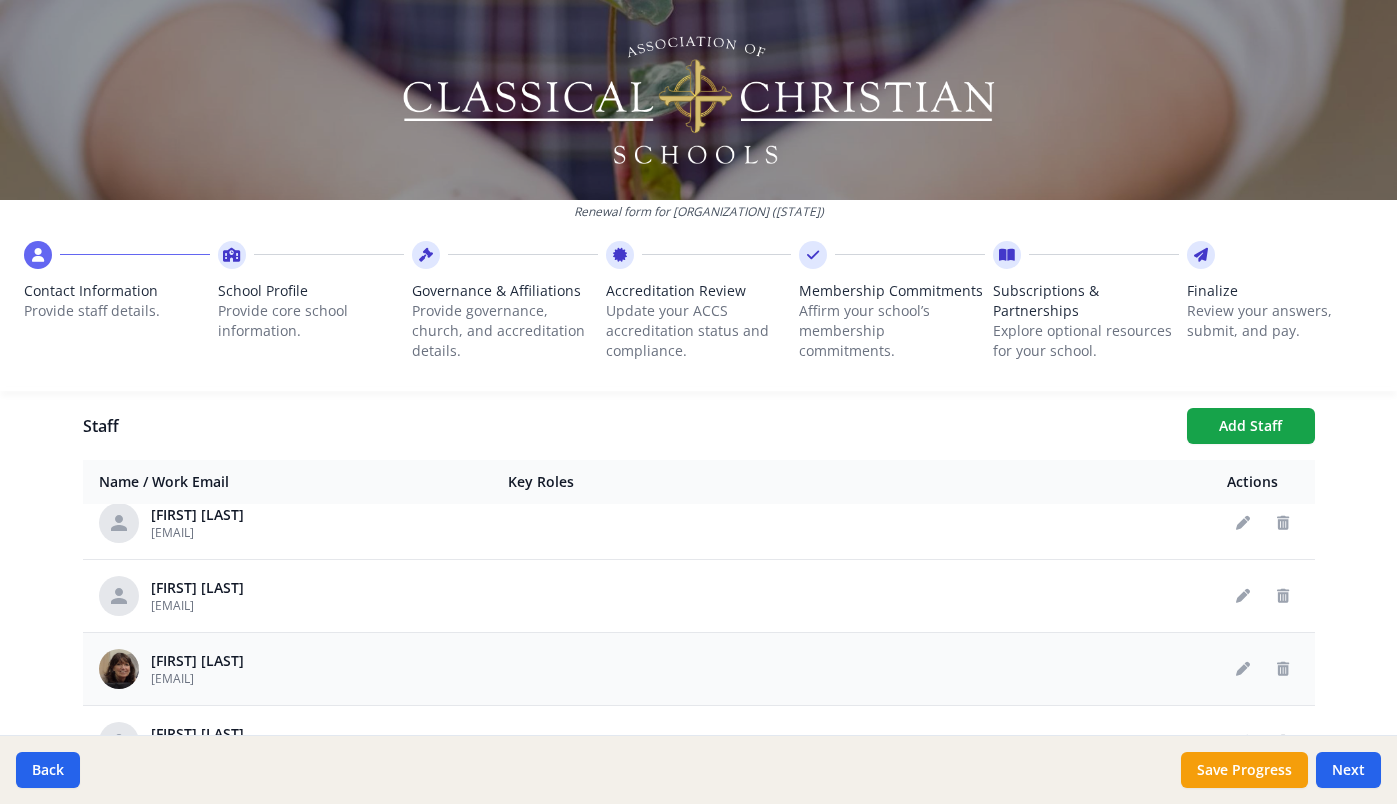 scroll, scrollTop: 735, scrollLeft: 0, axis: vertical 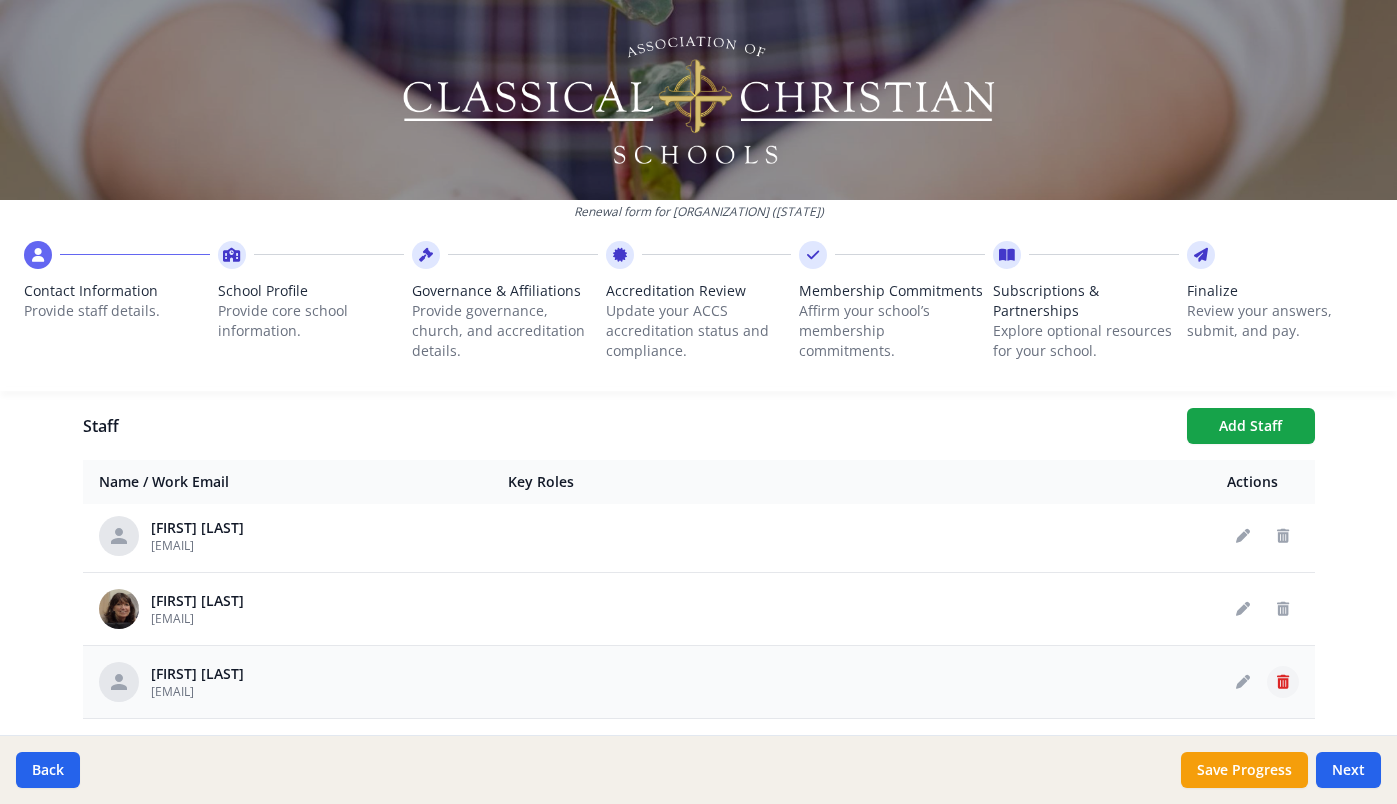 click at bounding box center (1283, 682) 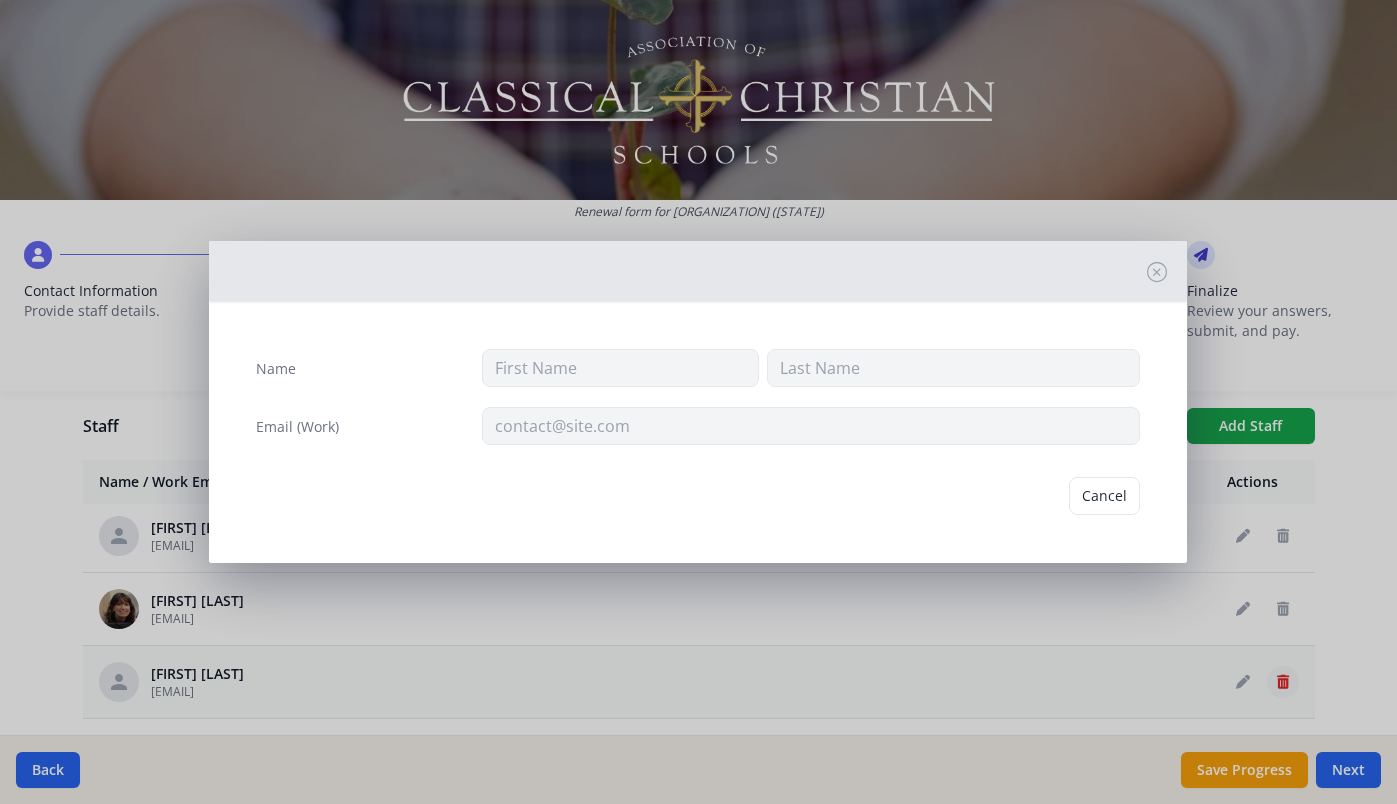 type on "[FIRST]" 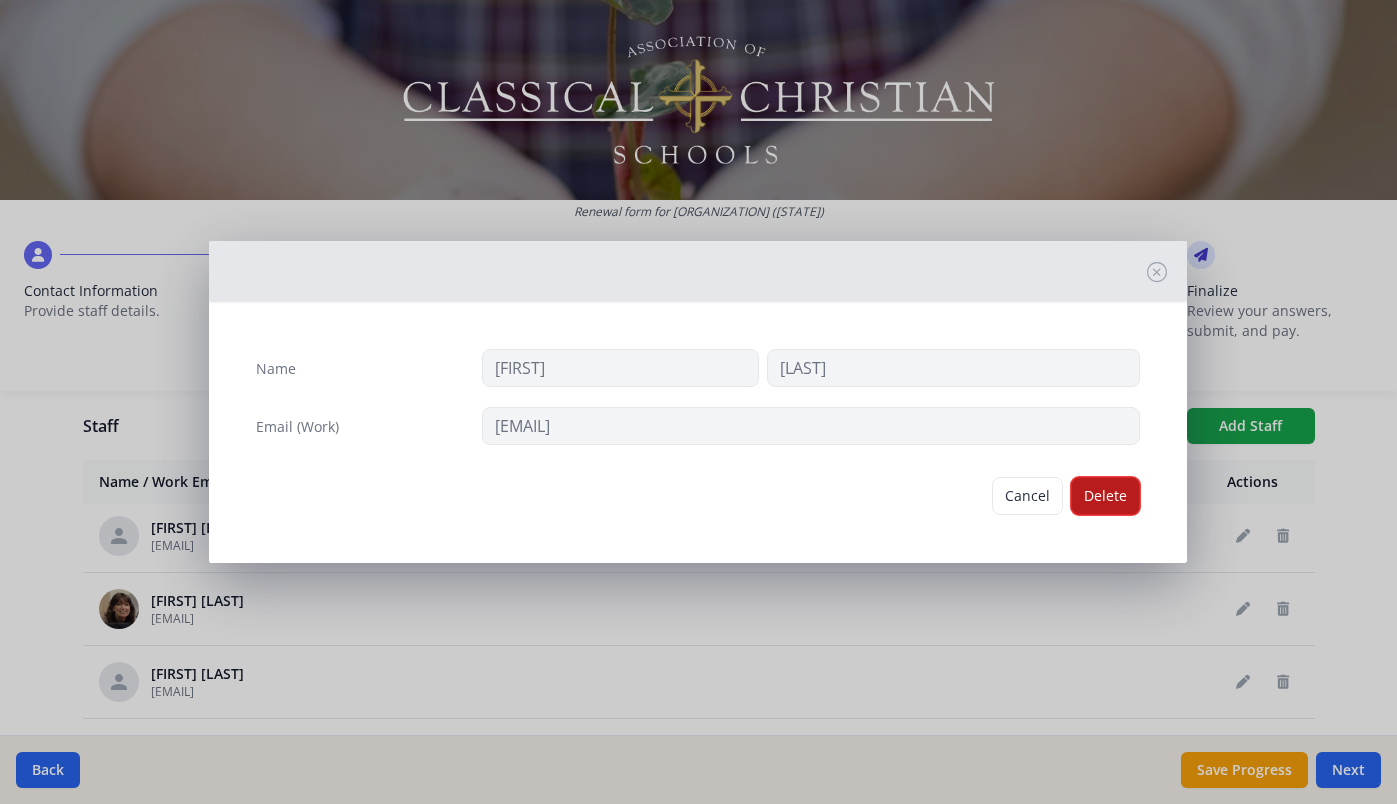 click on "Delete" at bounding box center [1105, 496] 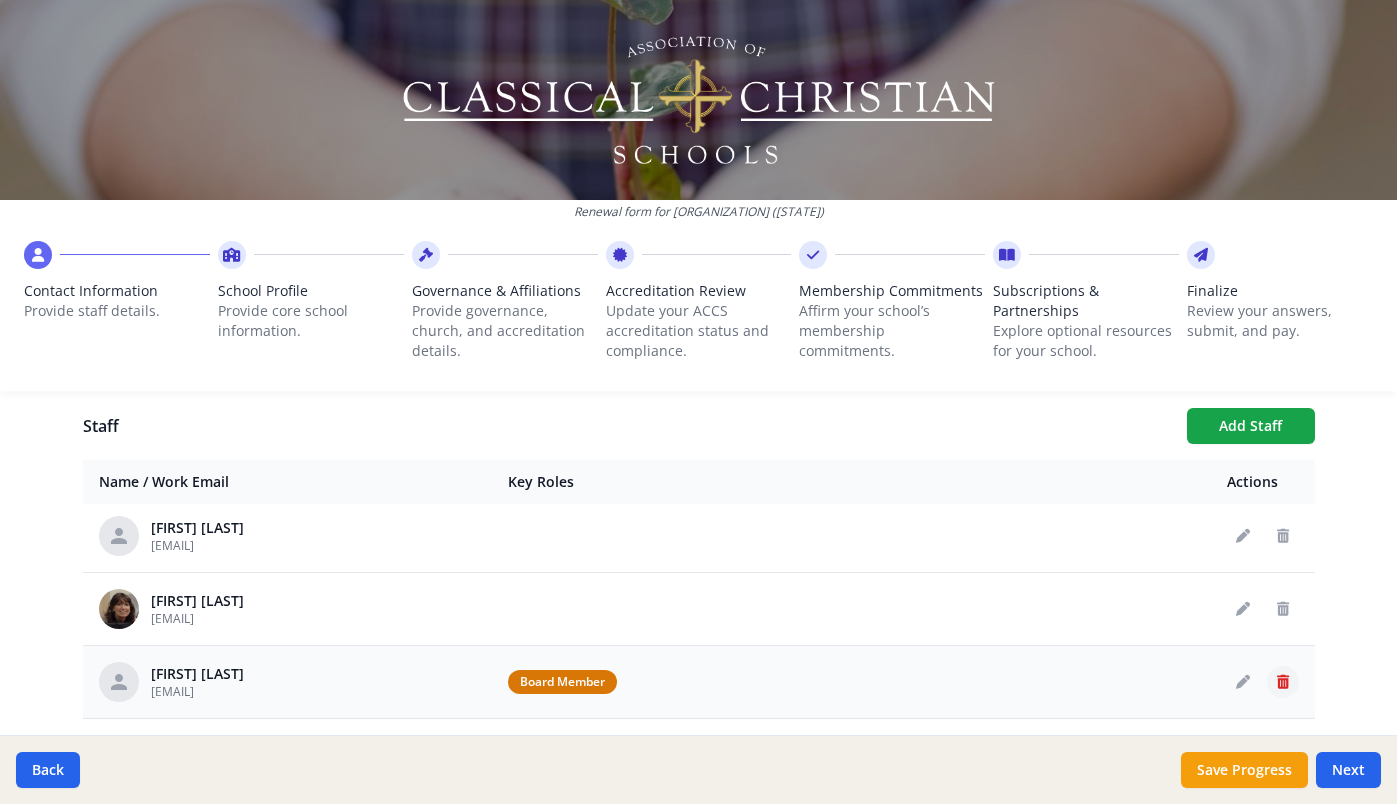 click at bounding box center (1283, 682) 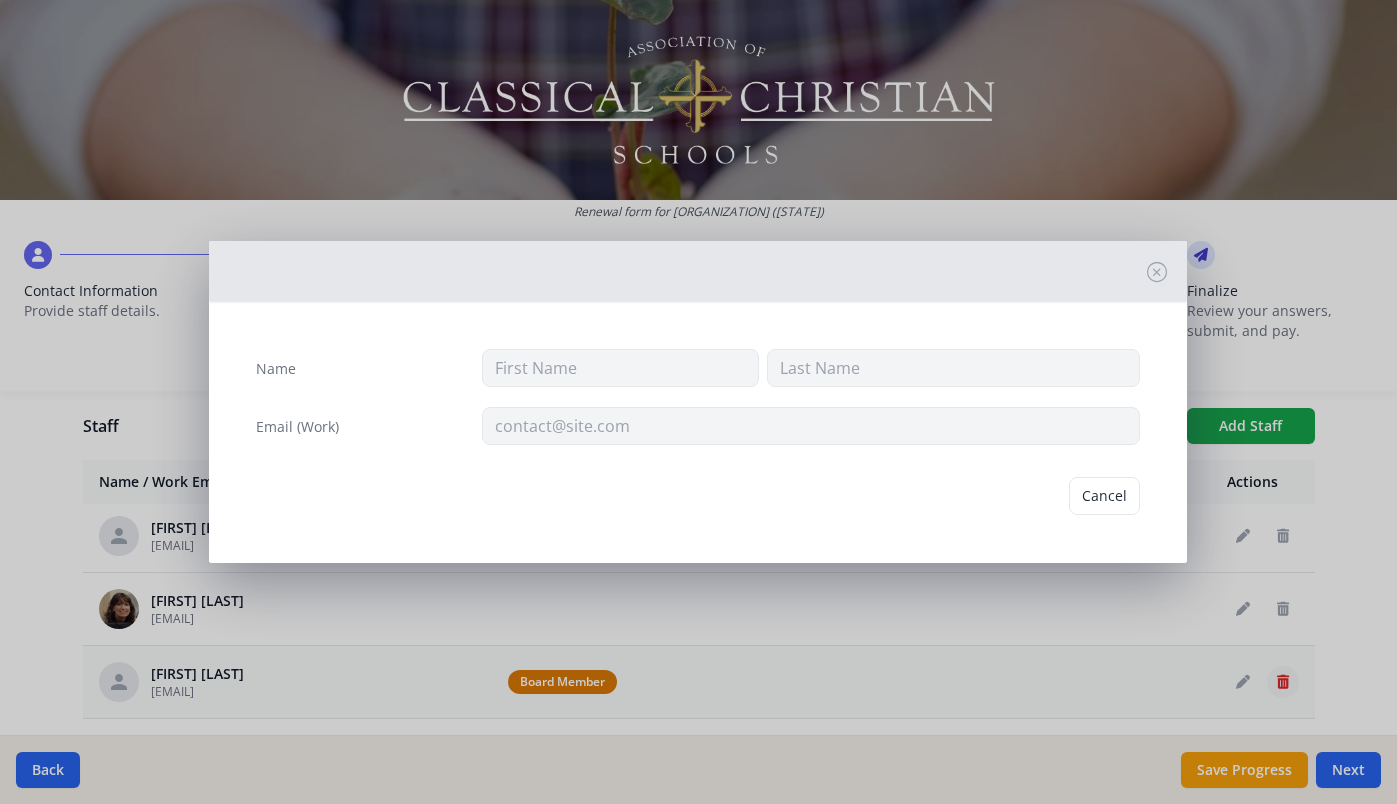 type on "[FIRST]" 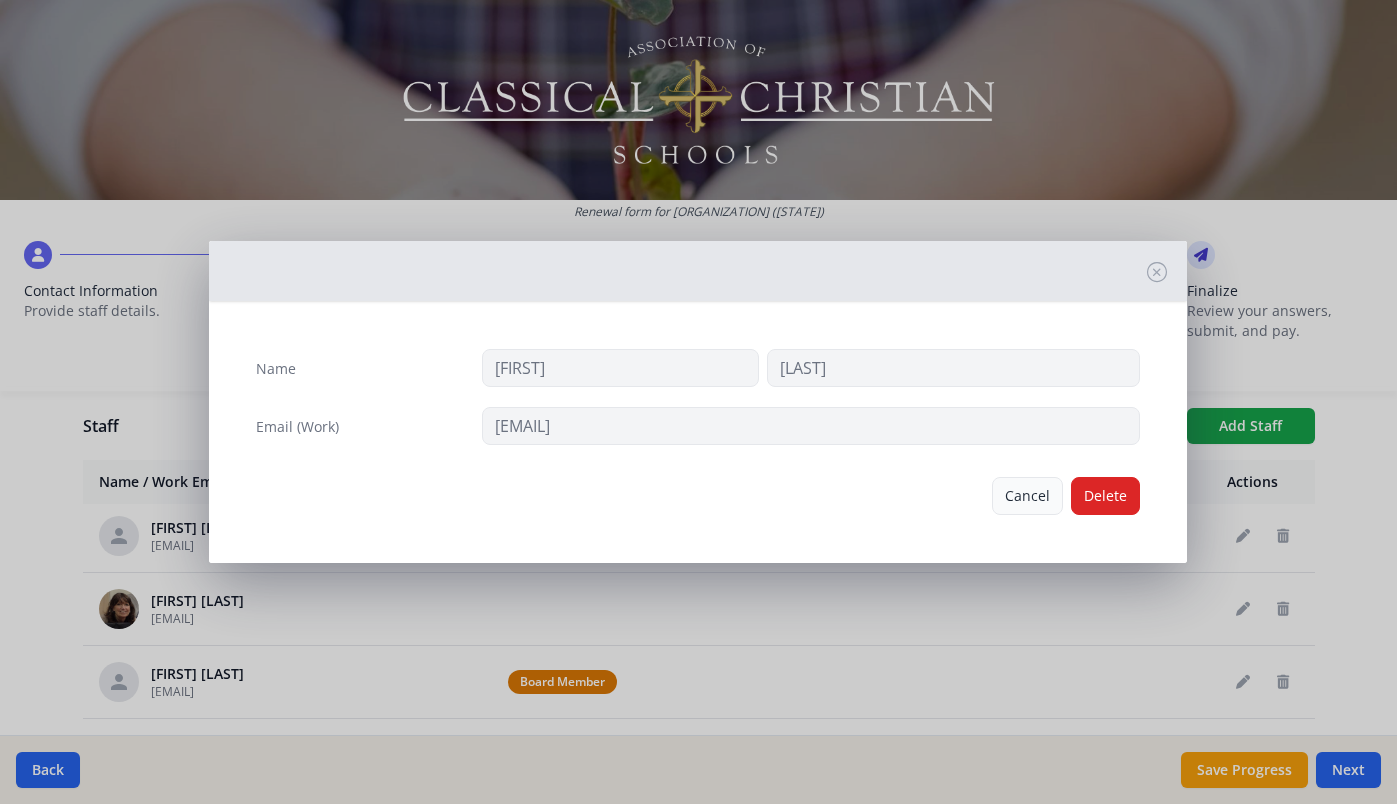 click on "Cancel" at bounding box center [1027, 496] 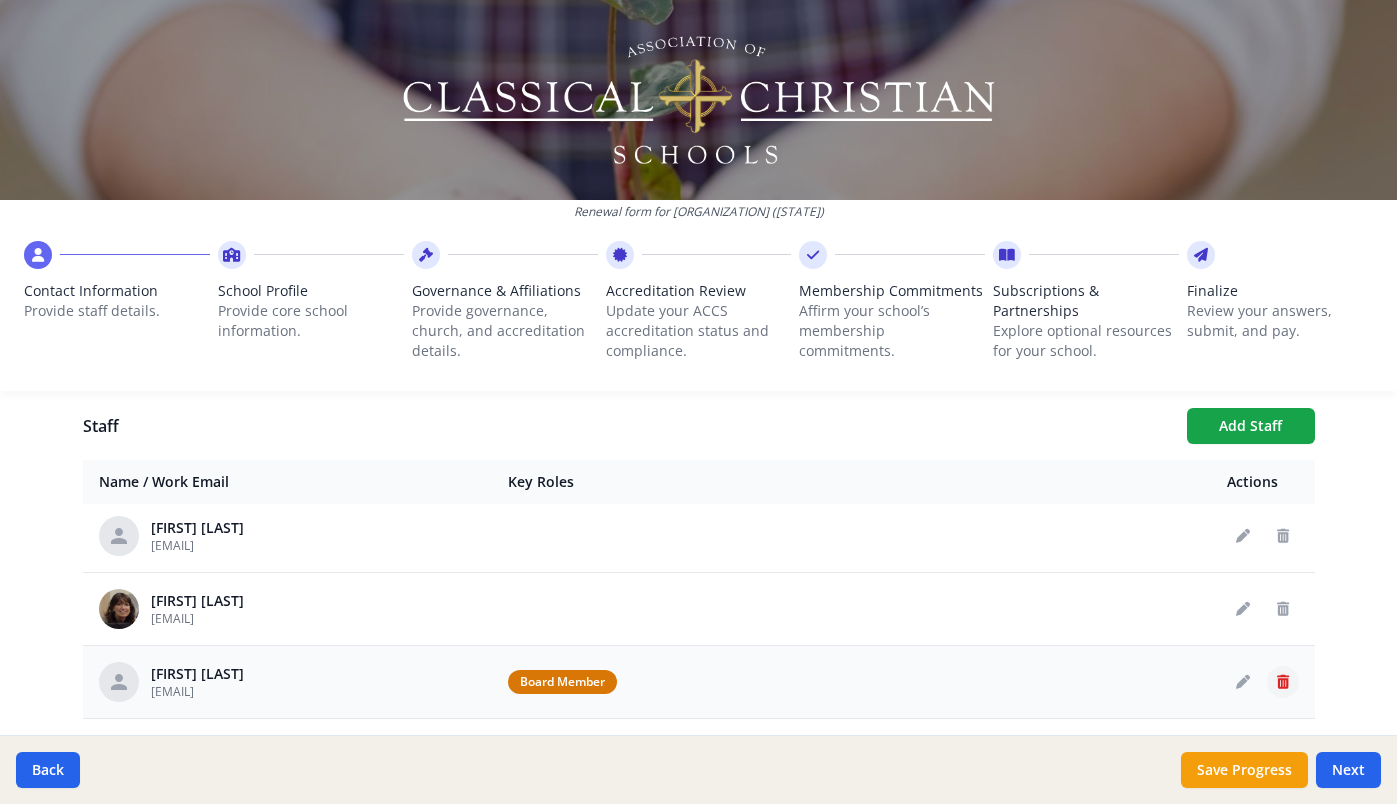 click at bounding box center (1283, 682) 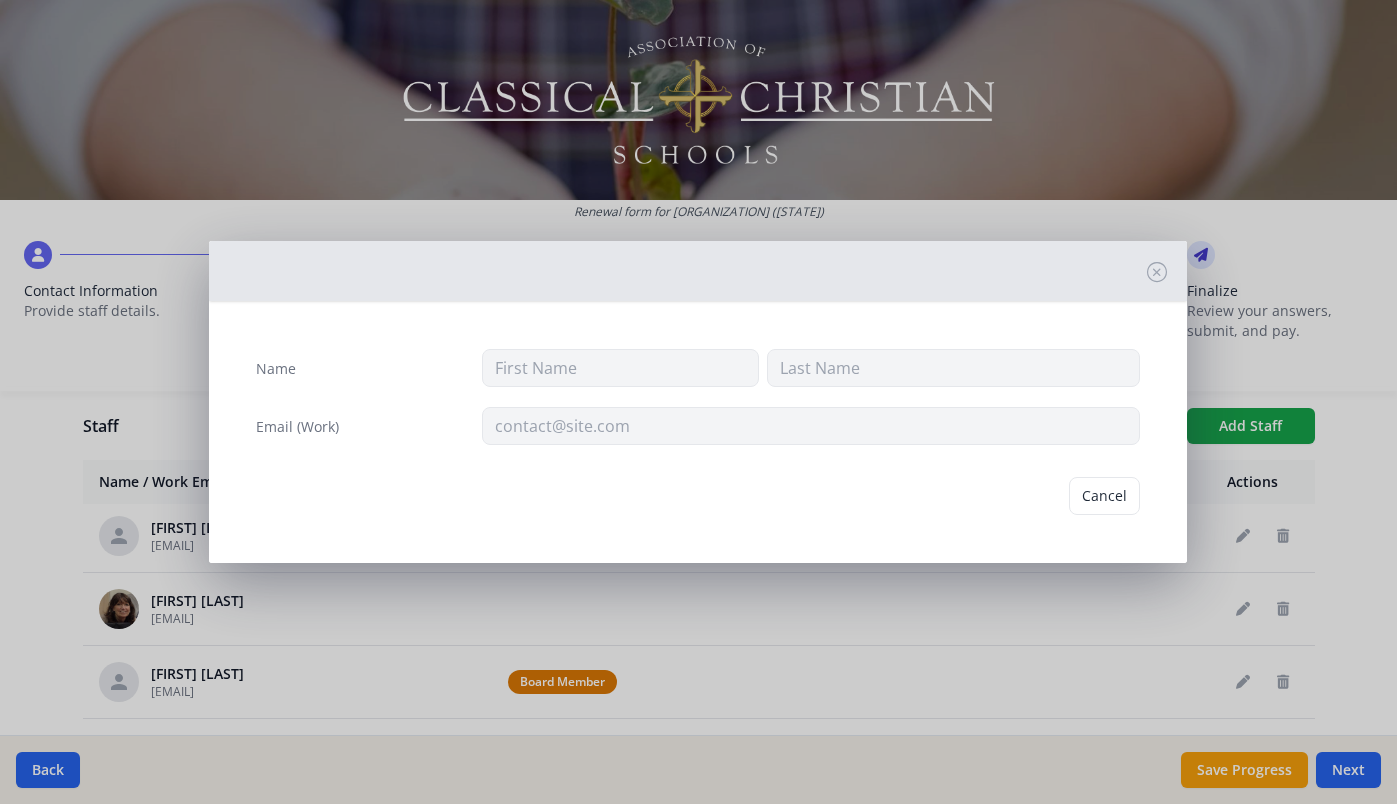 type on "[FIRST]" 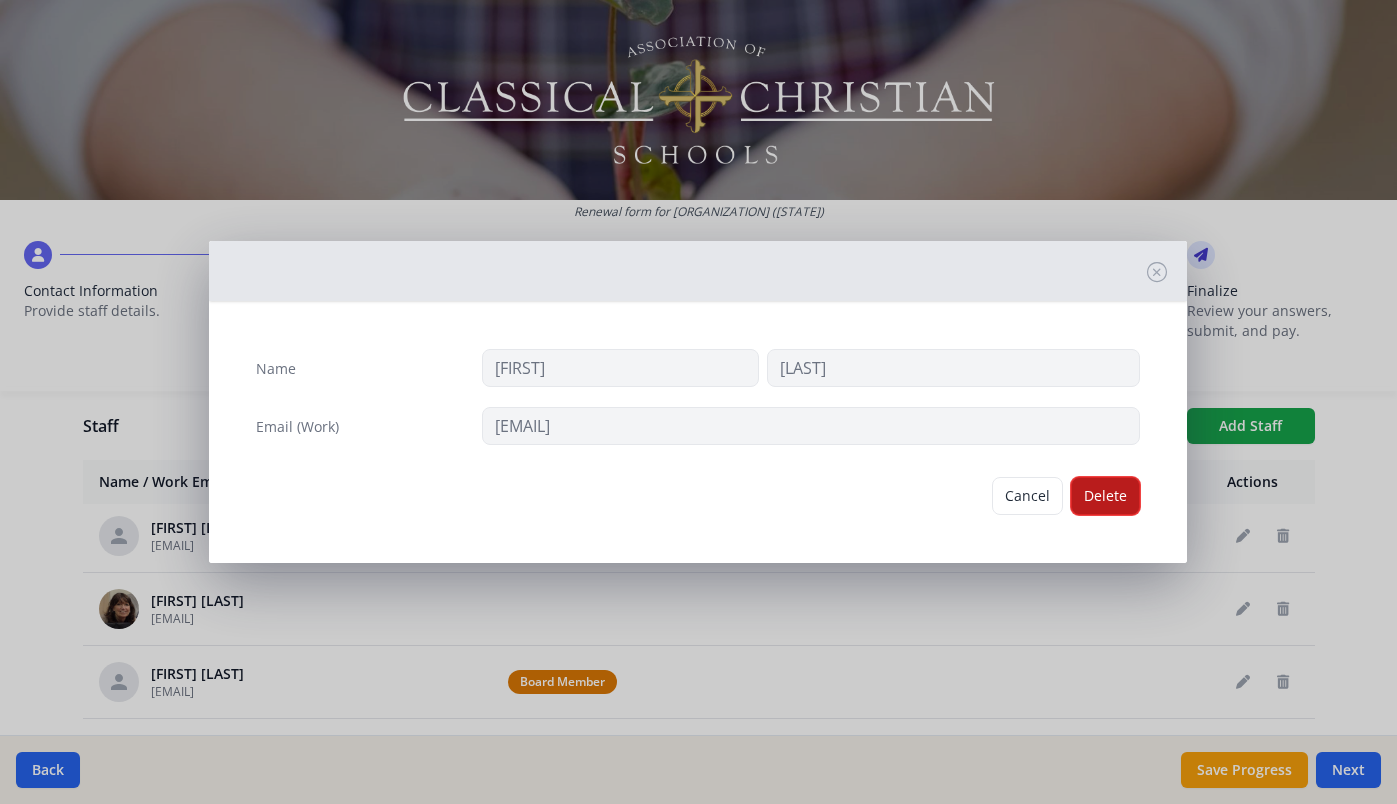 click on "Delete" at bounding box center (1105, 496) 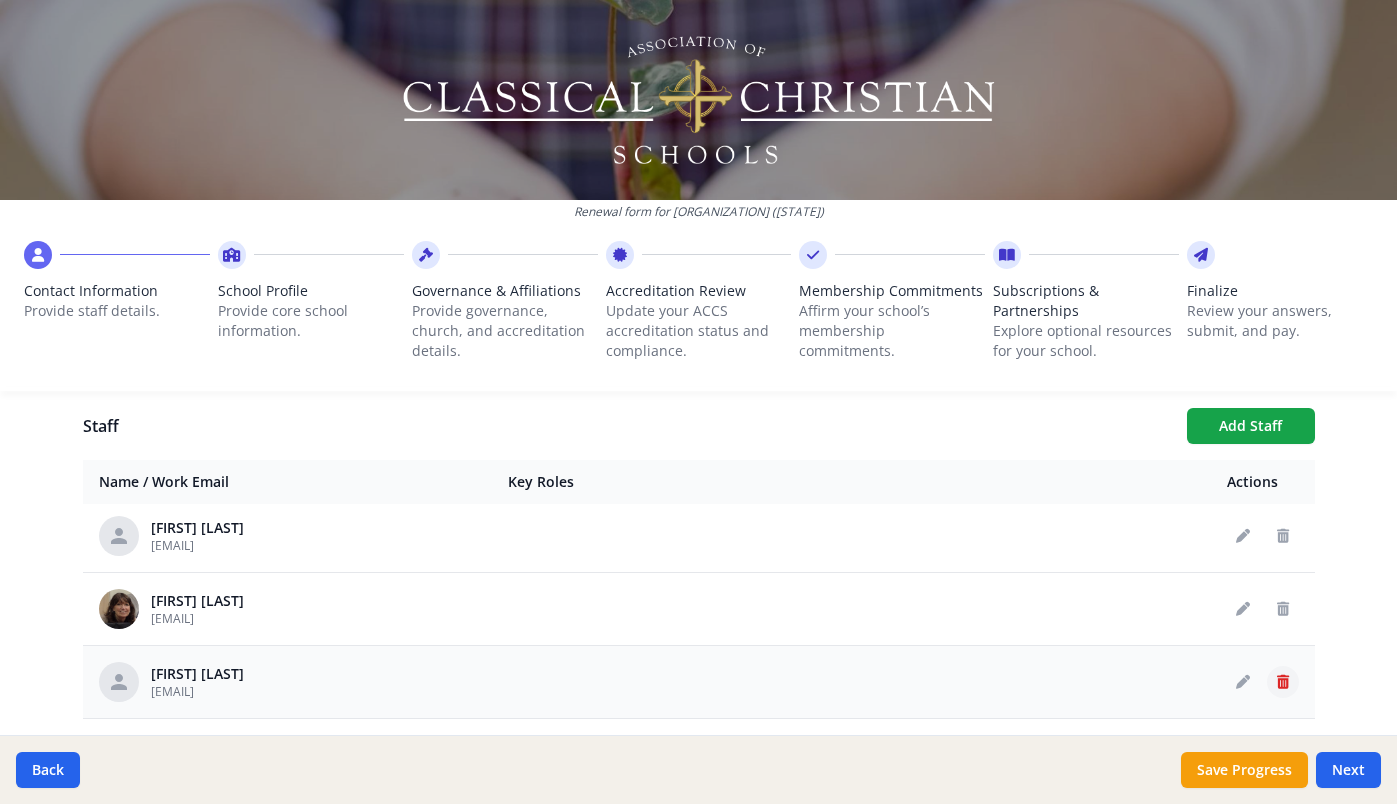 click at bounding box center (1283, 682) 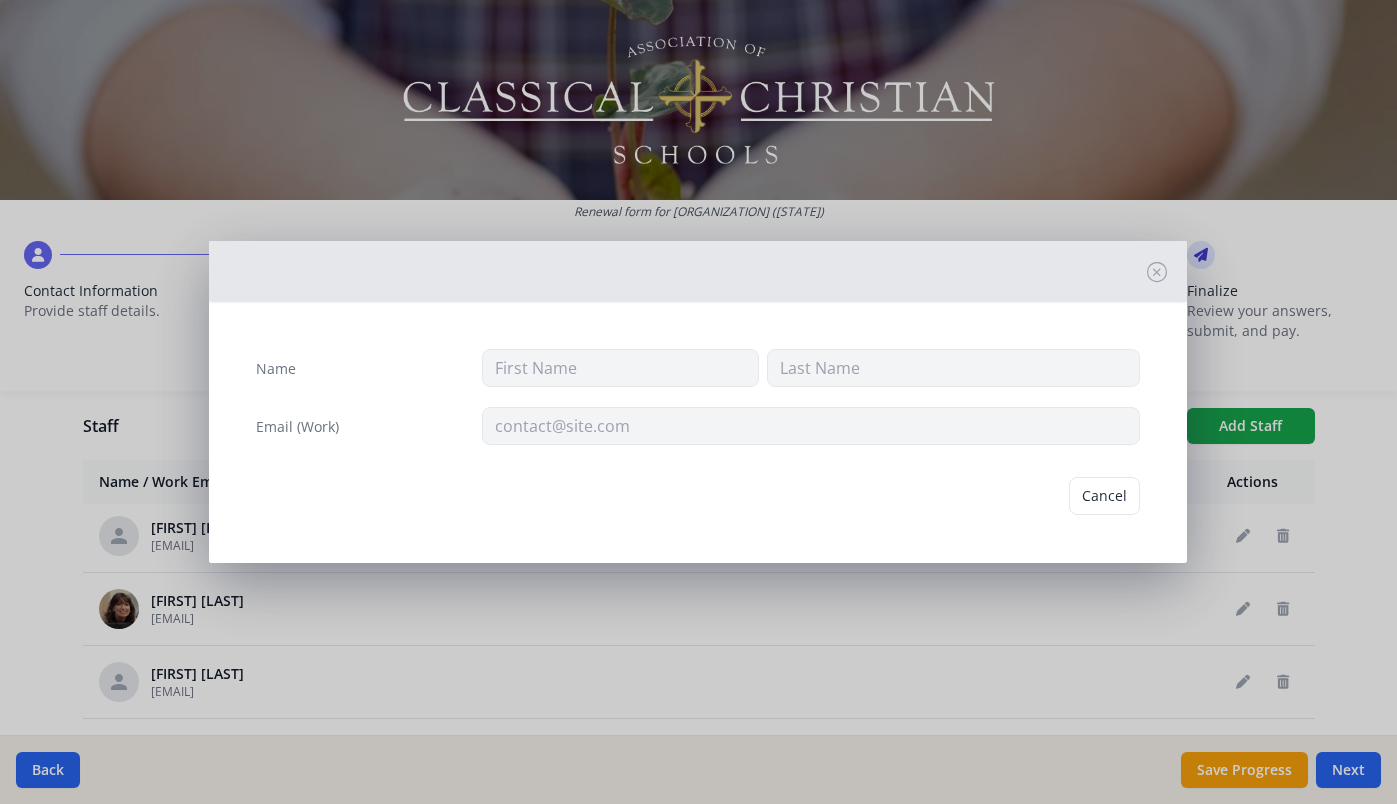 type on "[FIRST]" 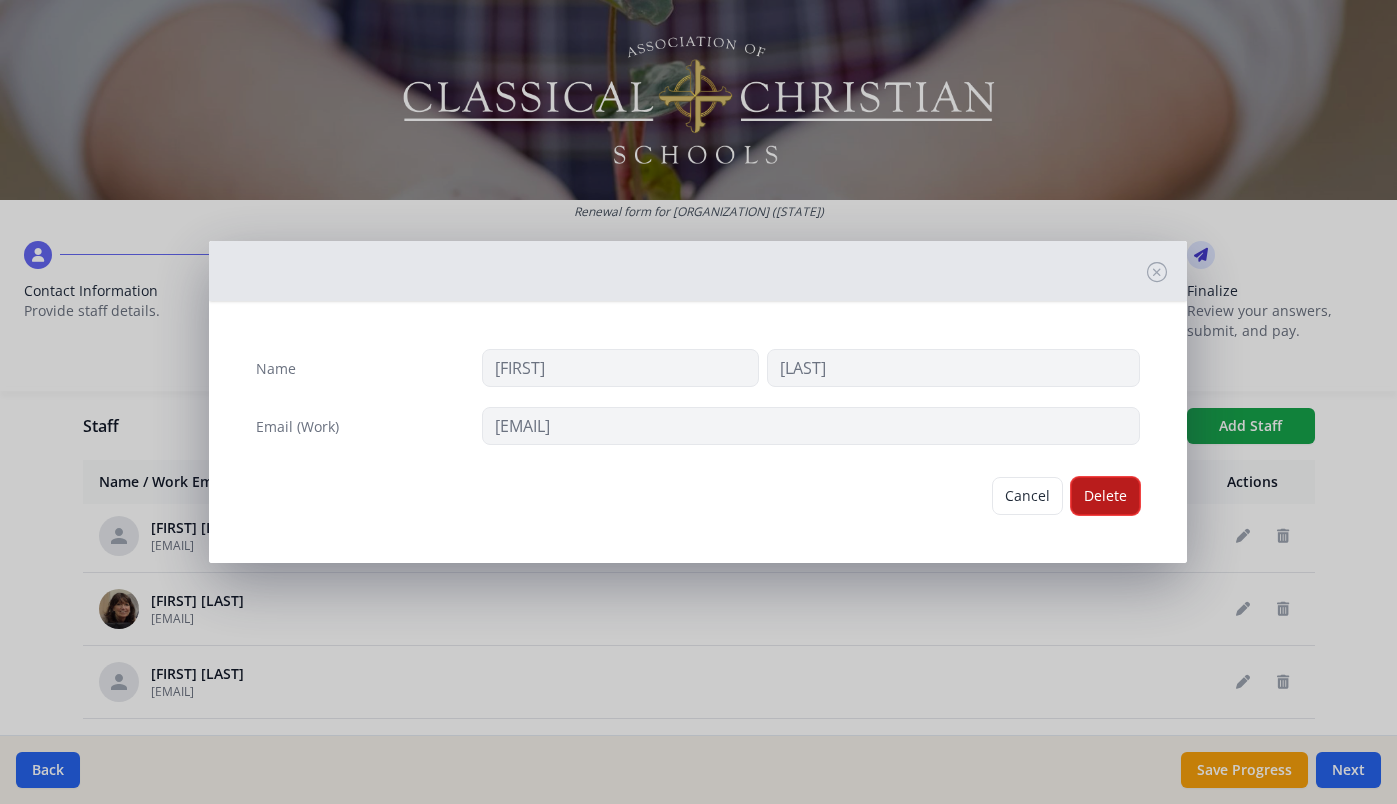 click on "Delete" at bounding box center (1105, 496) 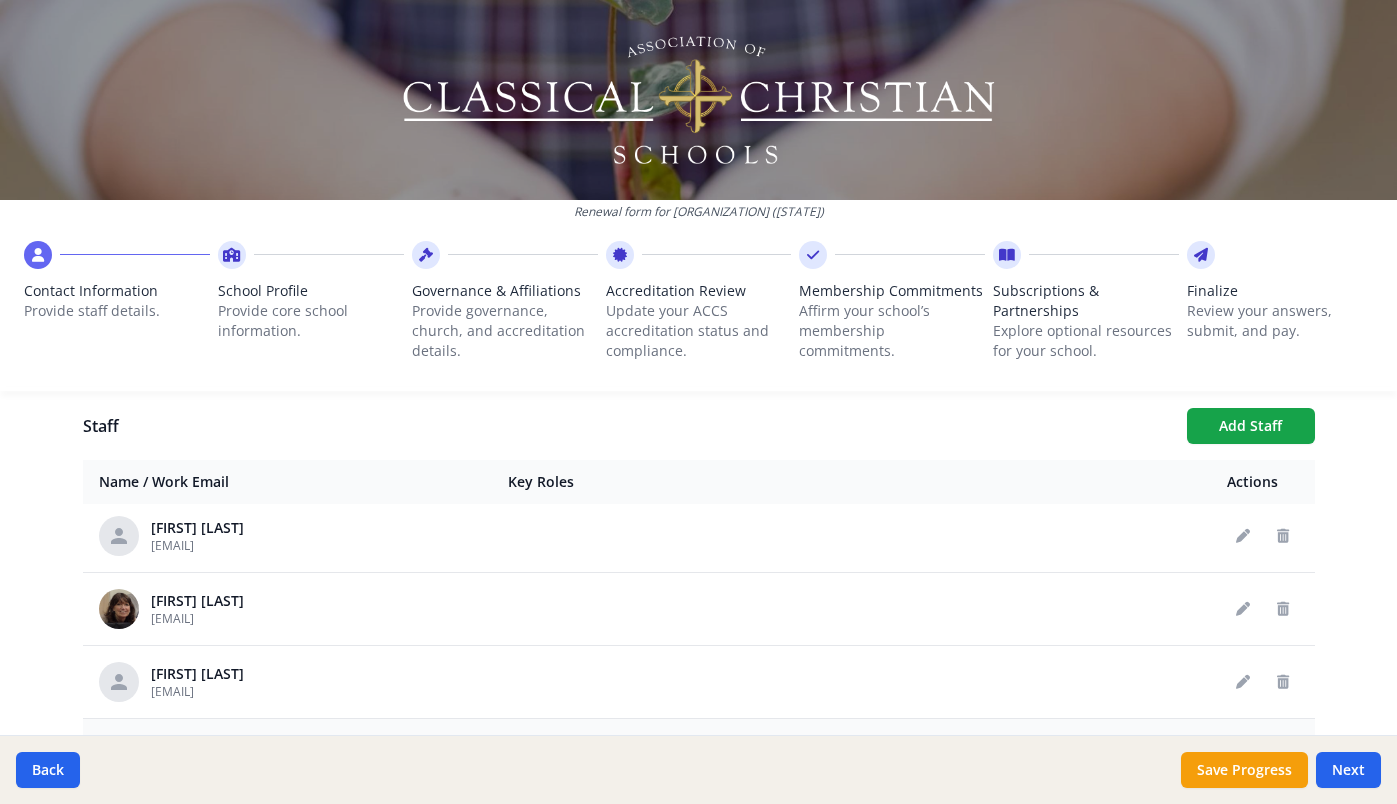 click at bounding box center [1243, 755] 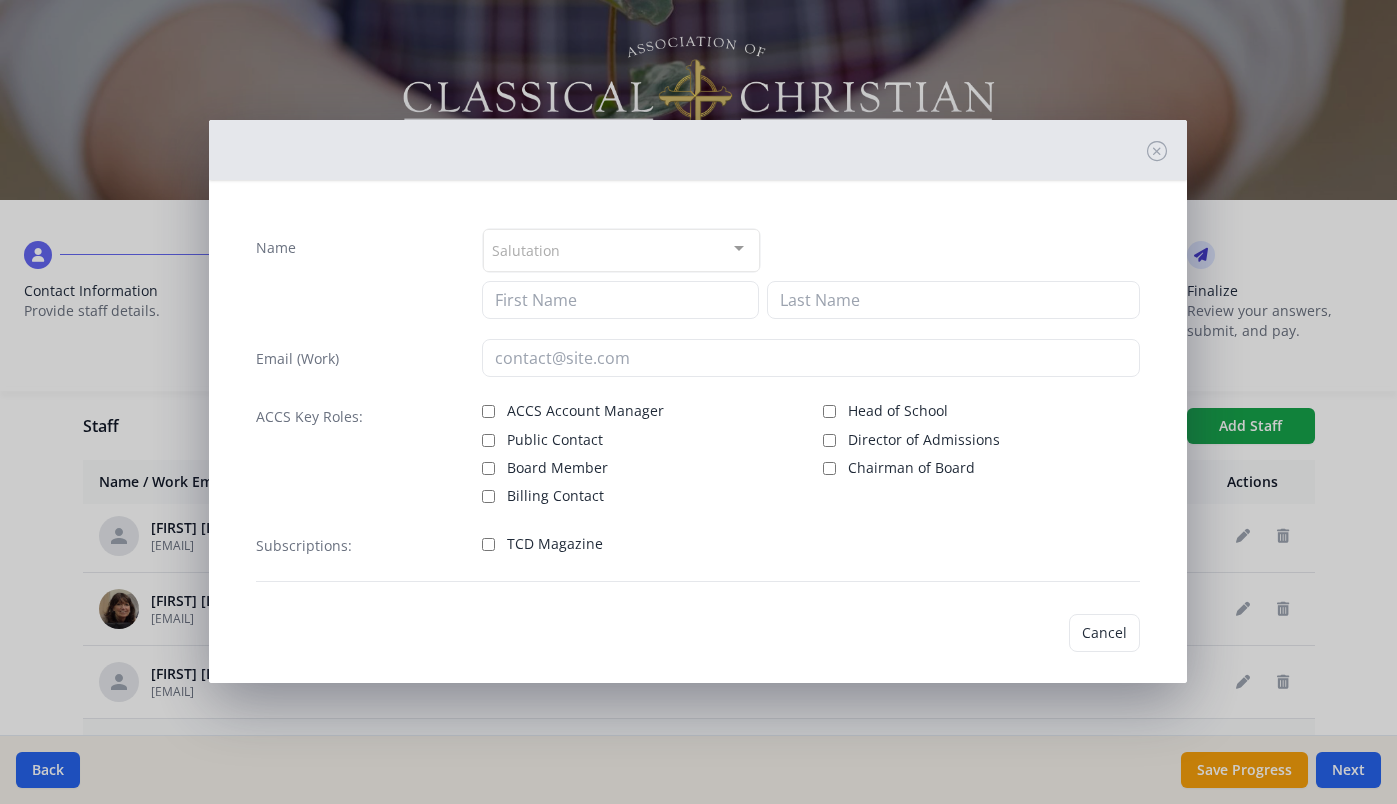 type on "[FIRST]" 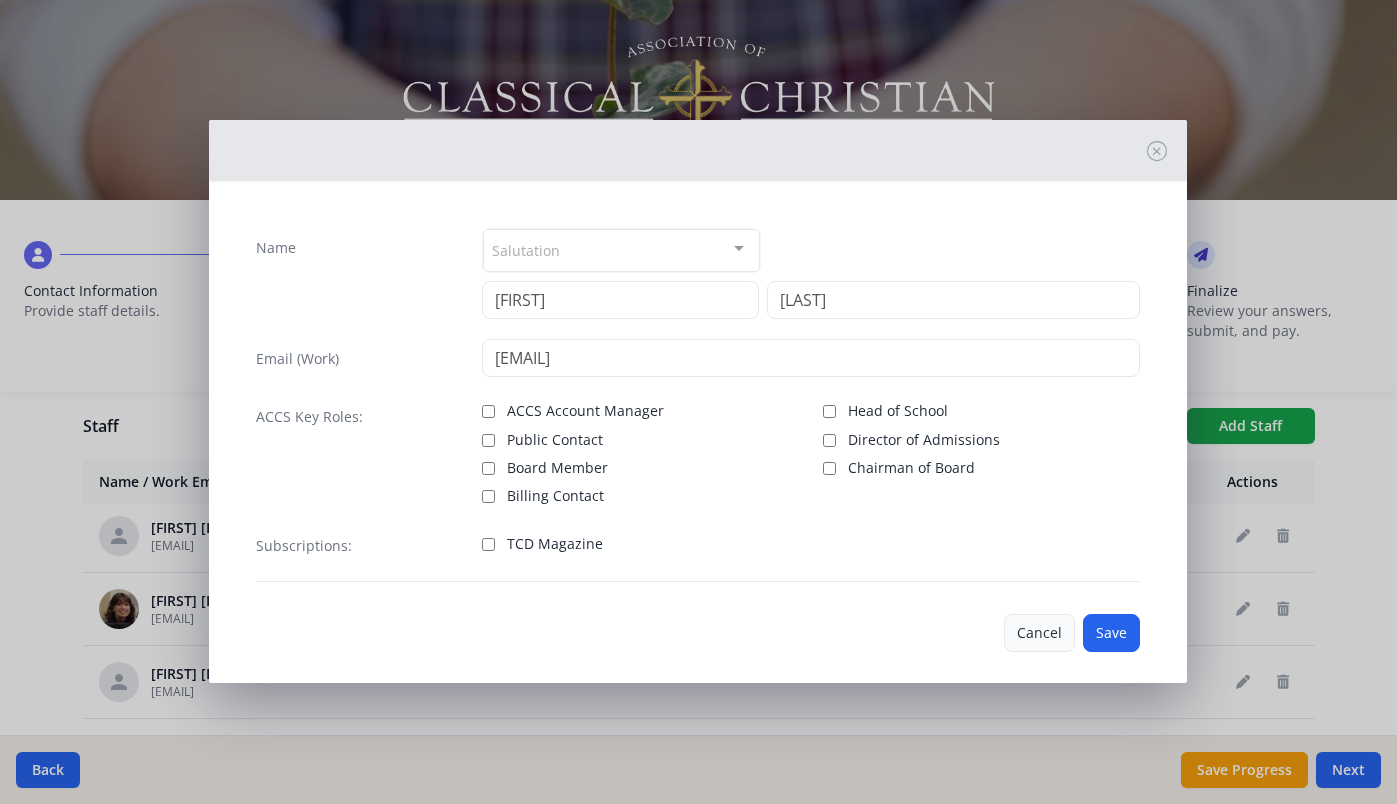 click on "Cancel" at bounding box center [1039, 633] 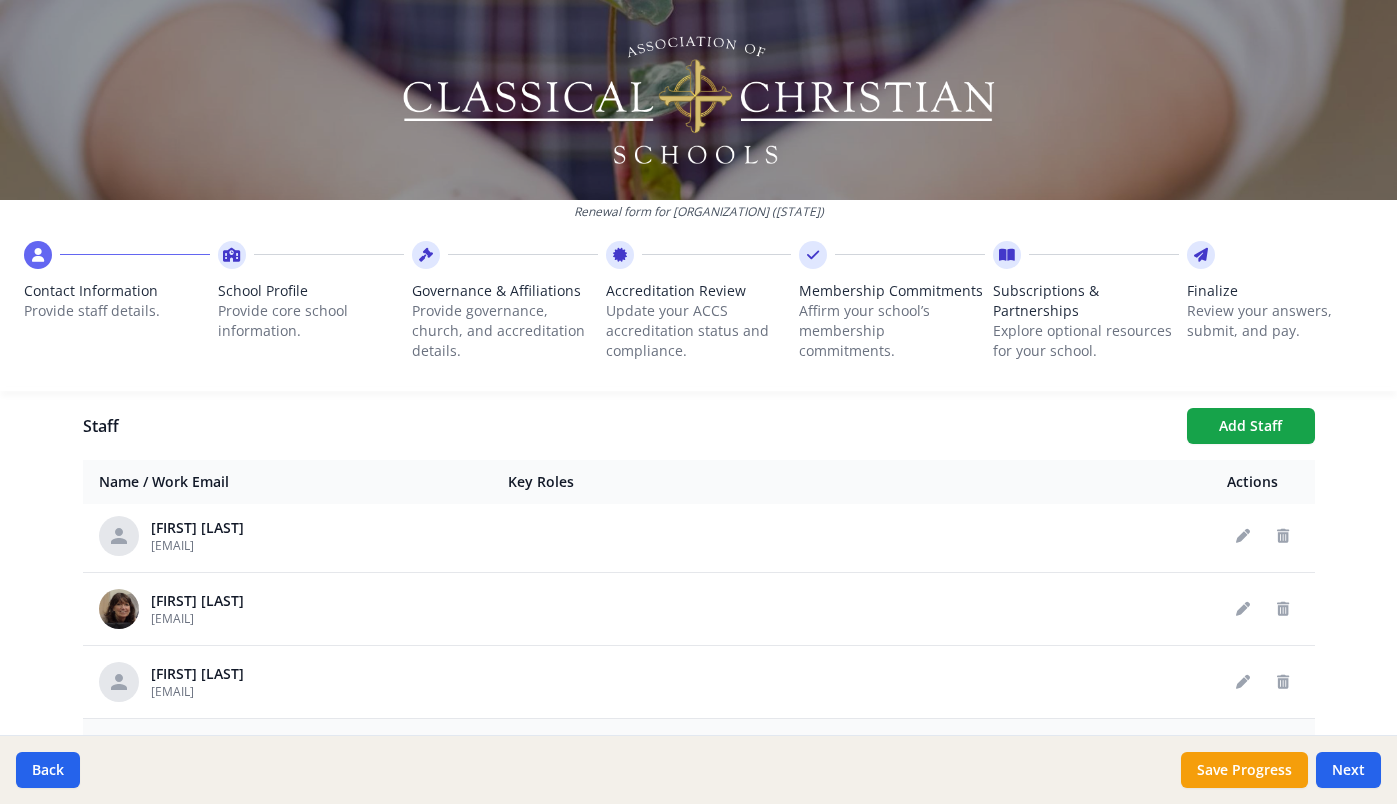 click at bounding box center [1283, 755] 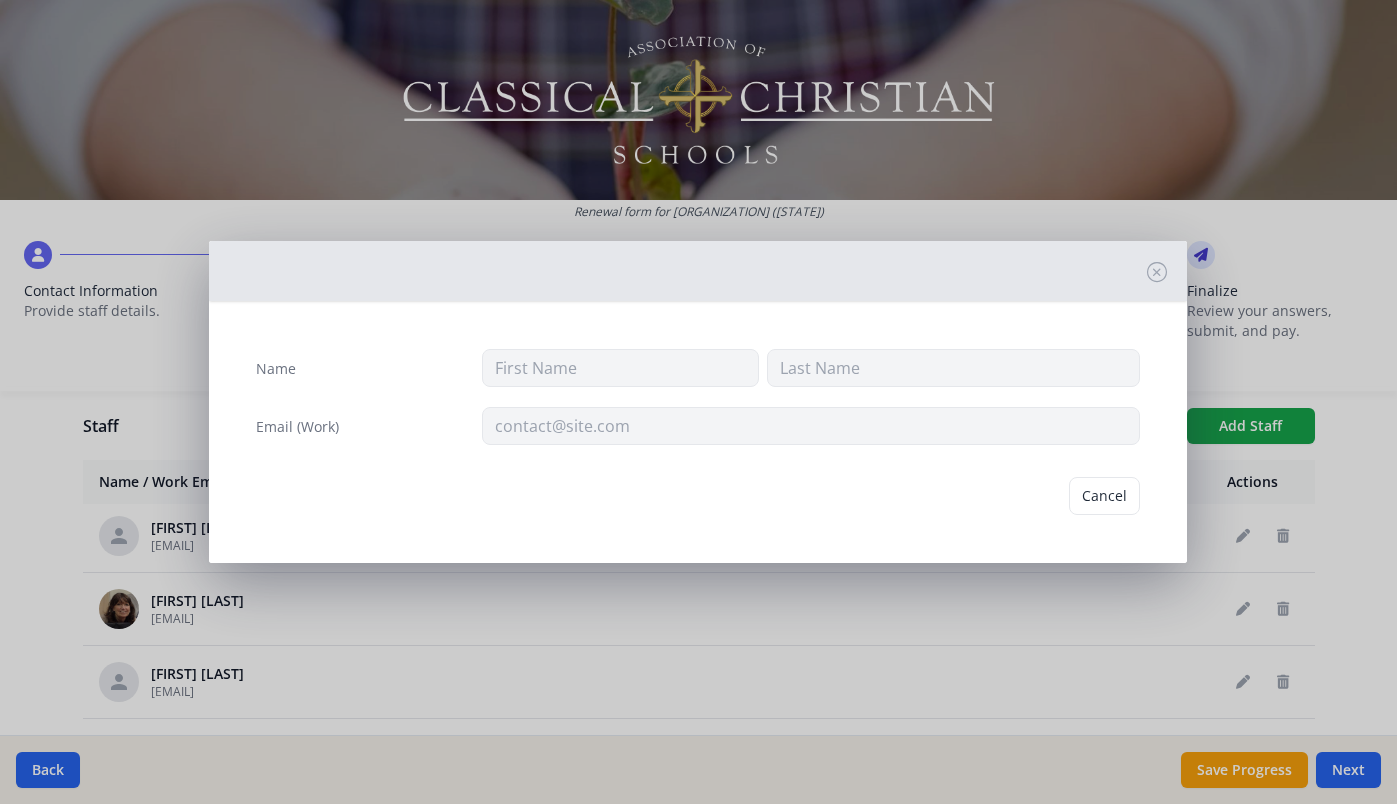 type on "[FIRST]" 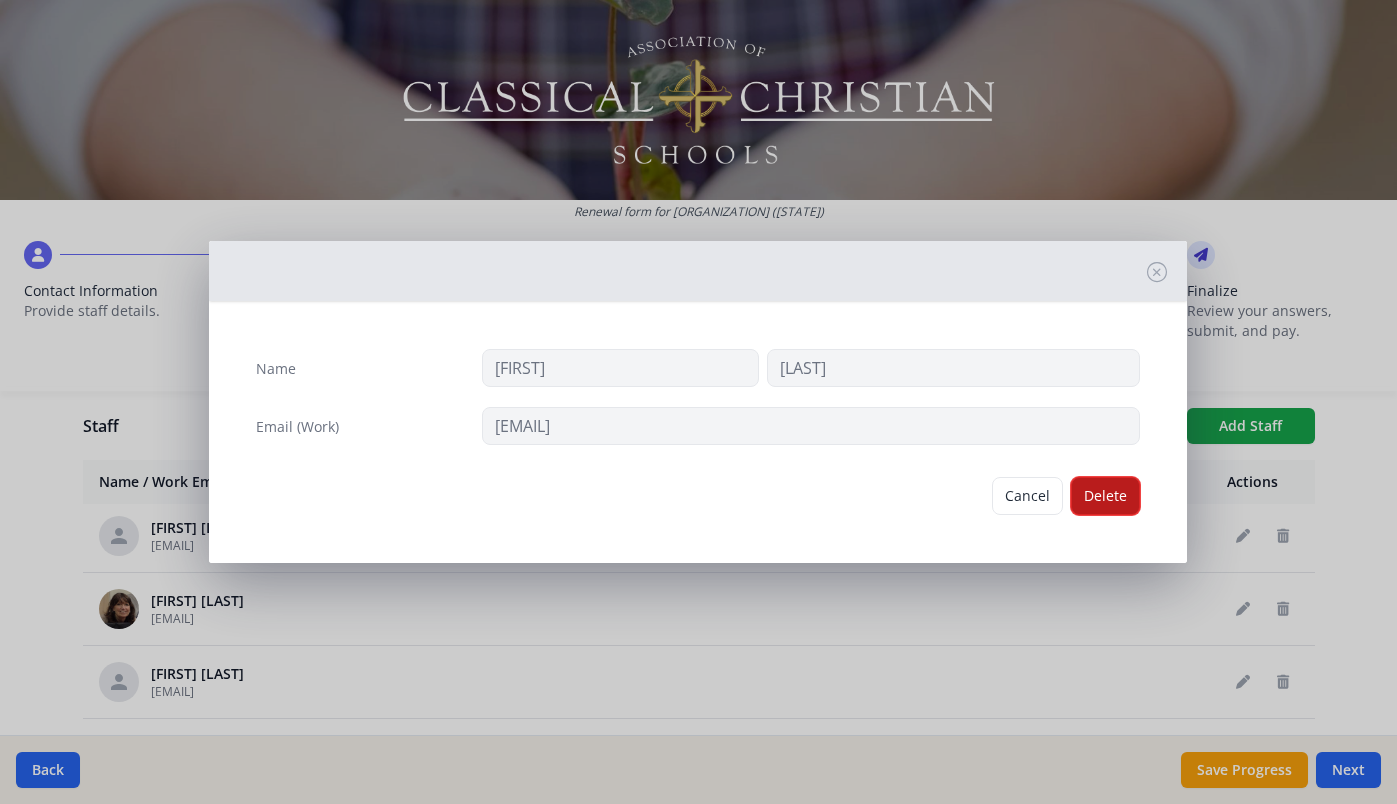 click on "Delete" at bounding box center (1105, 496) 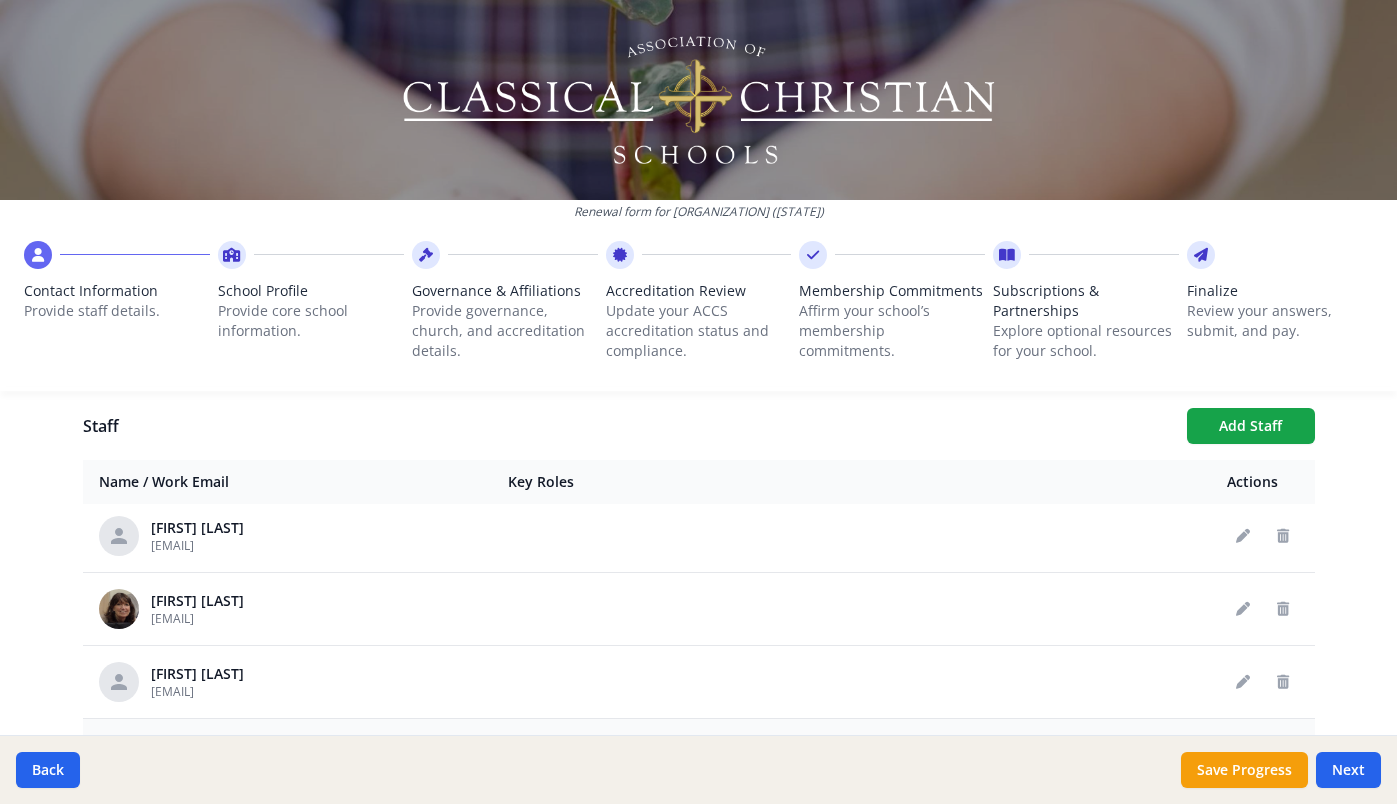 click at bounding box center [1243, 755] 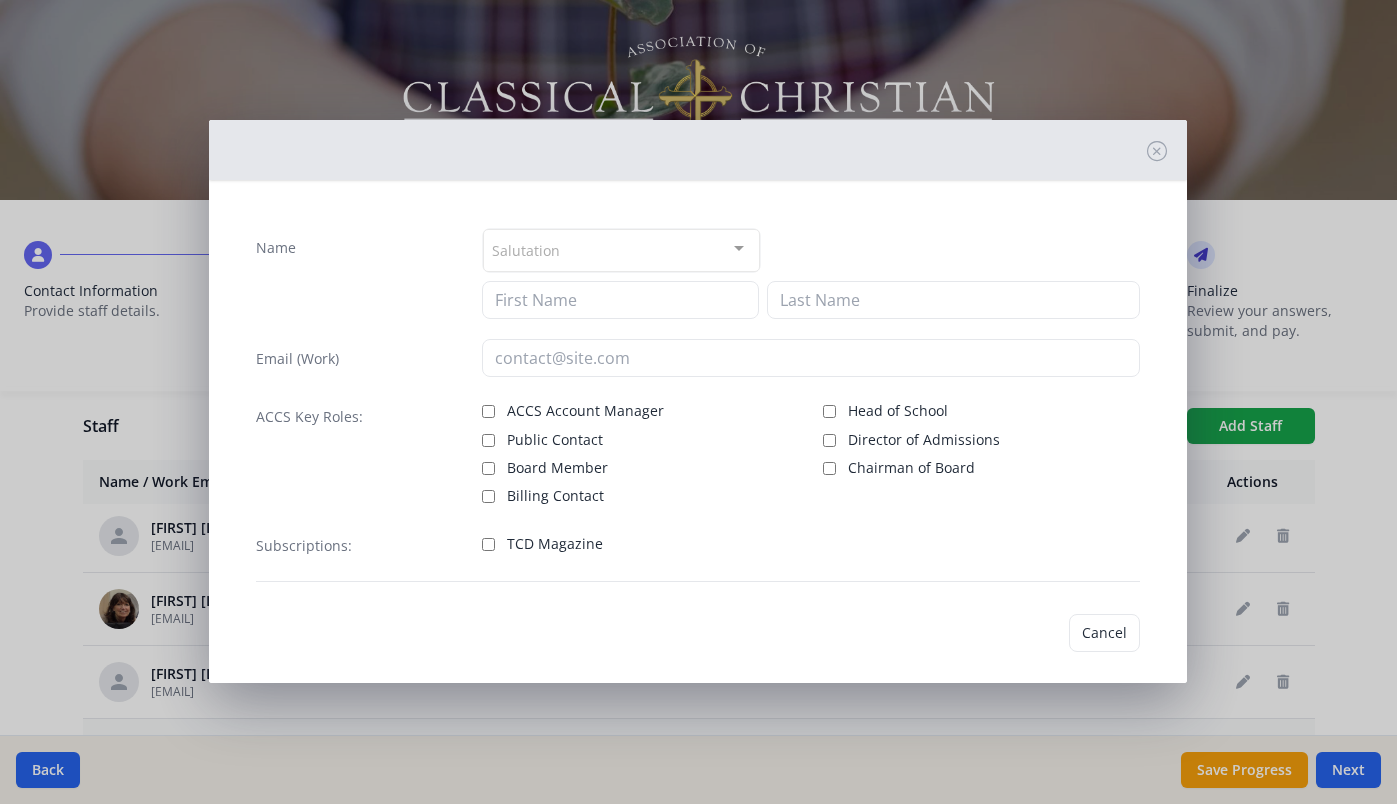 type on "[FIRST]" 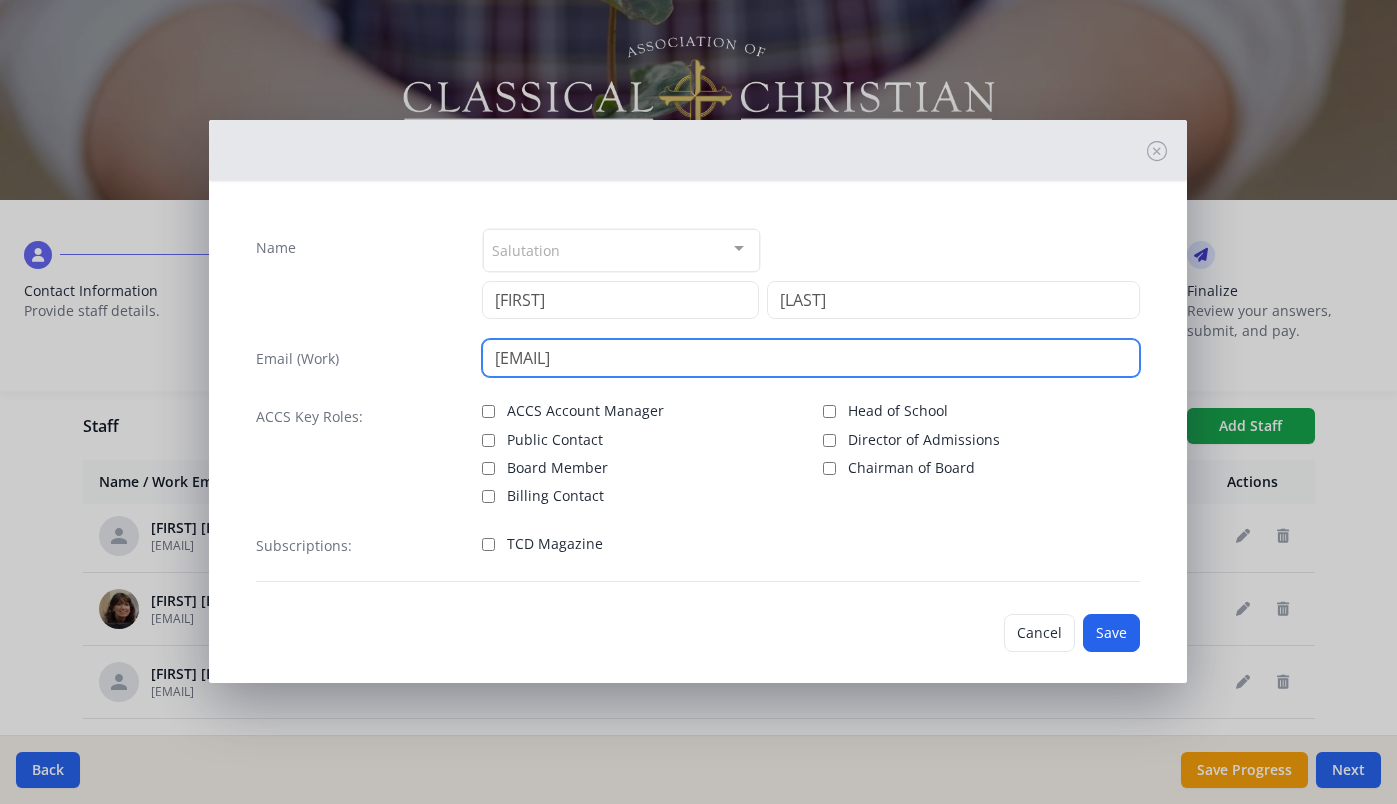 click on "[EMAIL]" at bounding box center [811, 358] 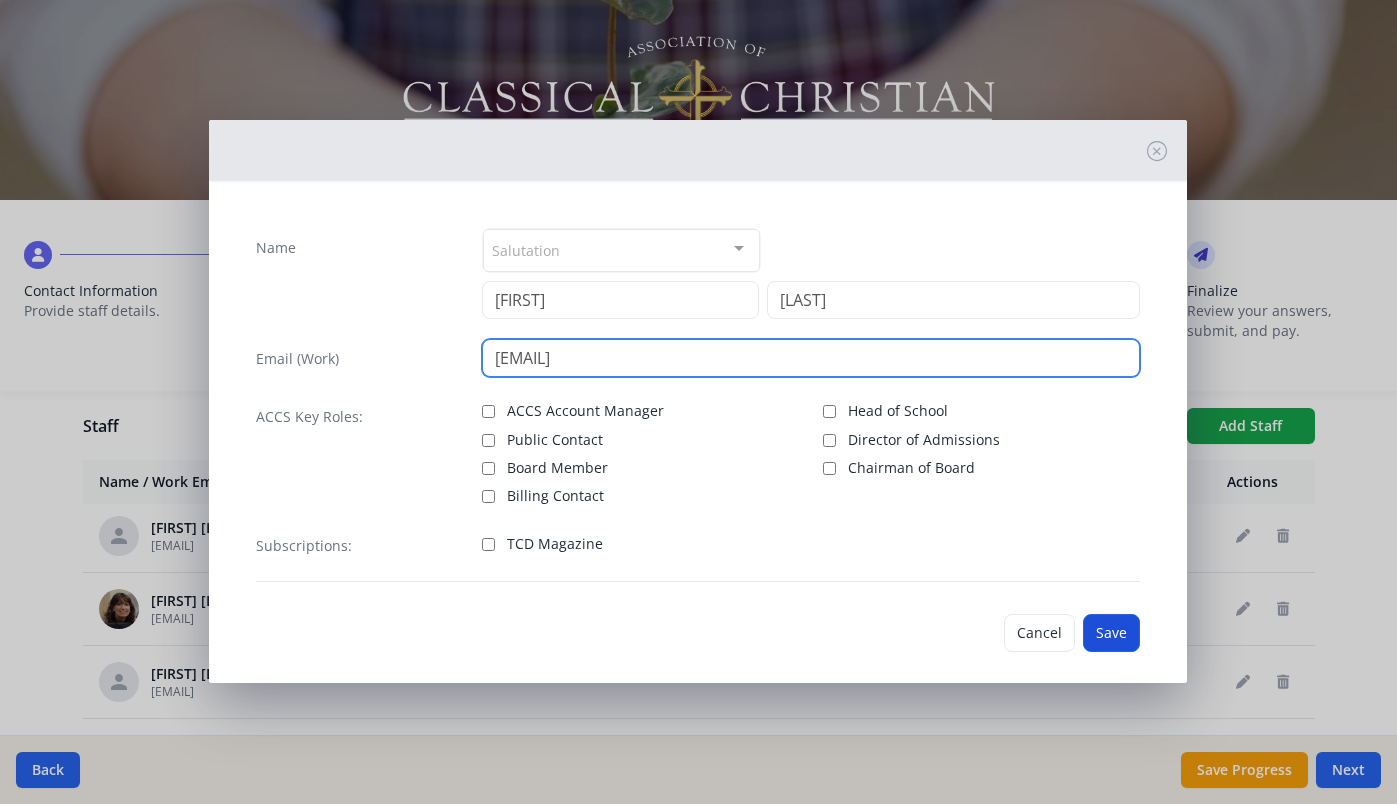 type on "[EMAIL]" 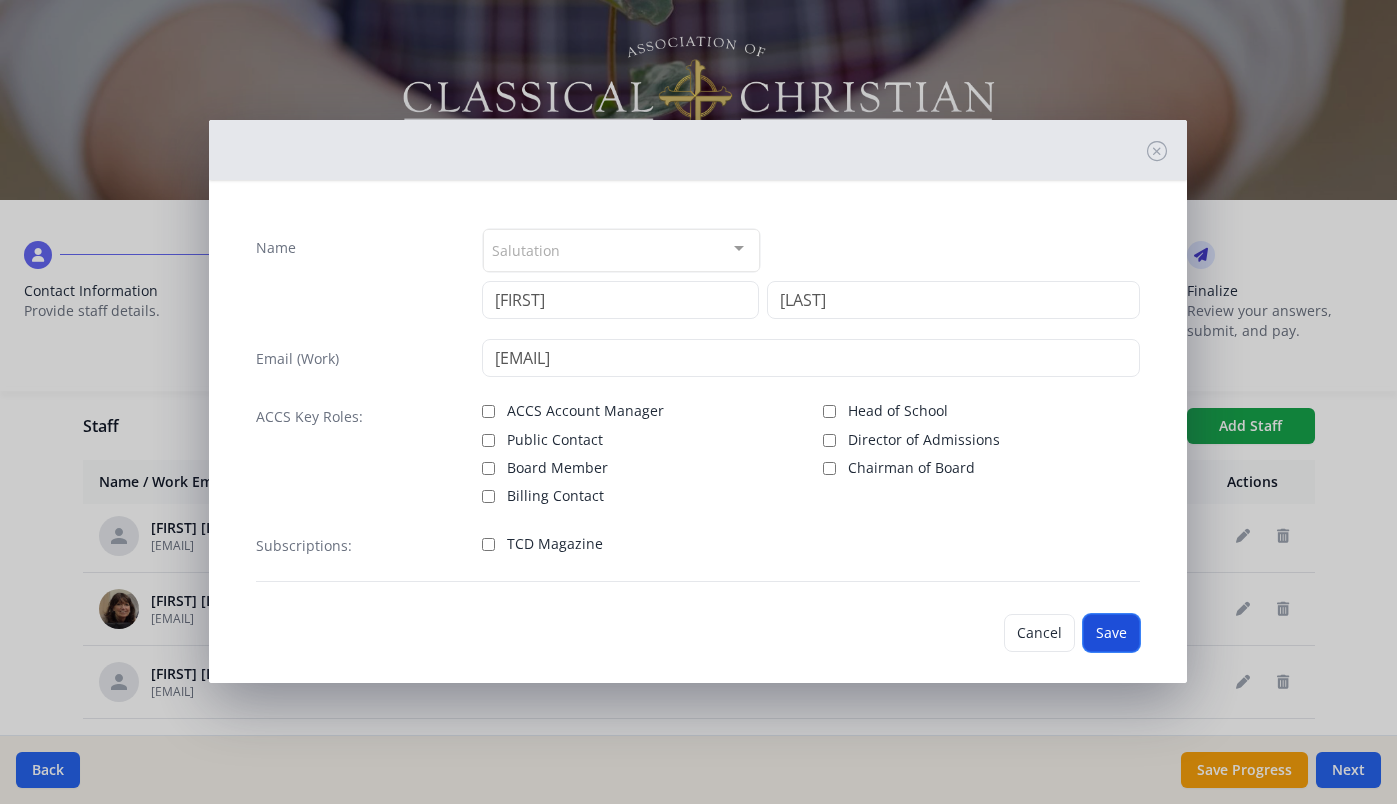 click on "Save" at bounding box center (1111, 633) 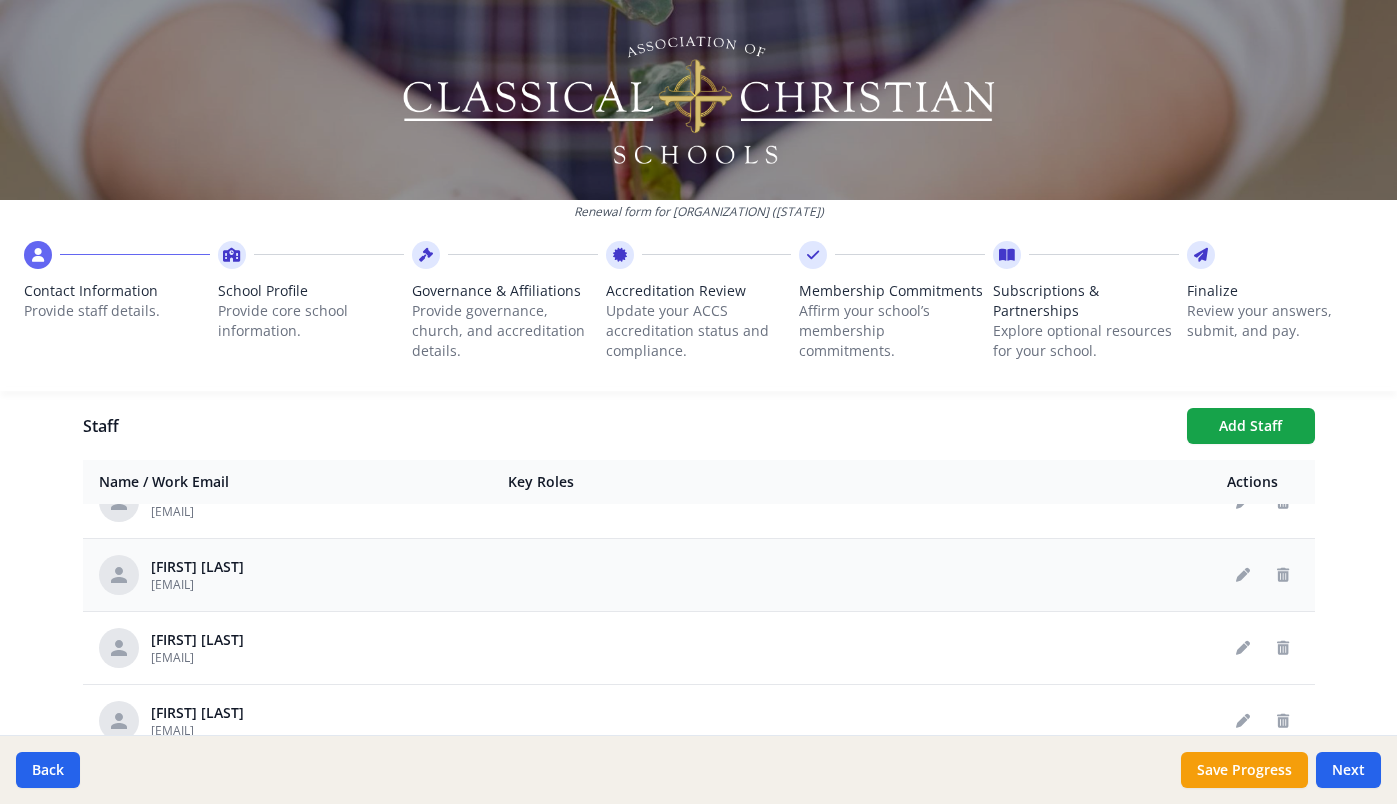 scroll, scrollTop: 992, scrollLeft: 0, axis: vertical 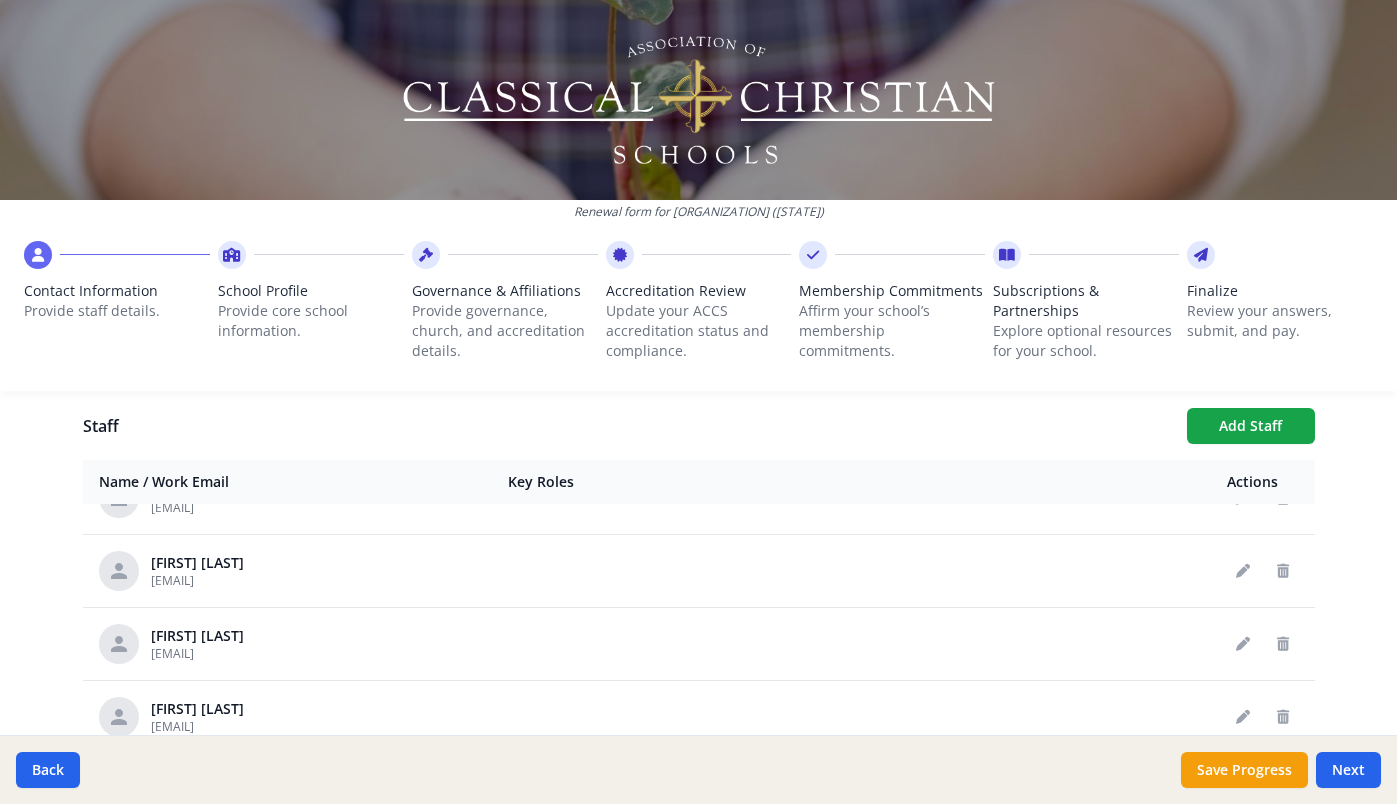 click at bounding box center (1283, 790) 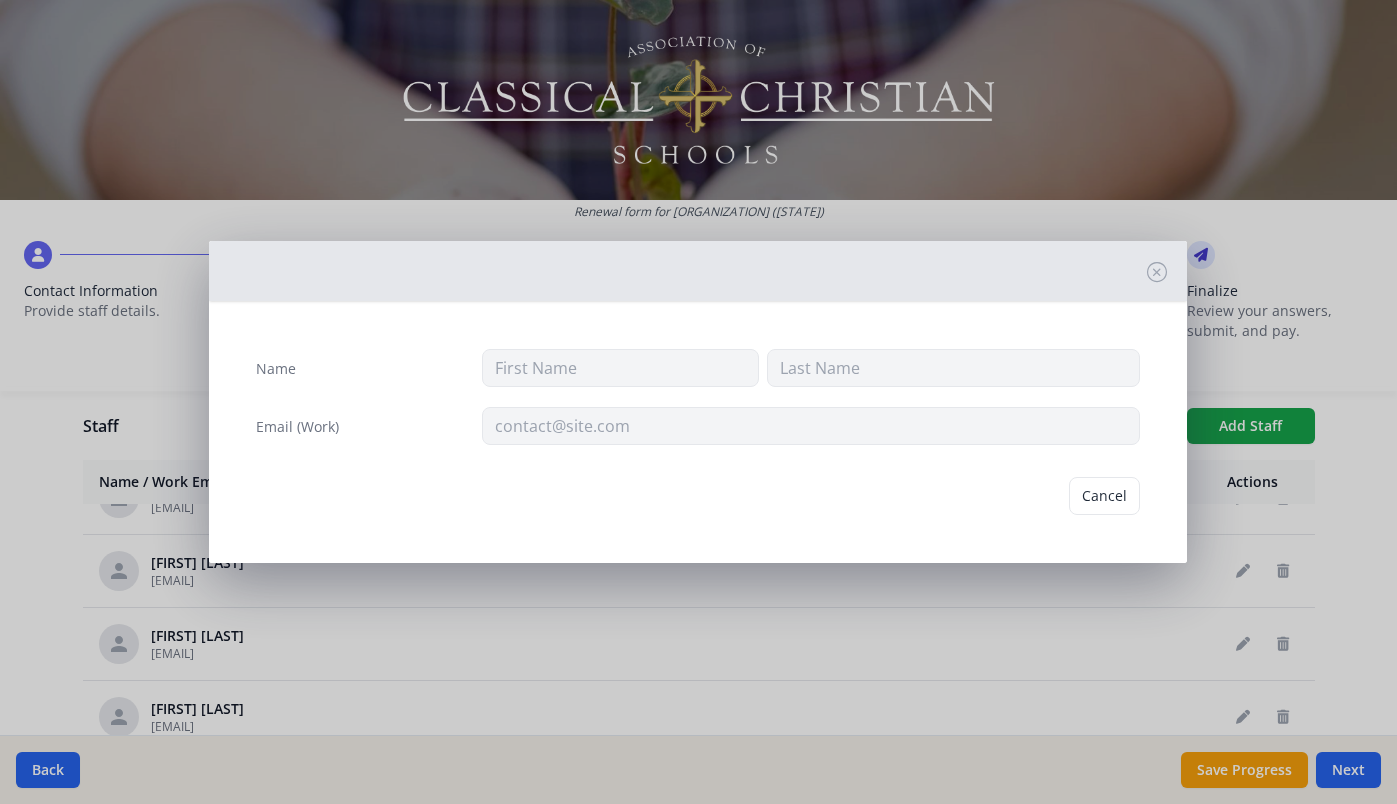 type on "[FIRST]" 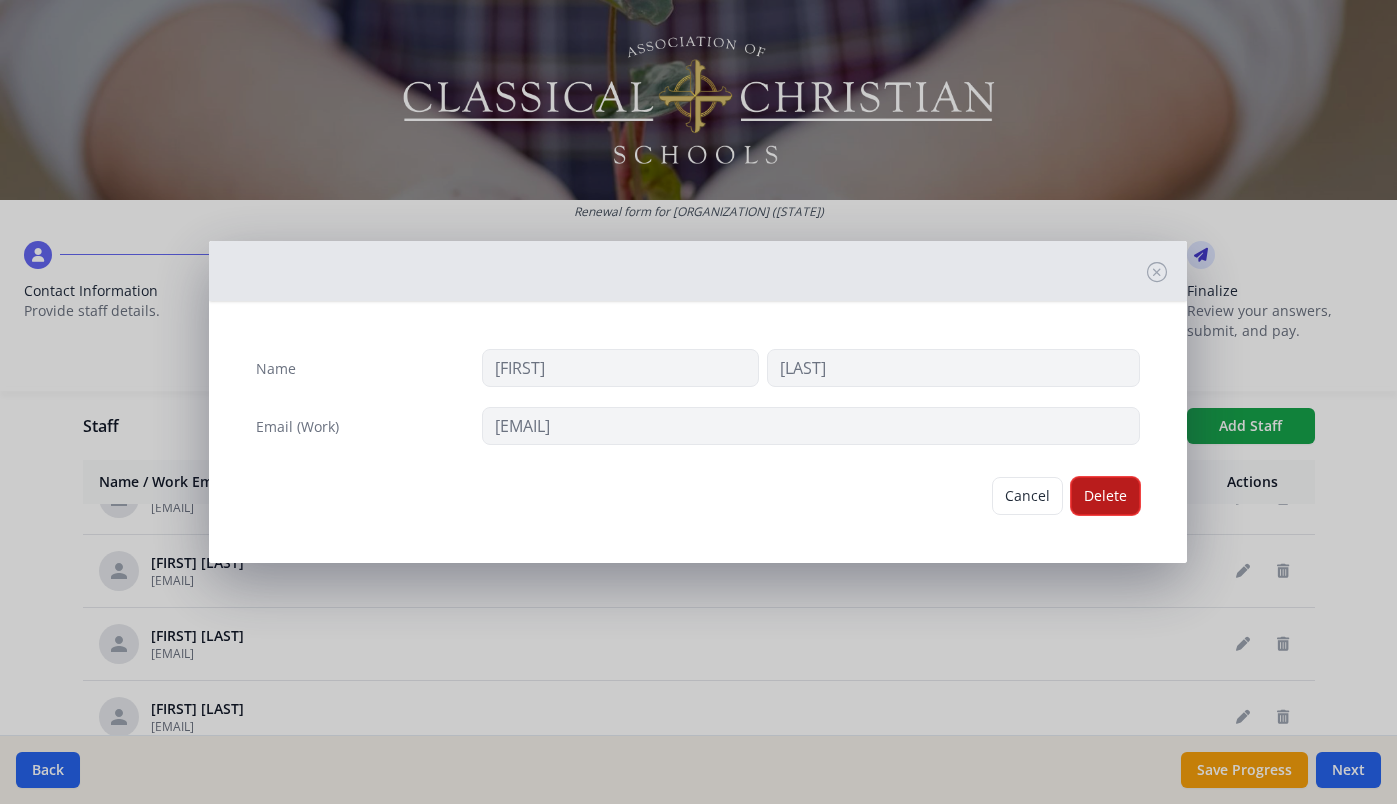 click on "Delete" at bounding box center [1105, 496] 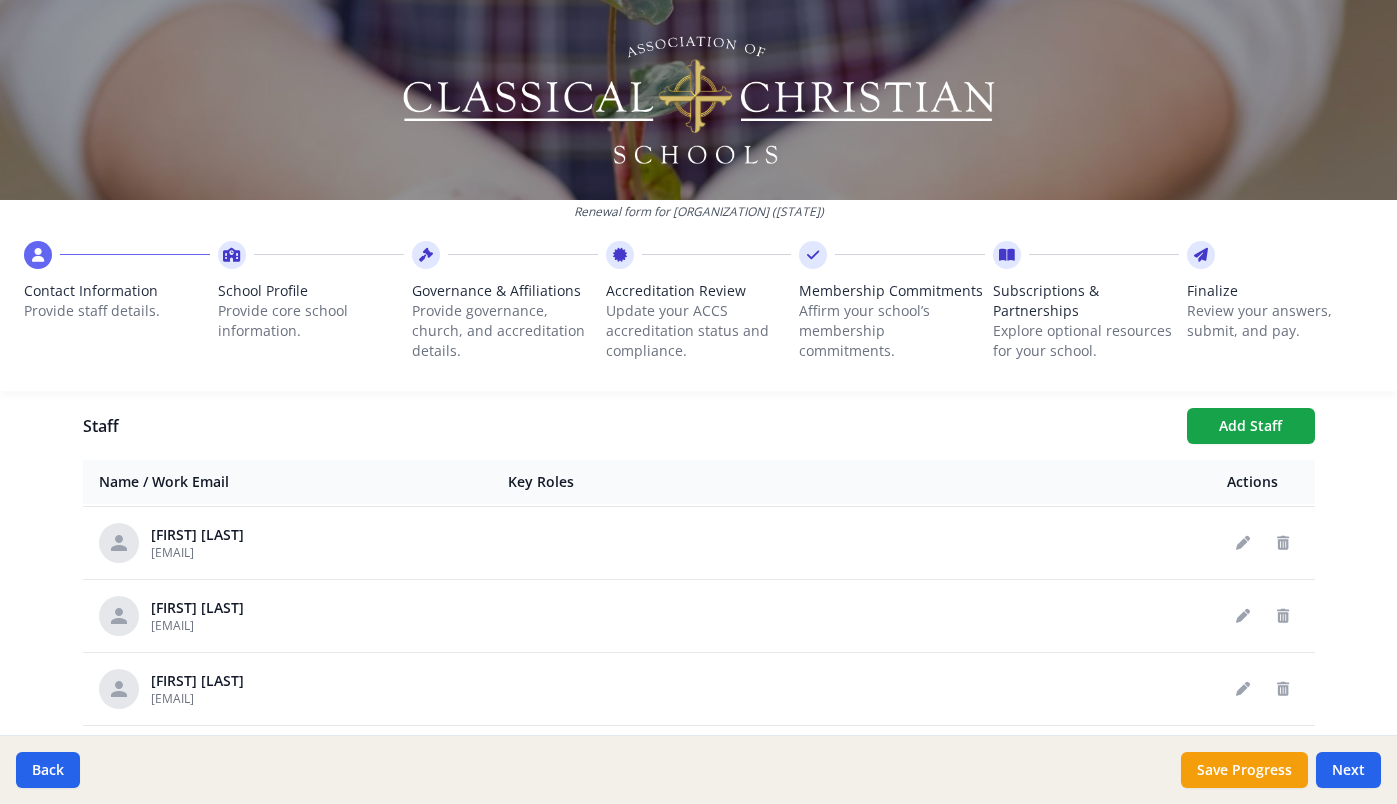 scroll, scrollTop: 1220, scrollLeft: 0, axis: vertical 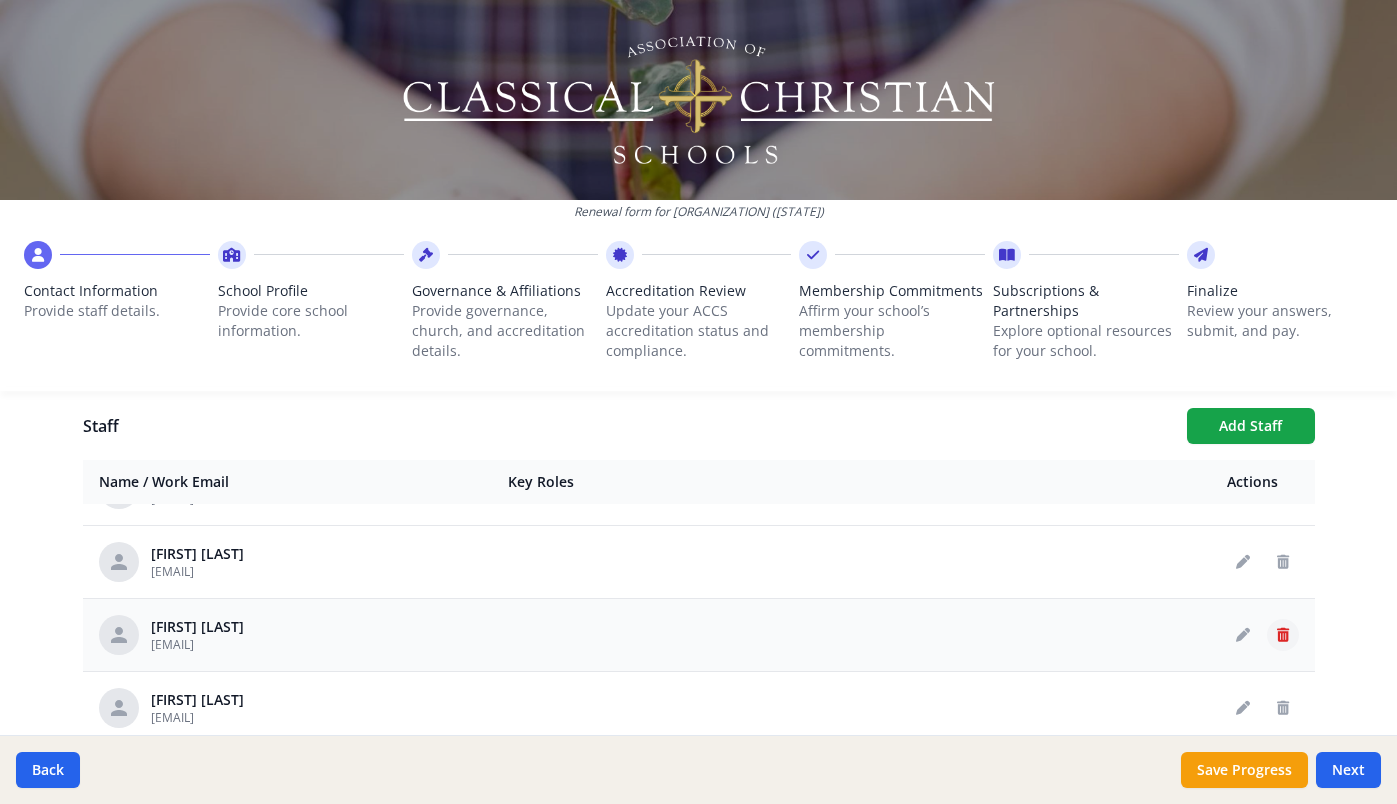 click at bounding box center [1283, 635] 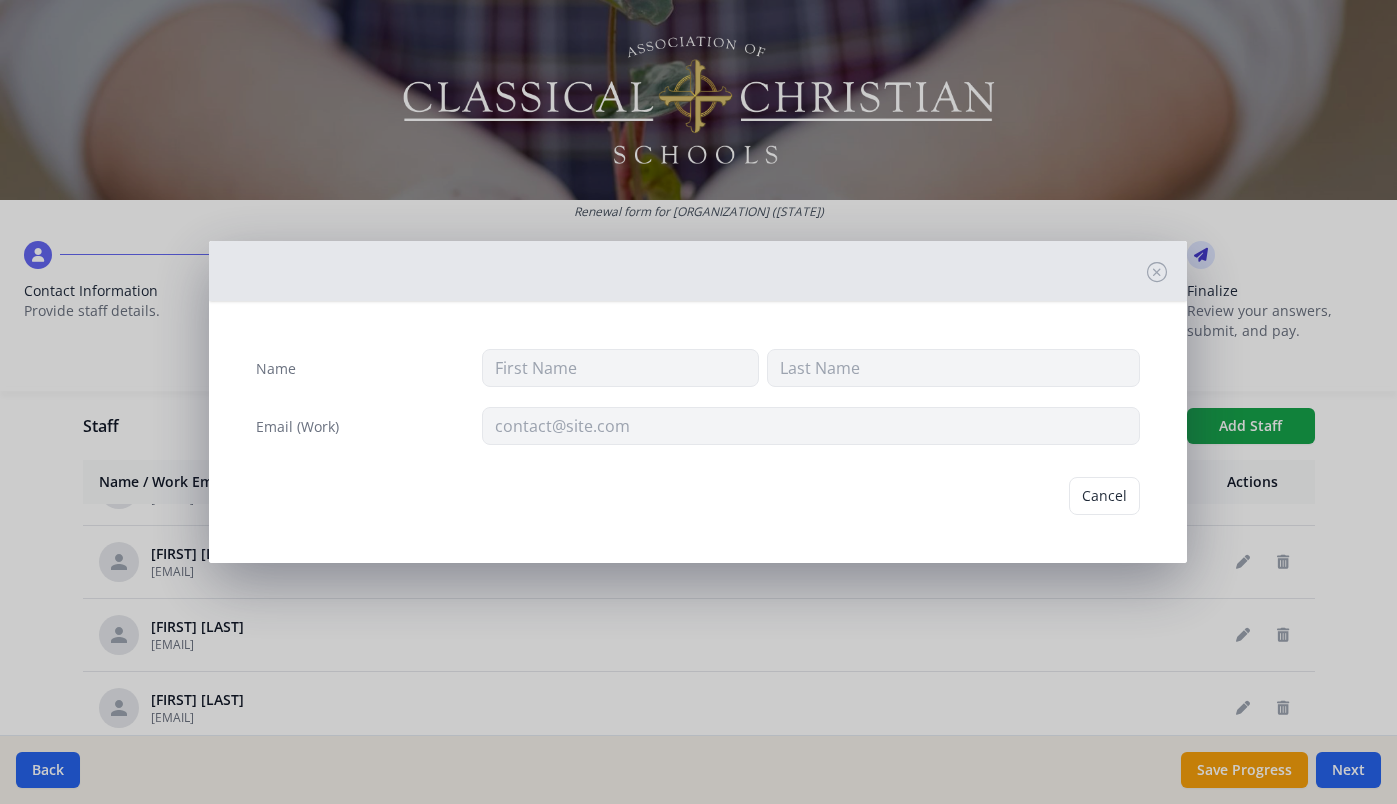type on "[FIRST]" 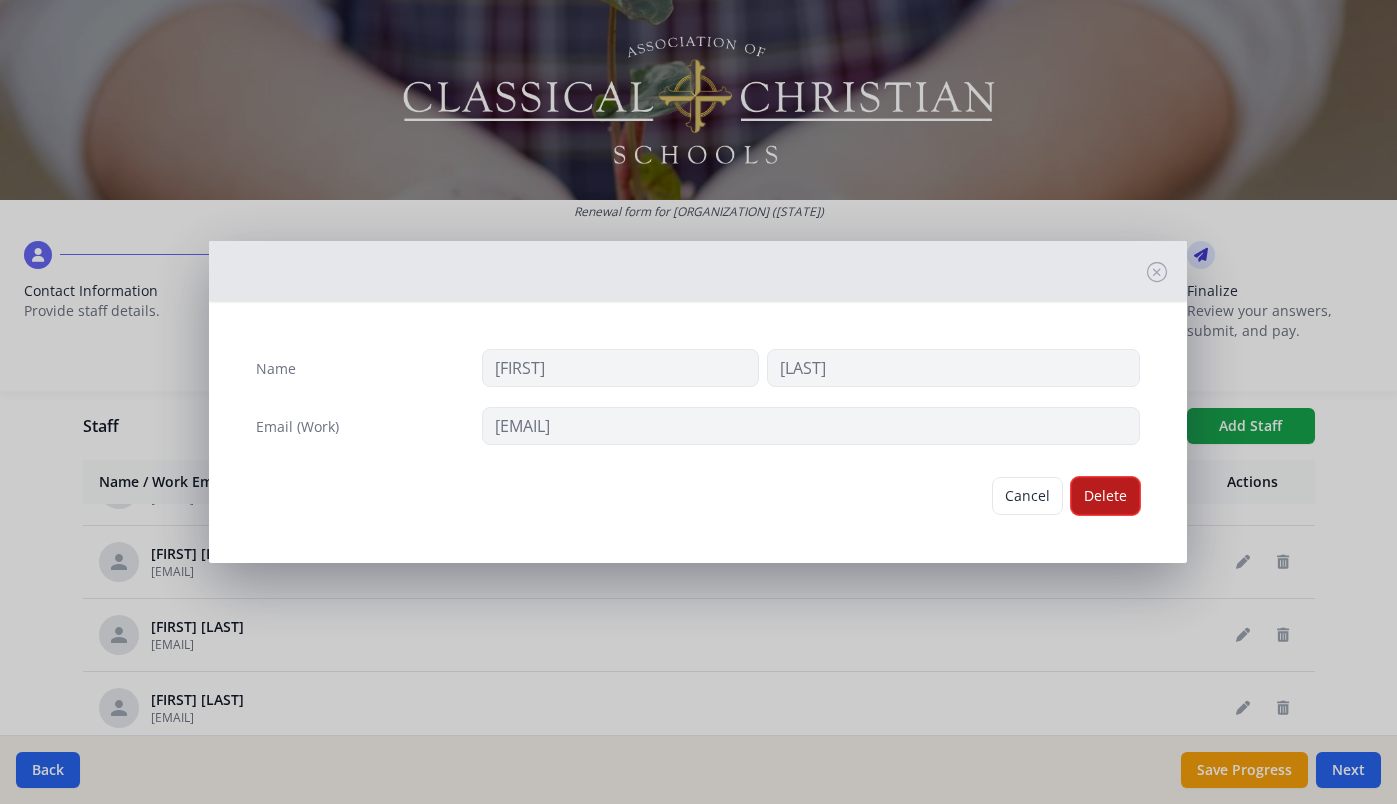 click on "Delete" at bounding box center [1105, 496] 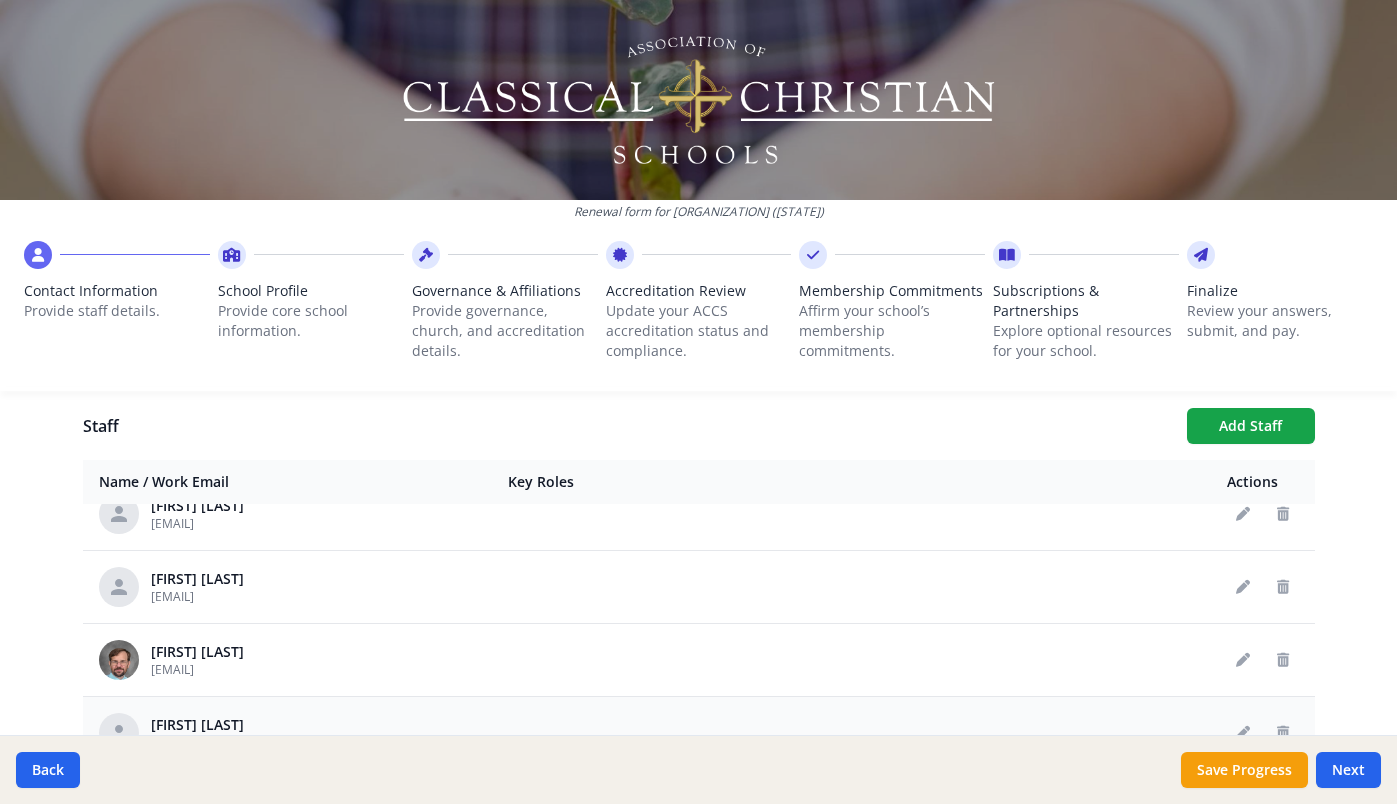 scroll, scrollTop: 1278, scrollLeft: 0, axis: vertical 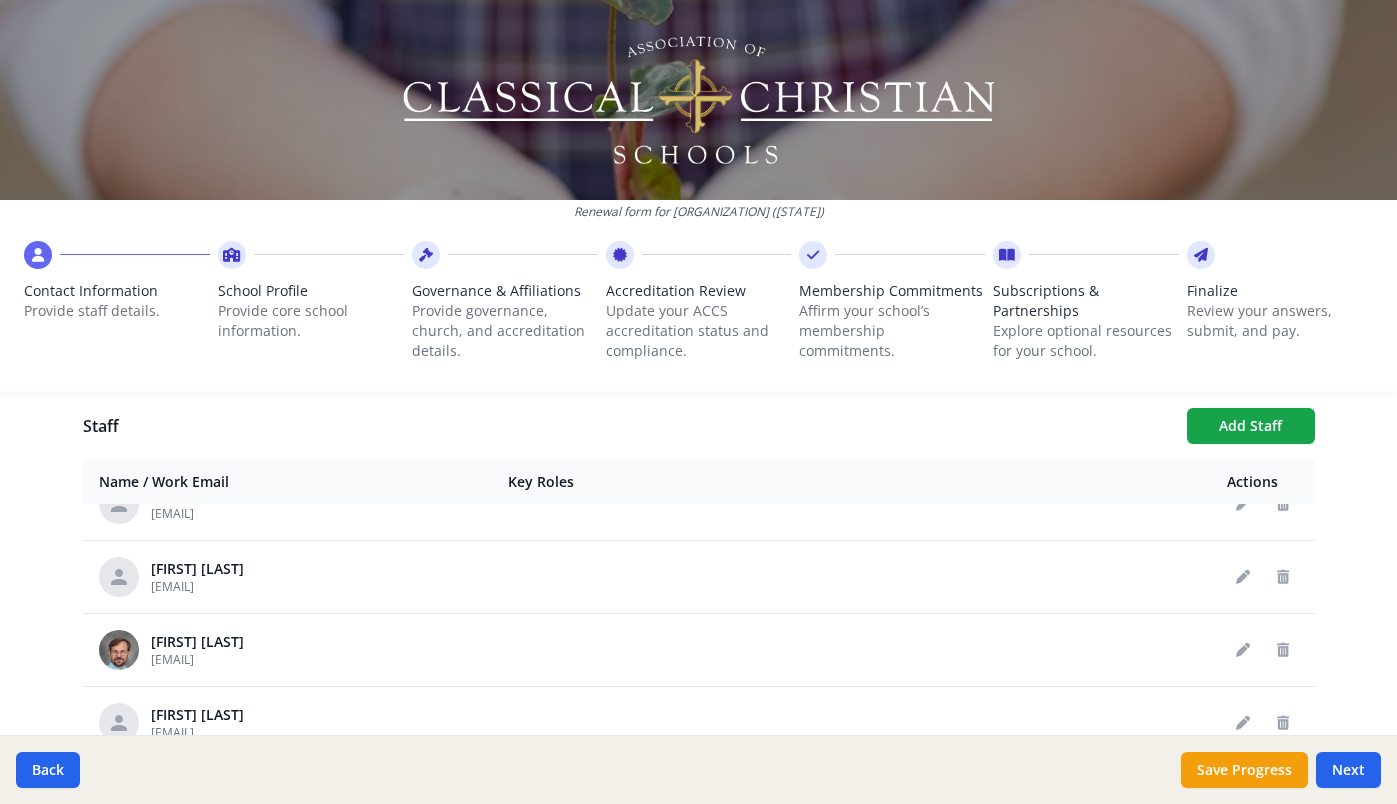 click at bounding box center [1283, 796] 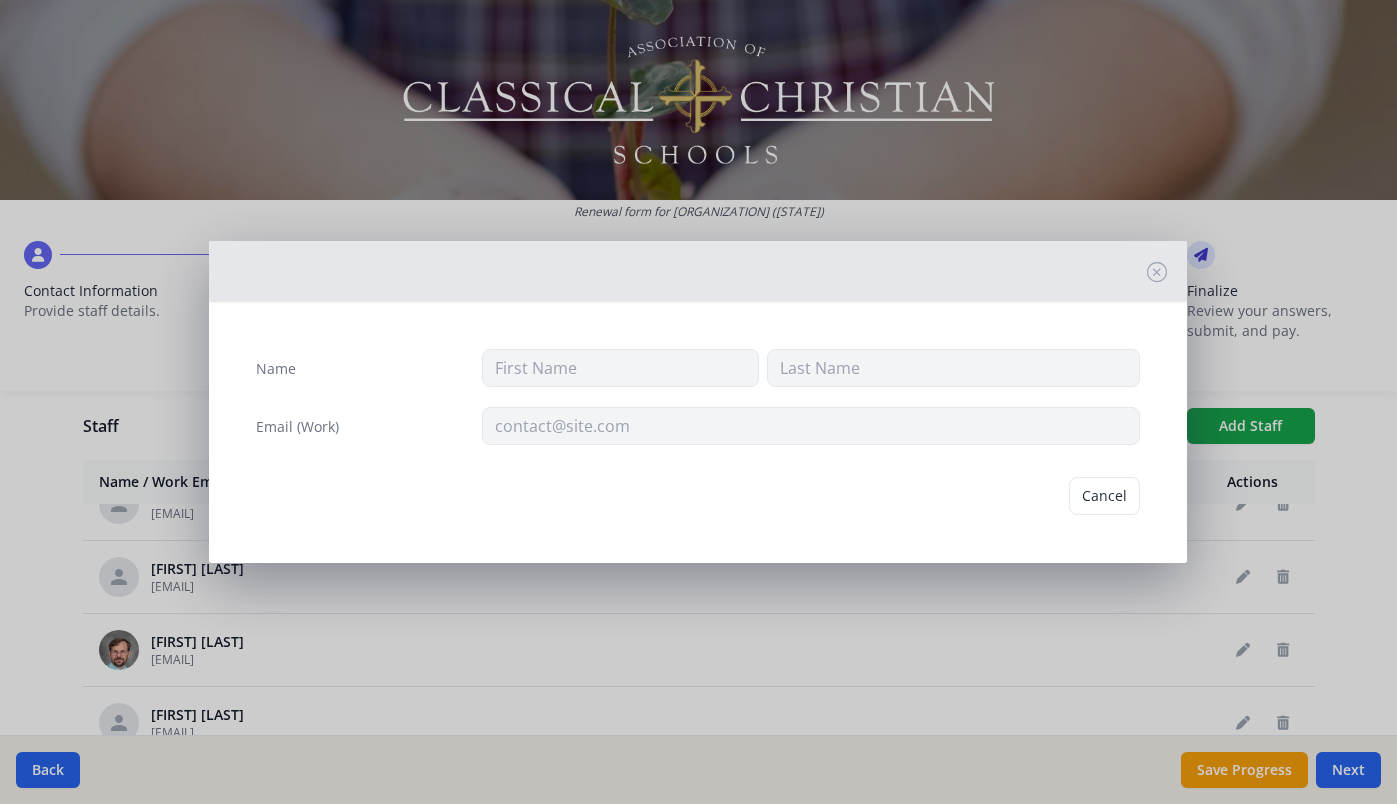 type on "[FIRST]" 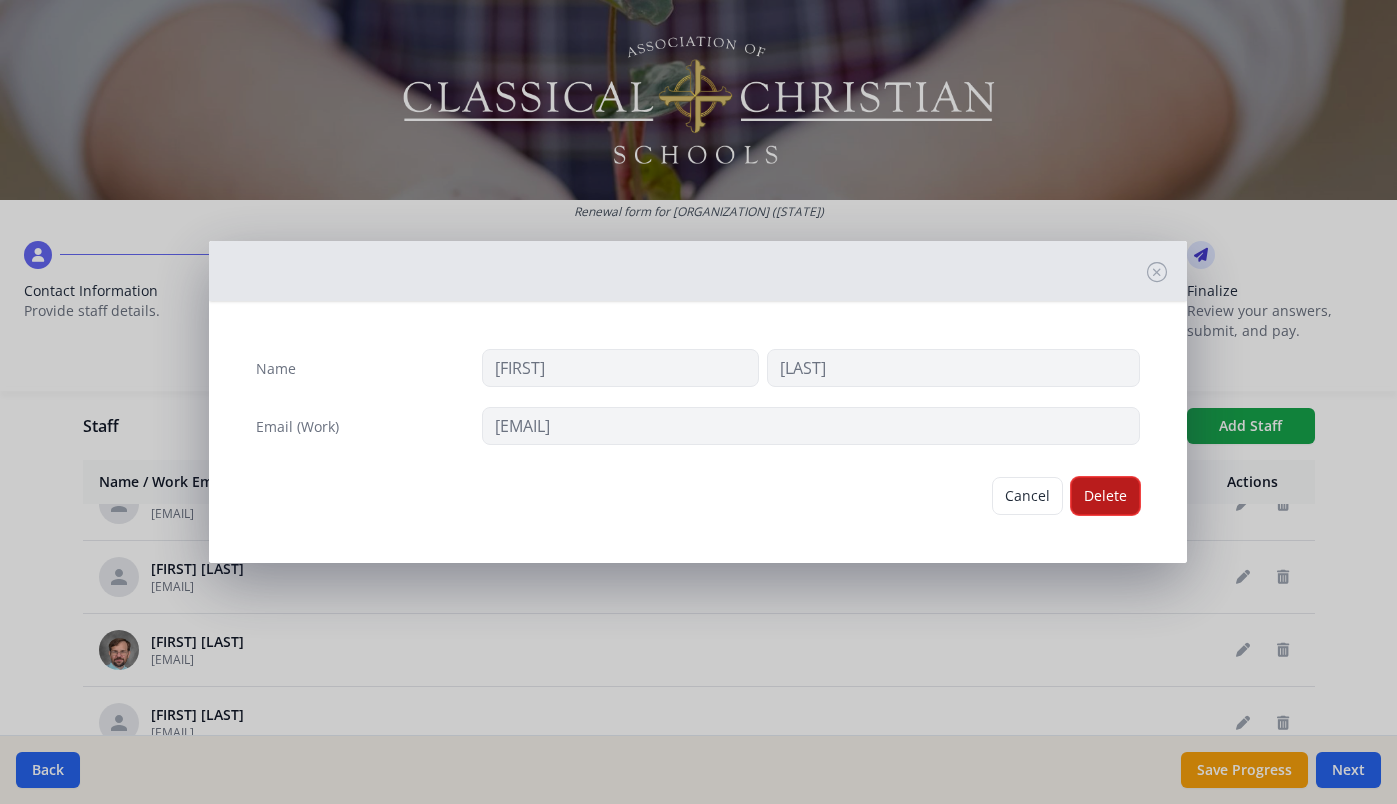 click on "Delete" at bounding box center (1105, 496) 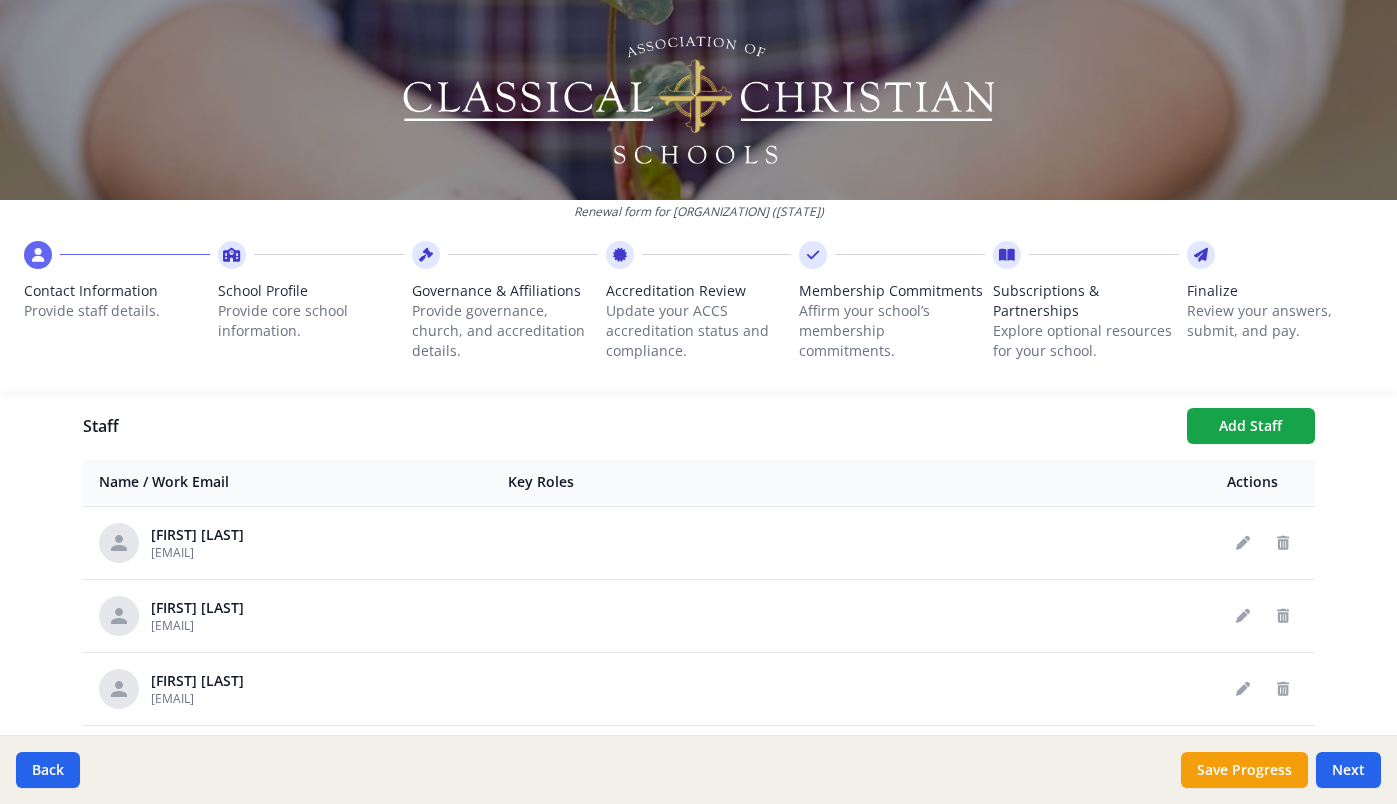 scroll, scrollTop: 1528, scrollLeft: 0, axis: vertical 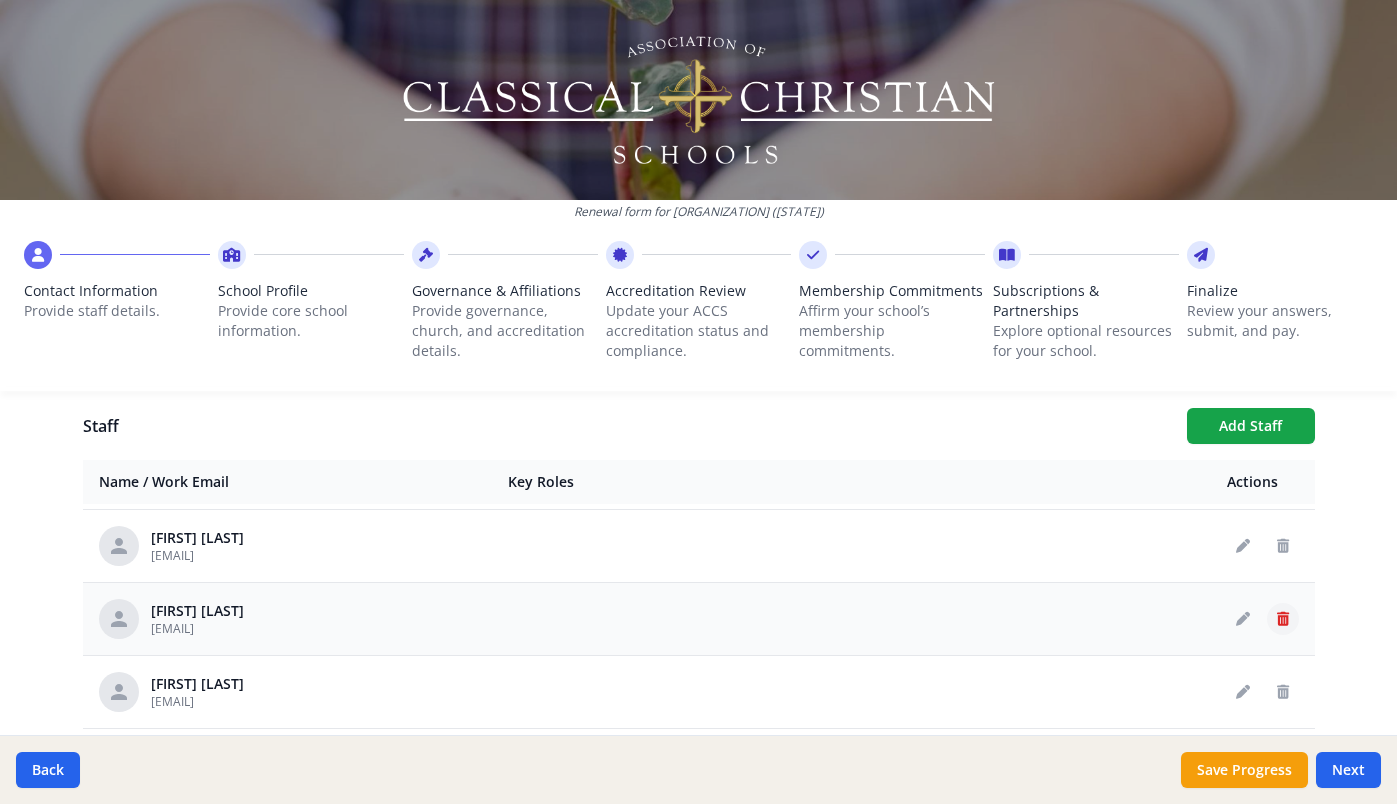 click at bounding box center [1283, 619] 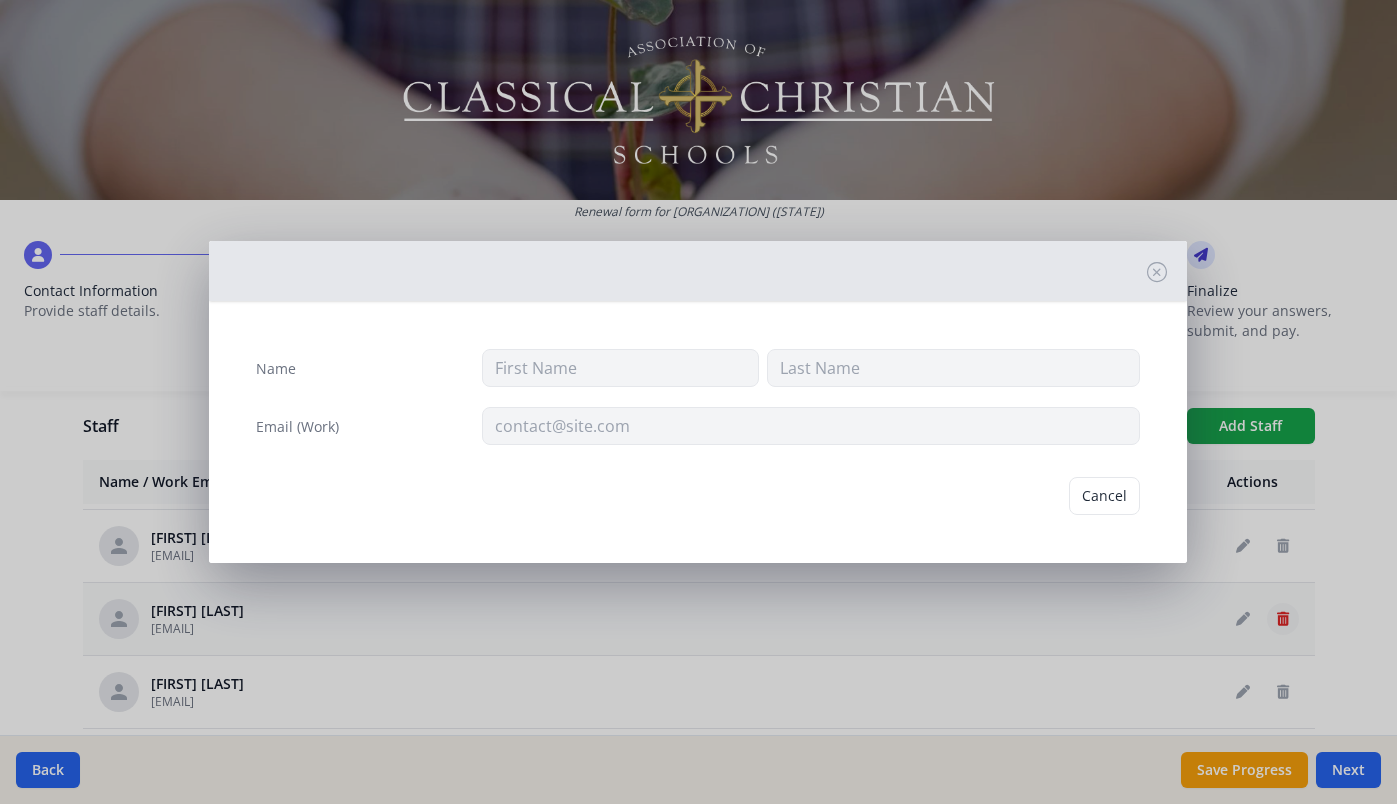 type on "L" 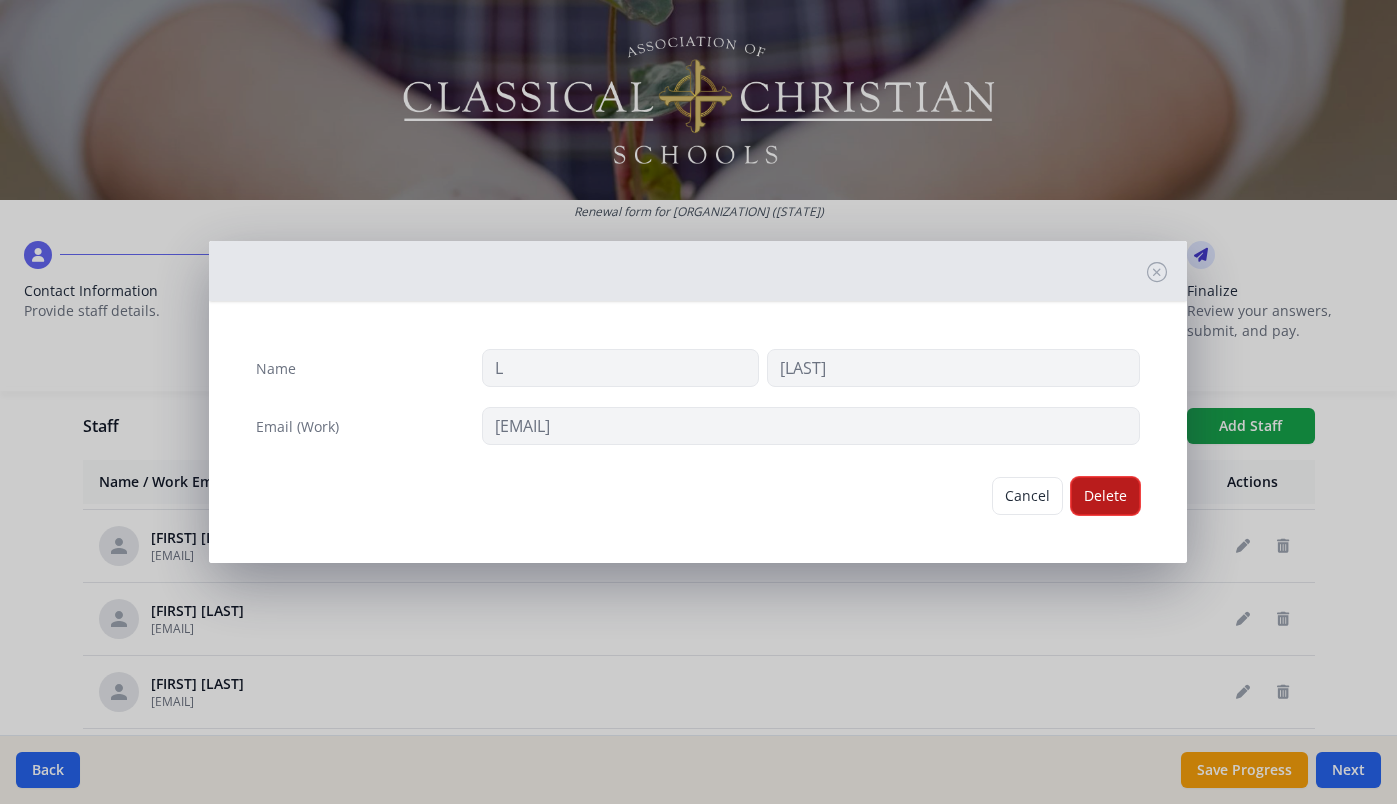 click on "Delete" at bounding box center [1105, 496] 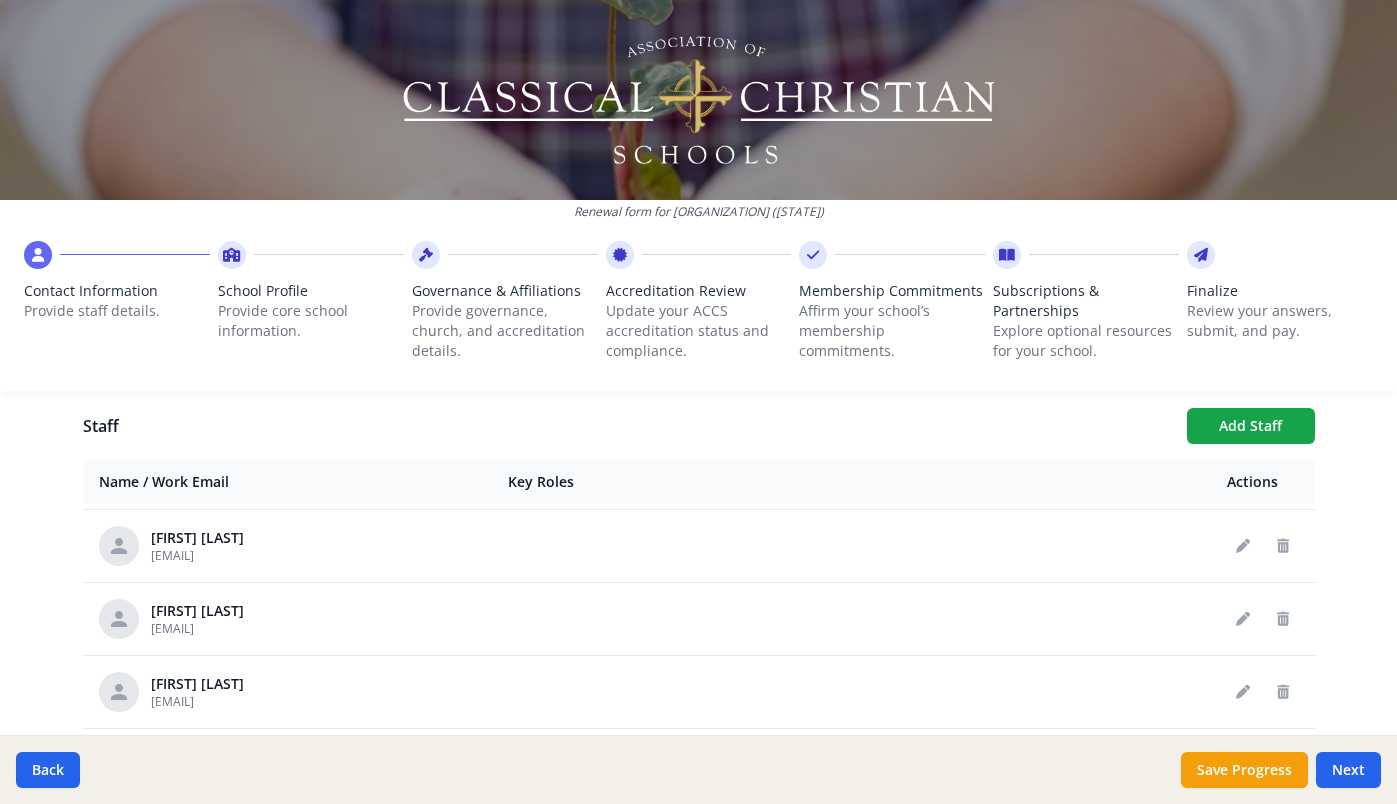scroll, scrollTop: 1521, scrollLeft: 0, axis: vertical 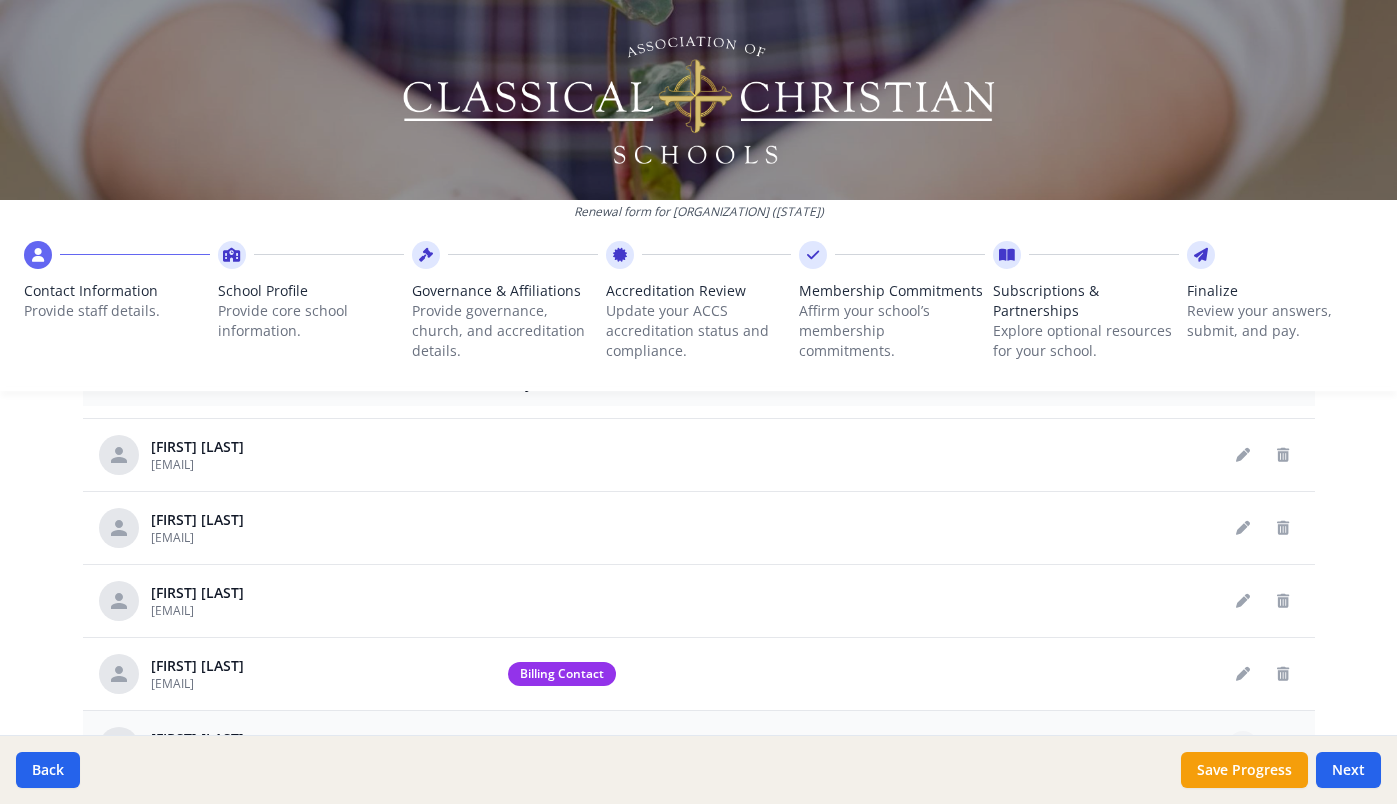 click at bounding box center (1243, 747) 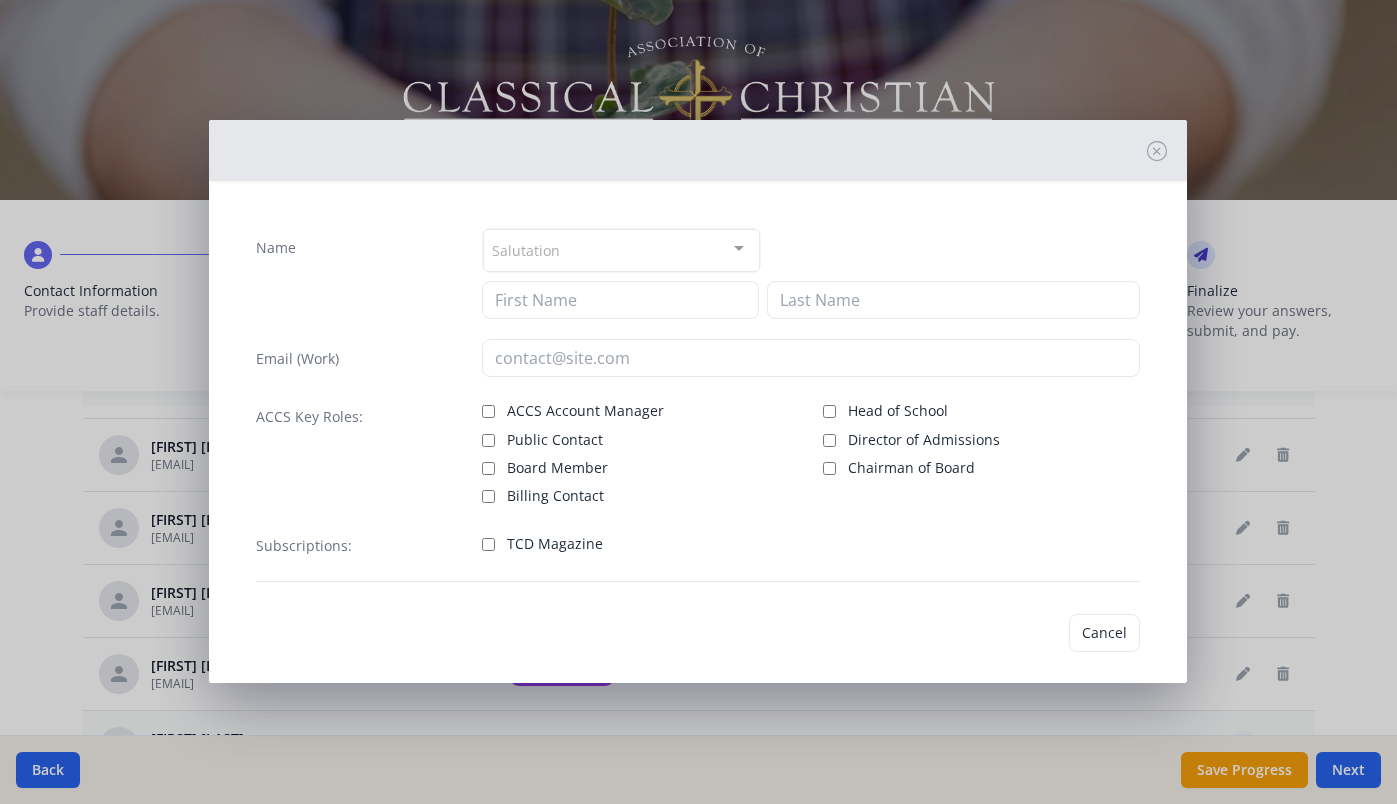 type on "[FIRST]" 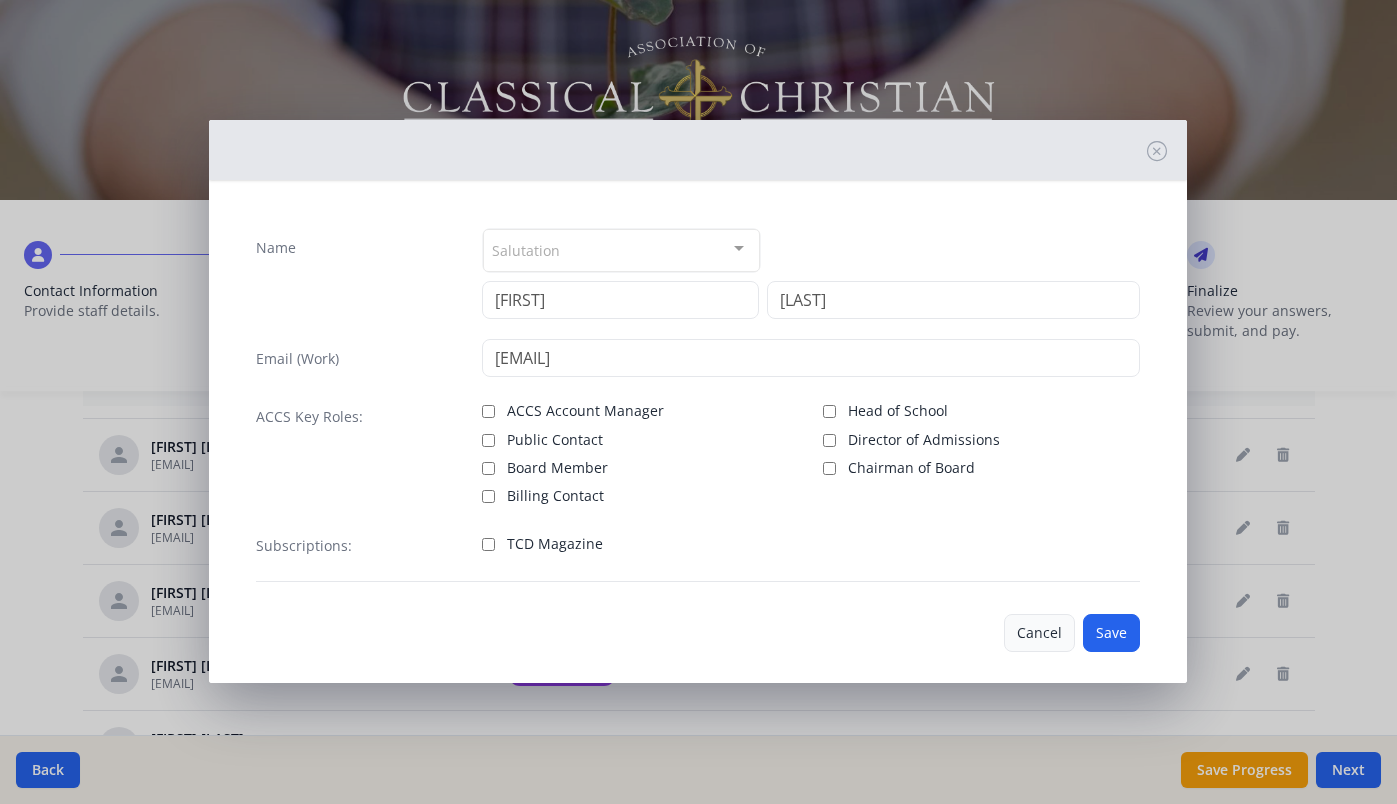 click on "Cancel" at bounding box center [1039, 633] 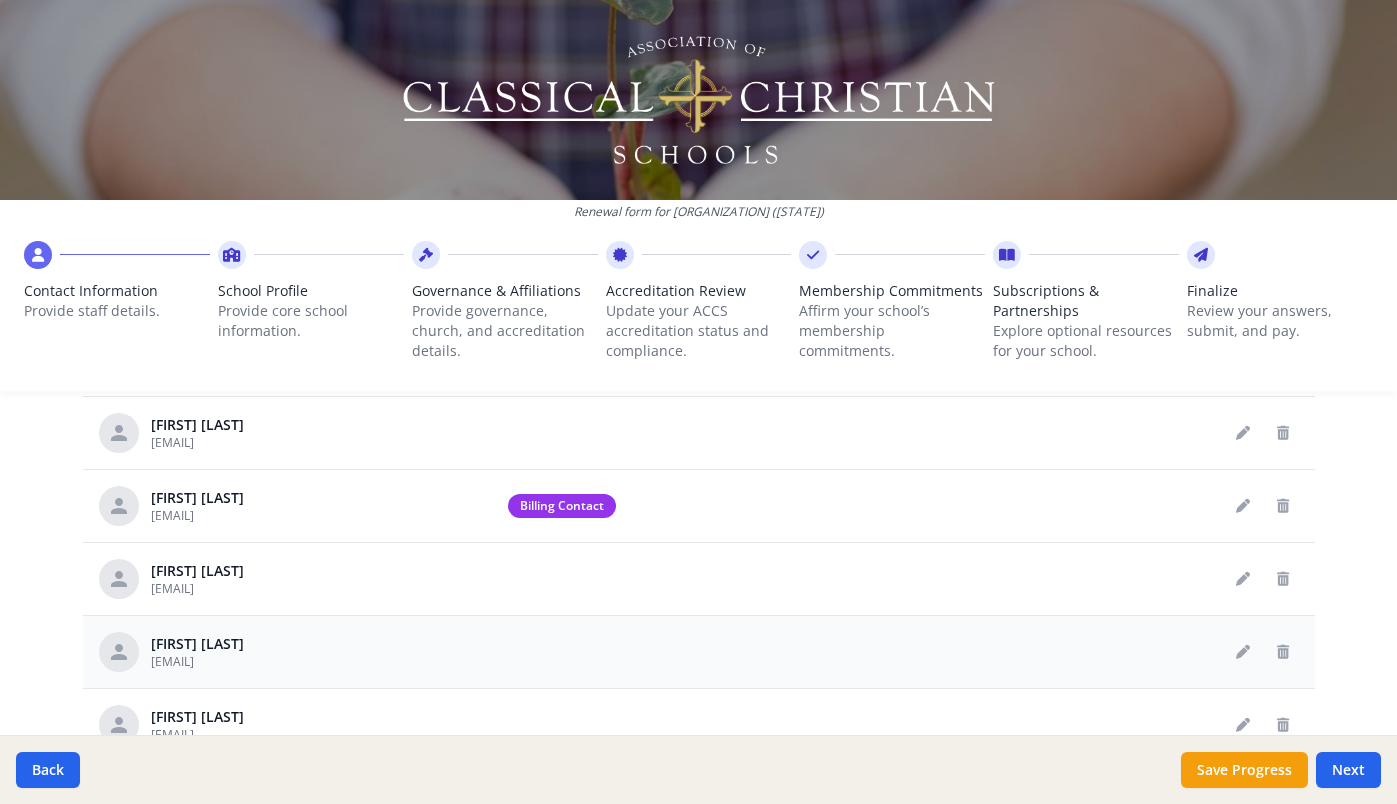 scroll, scrollTop: 945, scrollLeft: 0, axis: vertical 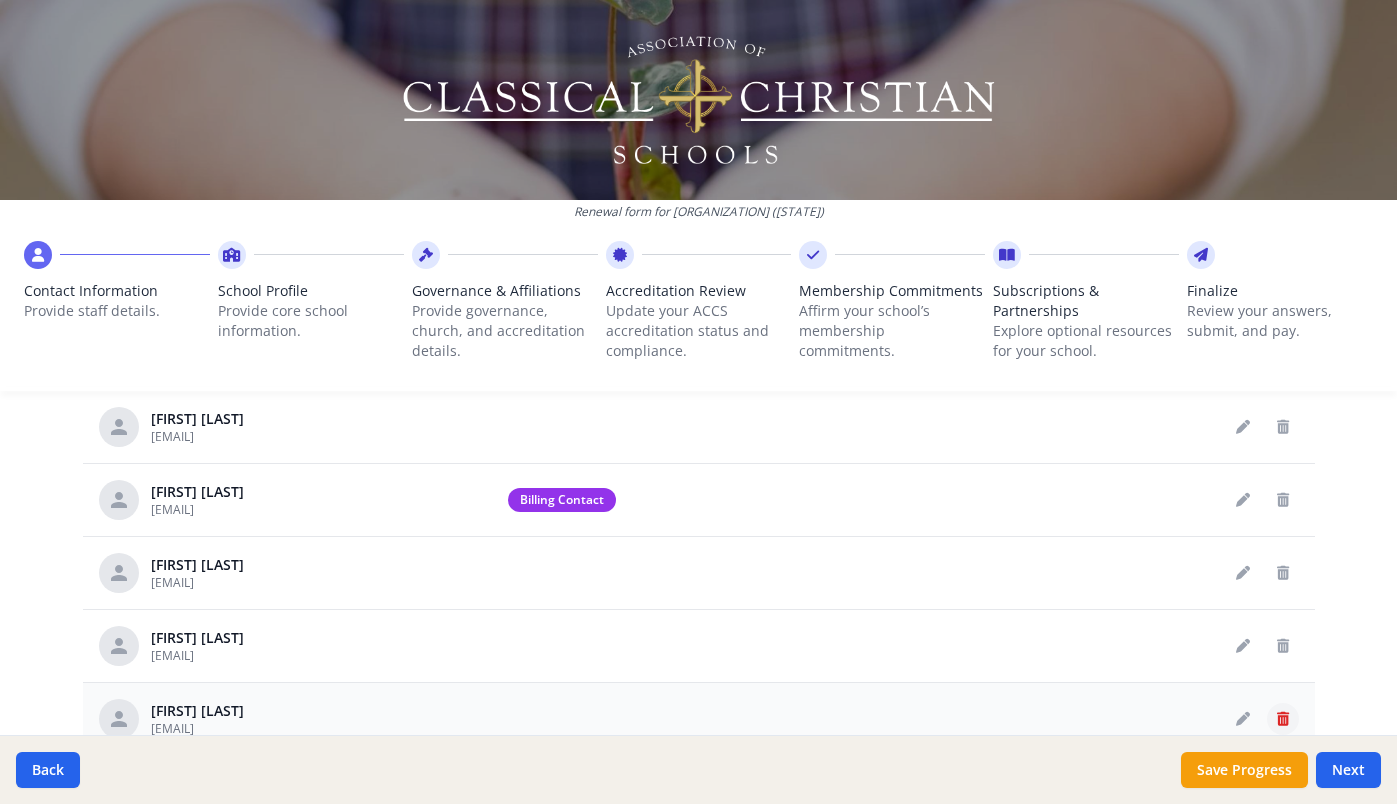 click at bounding box center [1283, 719] 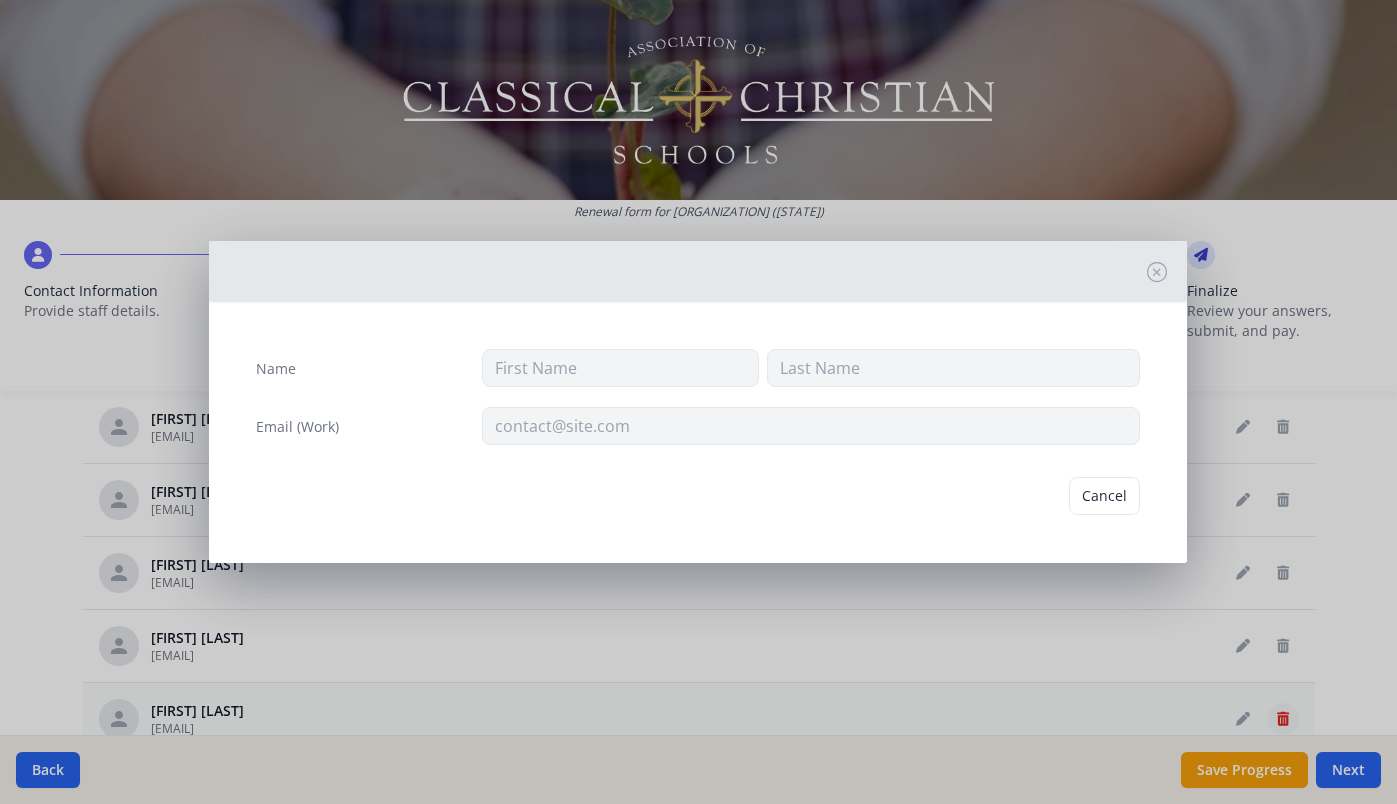 type on "[FIRST]" 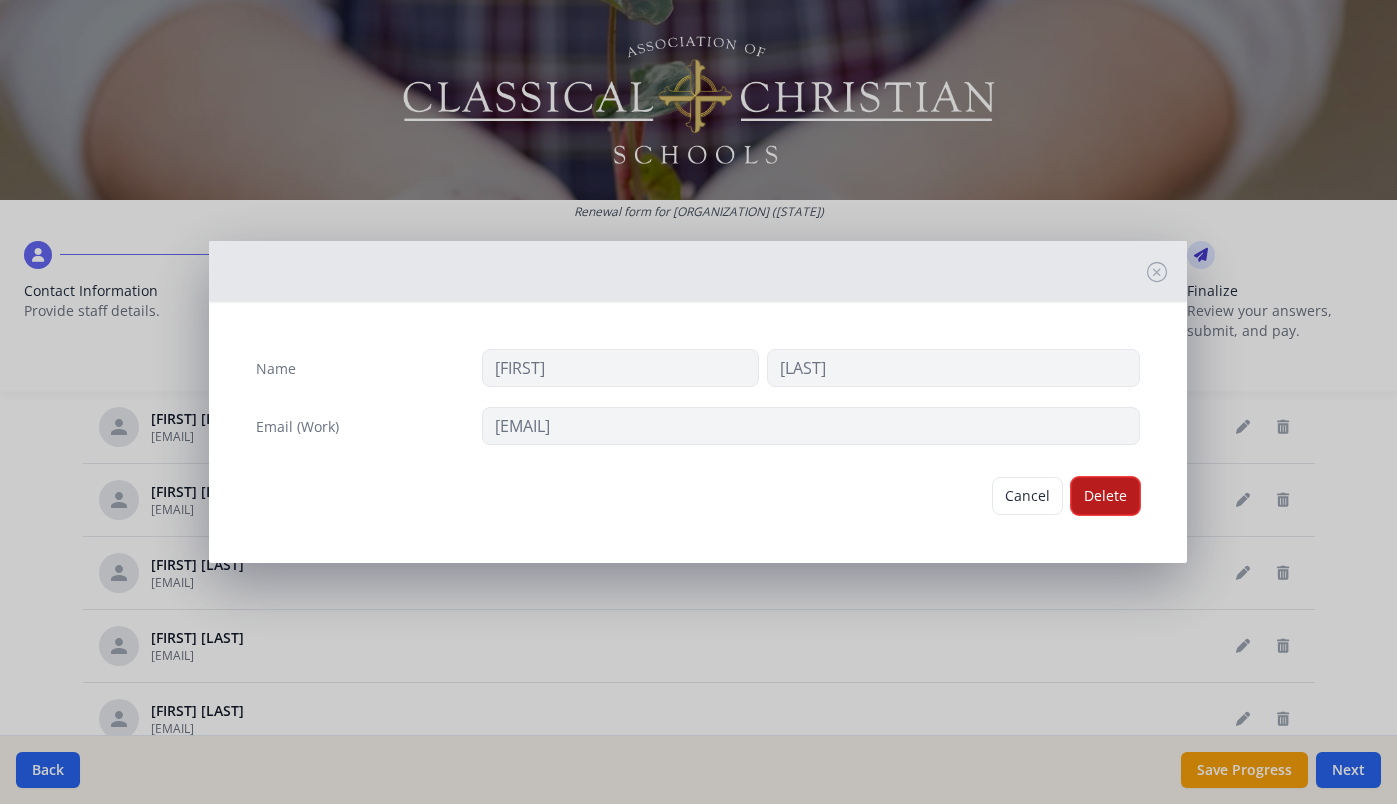 click on "Delete" at bounding box center (1105, 496) 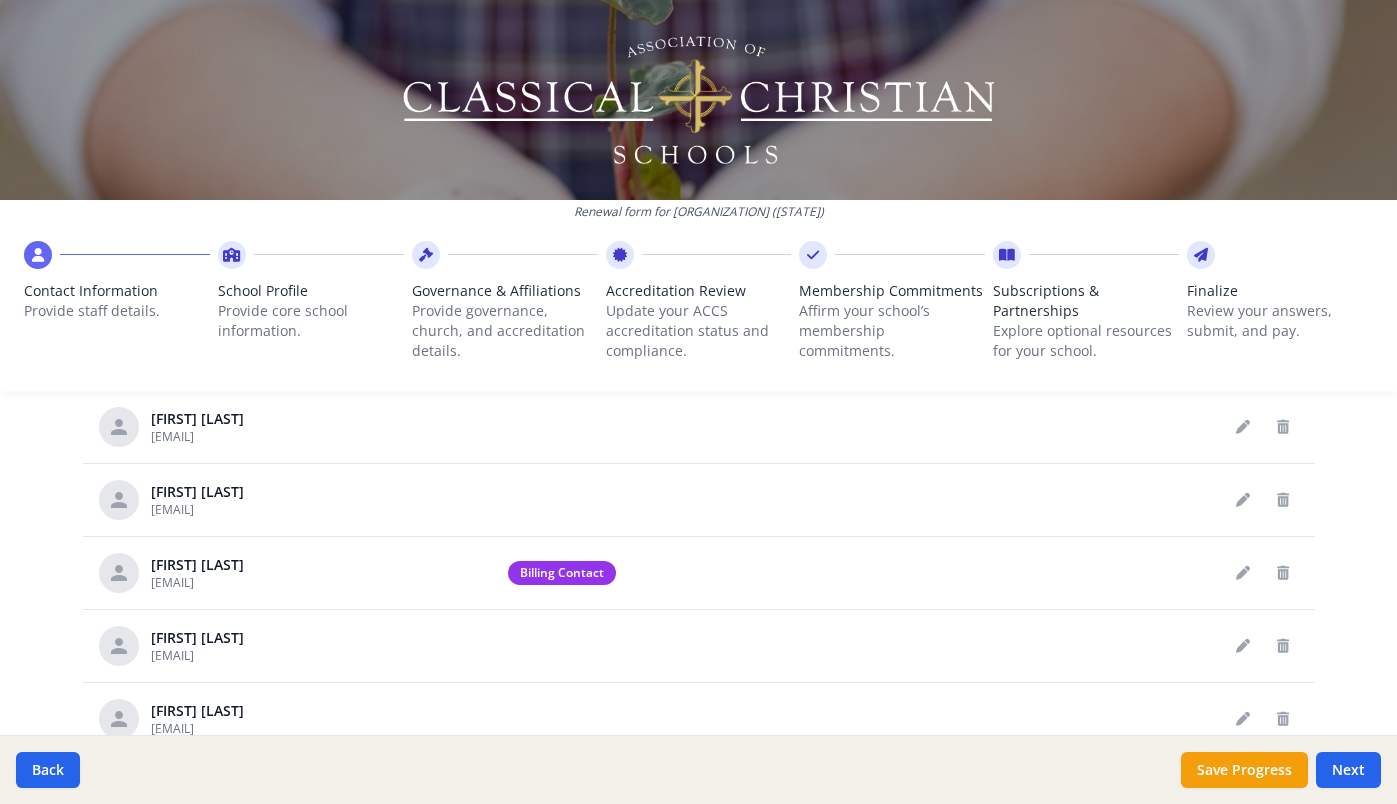 scroll, scrollTop: 1448, scrollLeft: 0, axis: vertical 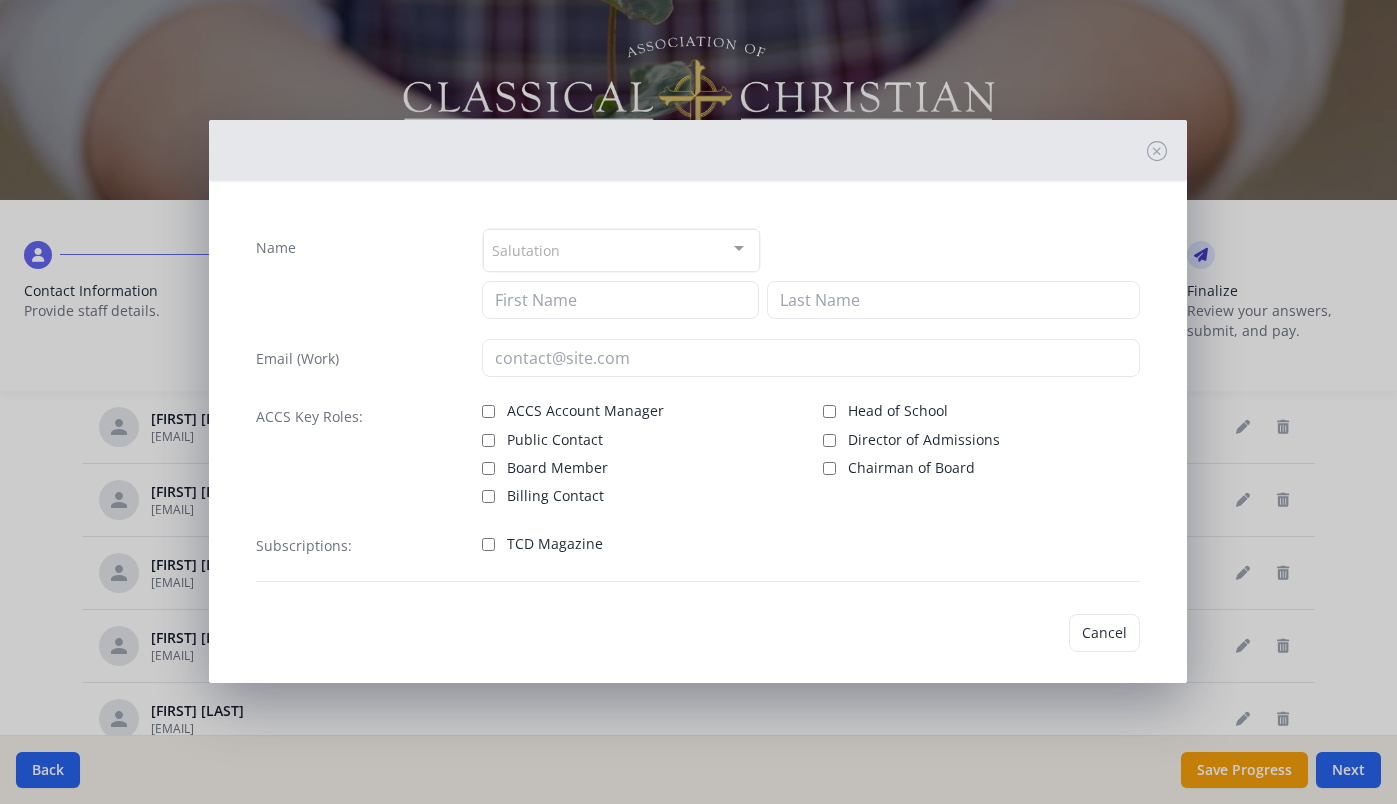 type on "[FIRST]" 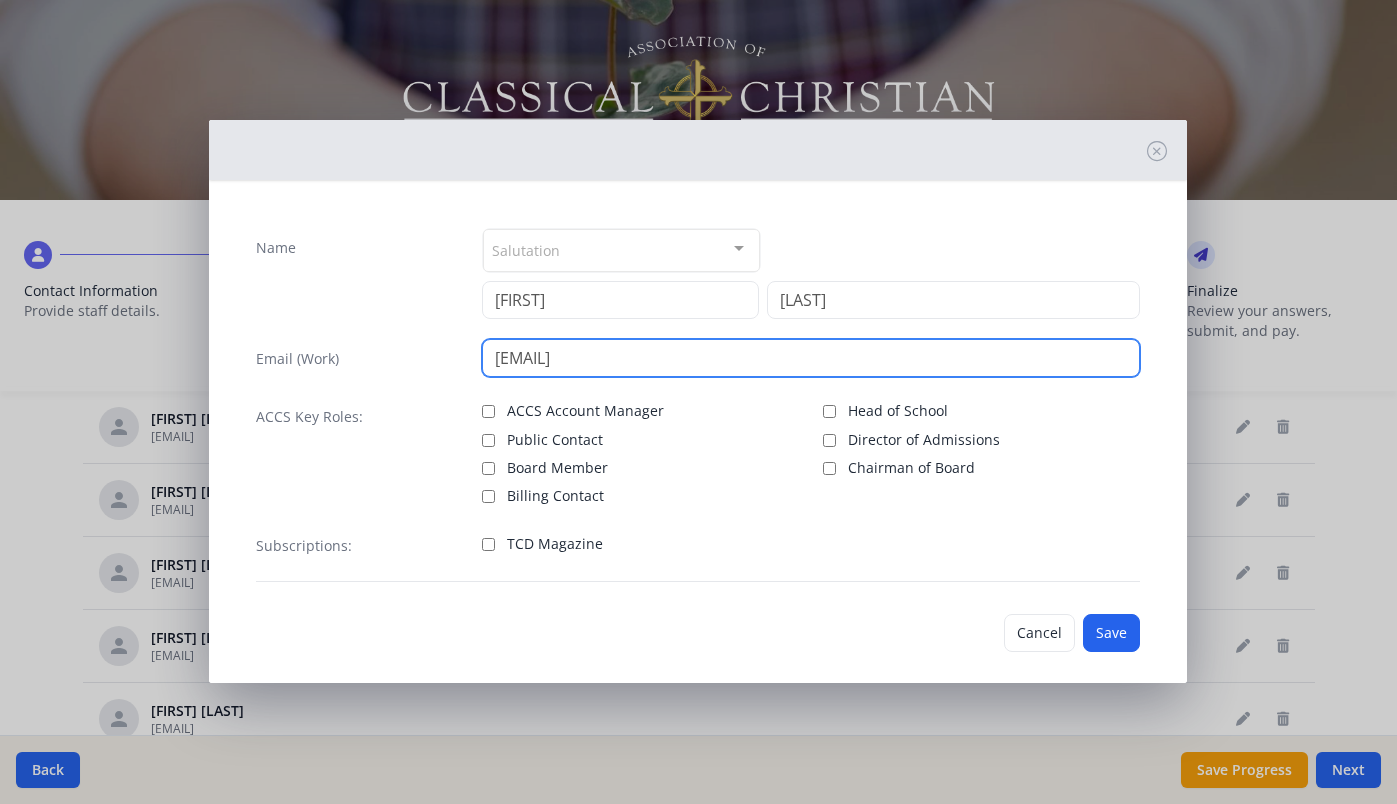 drag, startPoint x: 549, startPoint y: 361, endPoint x: 466, endPoint y: 358, distance: 83.0542 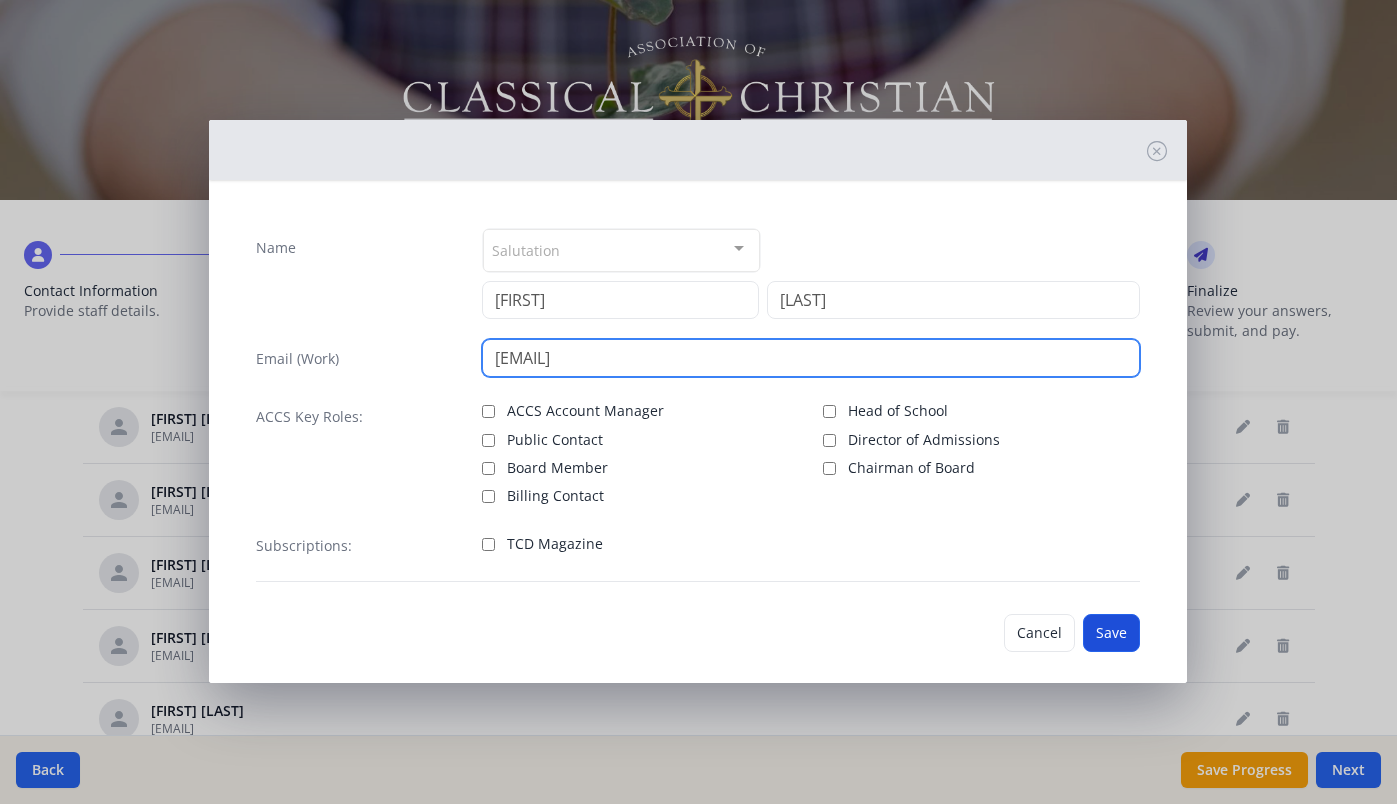 type on "[EMAIL]" 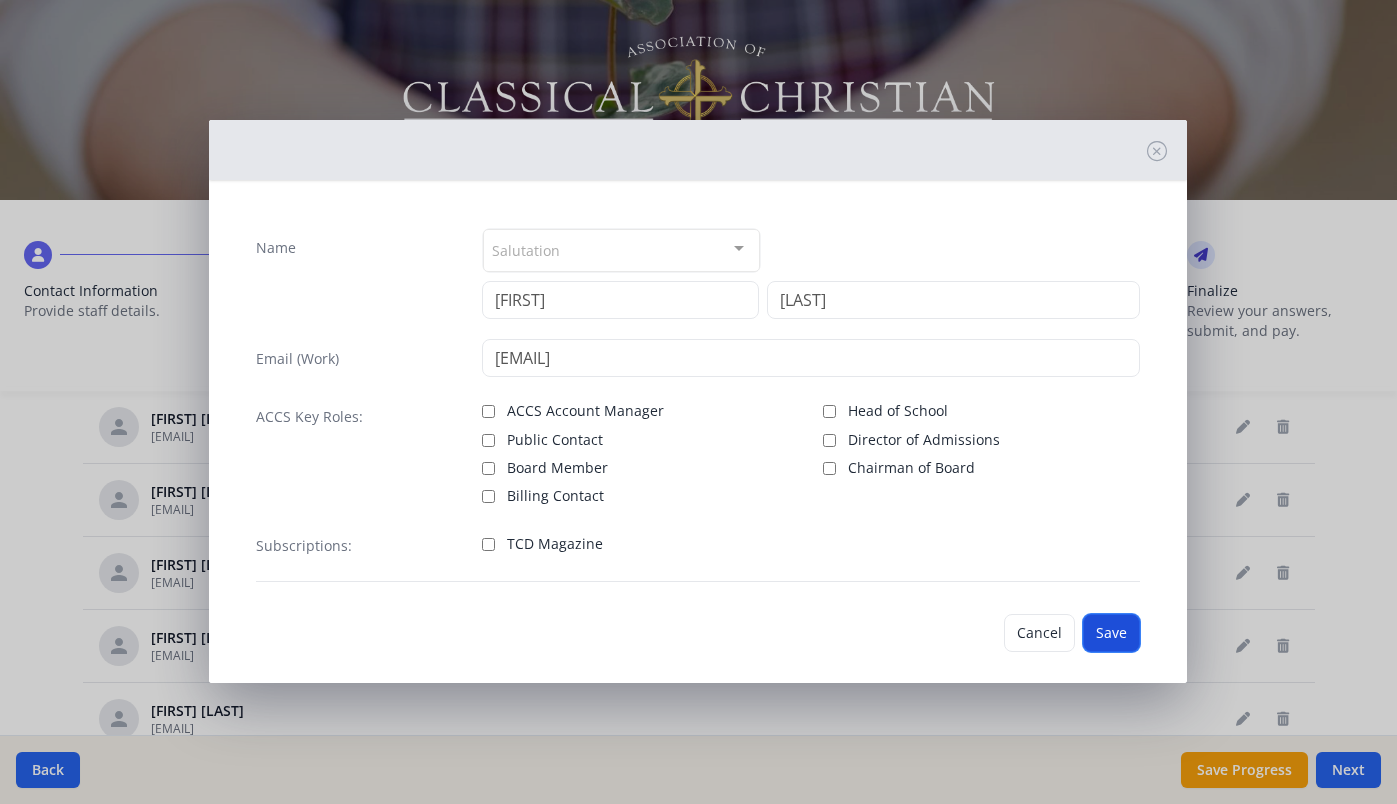click on "Save" at bounding box center [1111, 633] 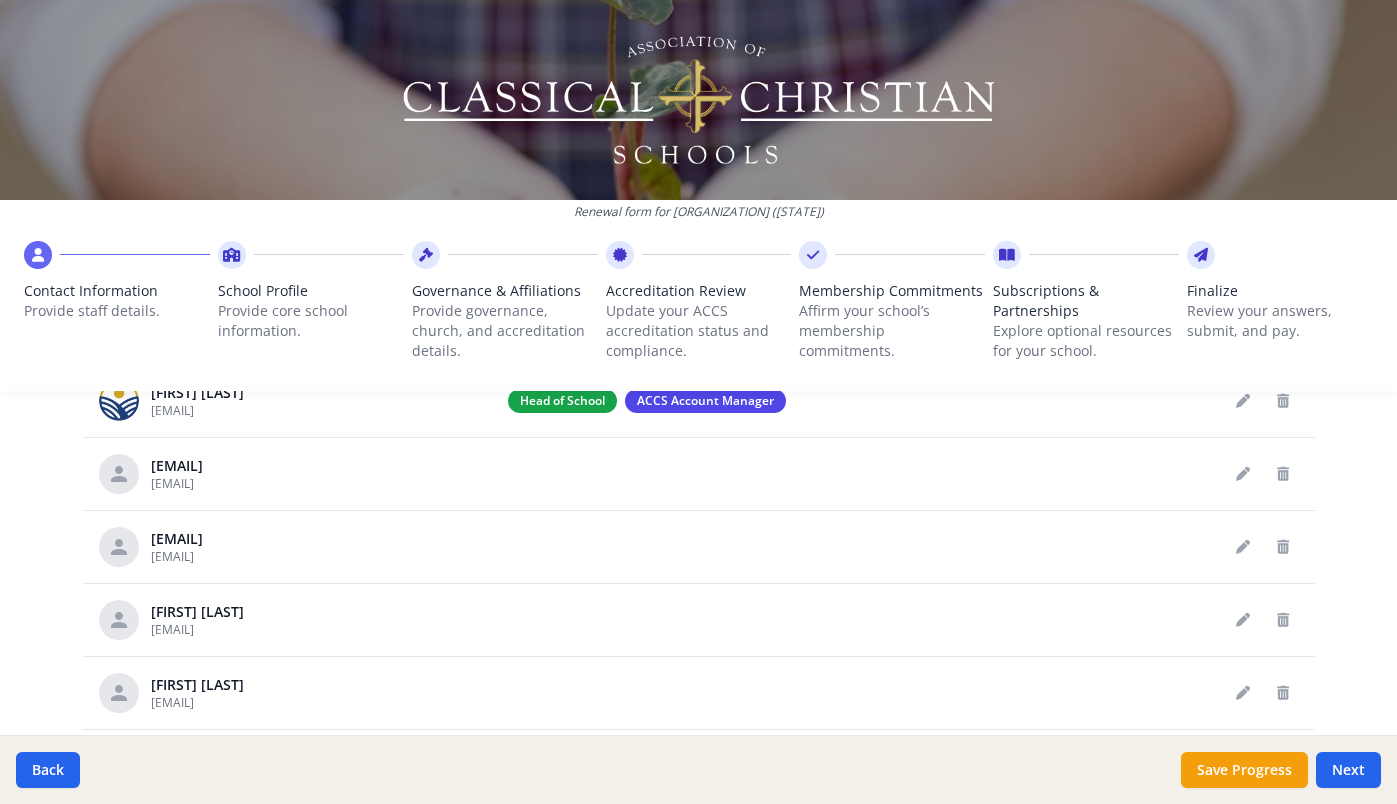scroll, scrollTop: 0, scrollLeft: 0, axis: both 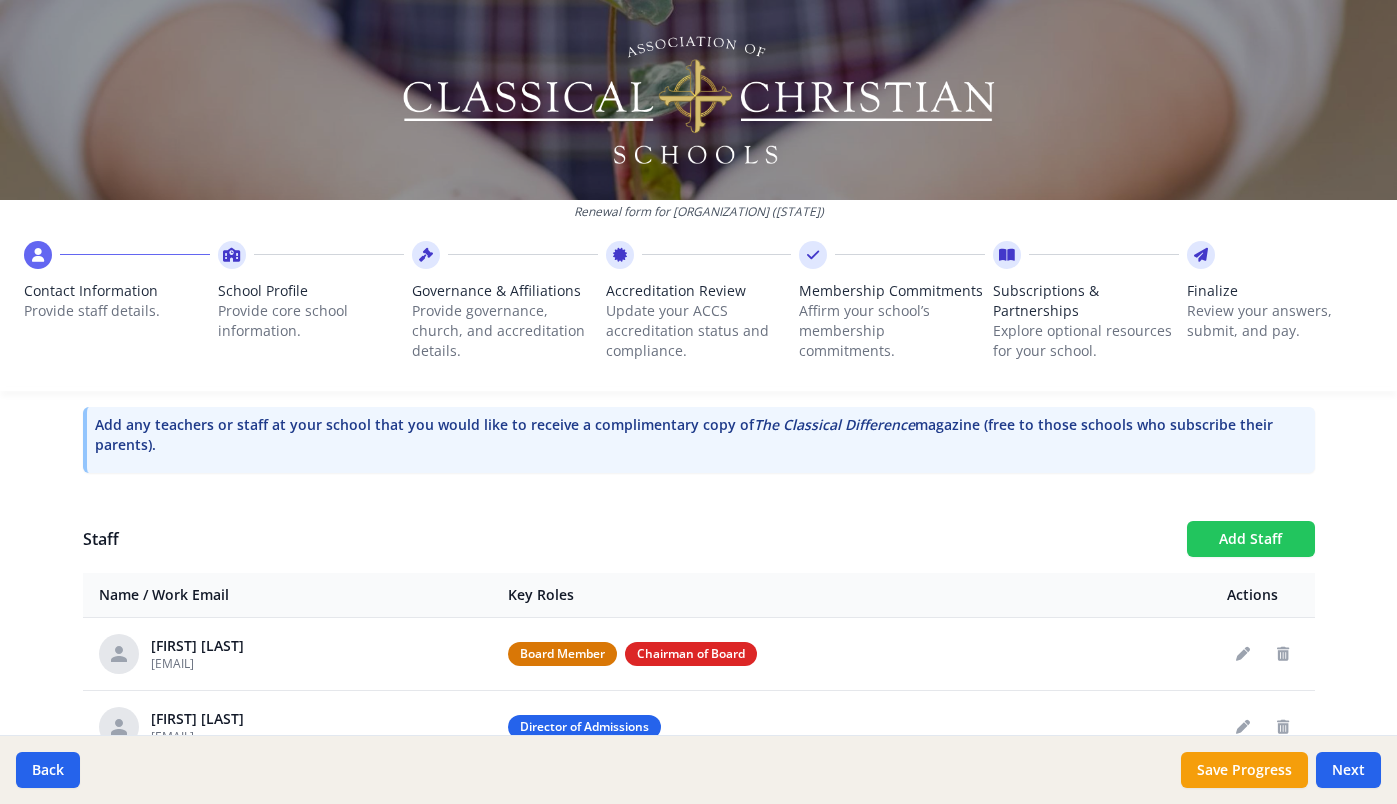 click on "Add Staff" at bounding box center [1251, 539] 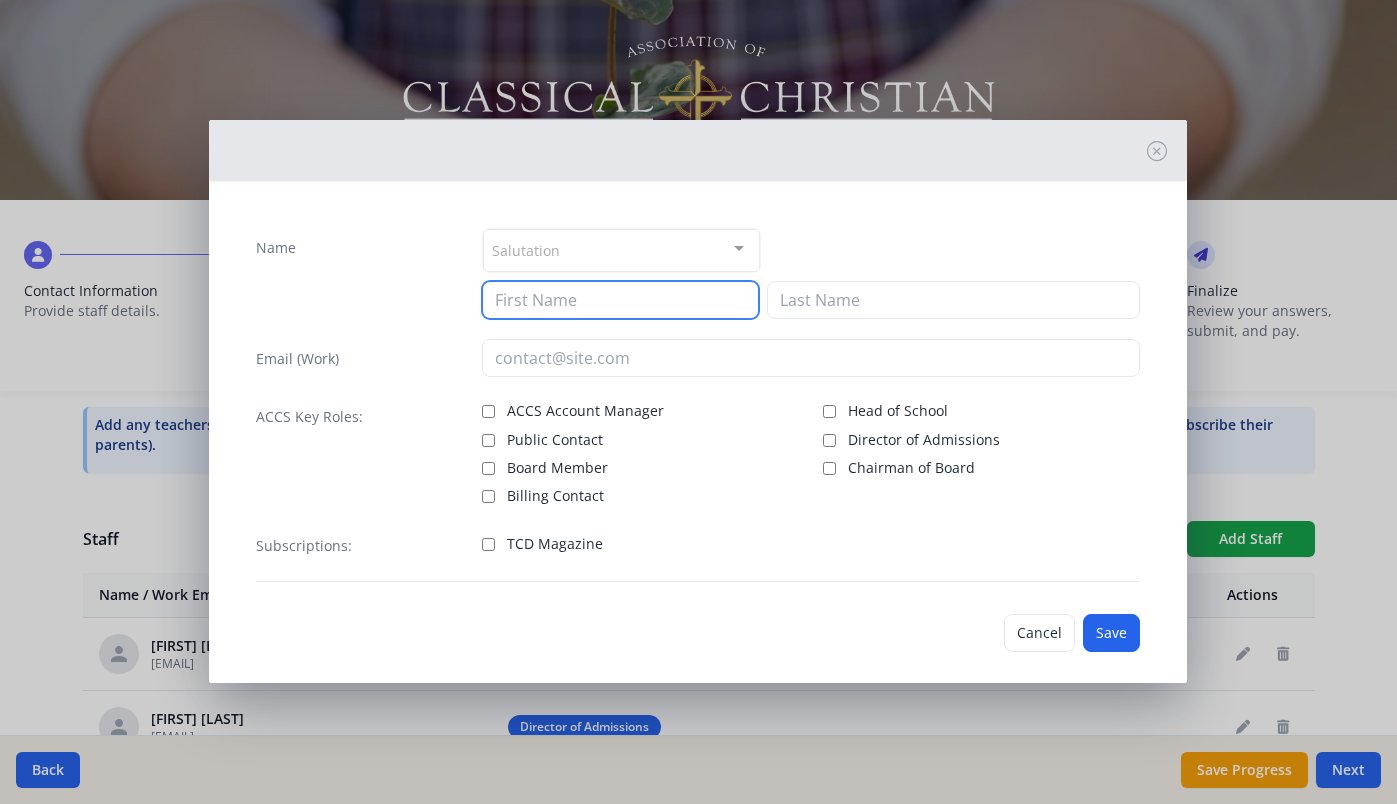 click at bounding box center (620, 300) 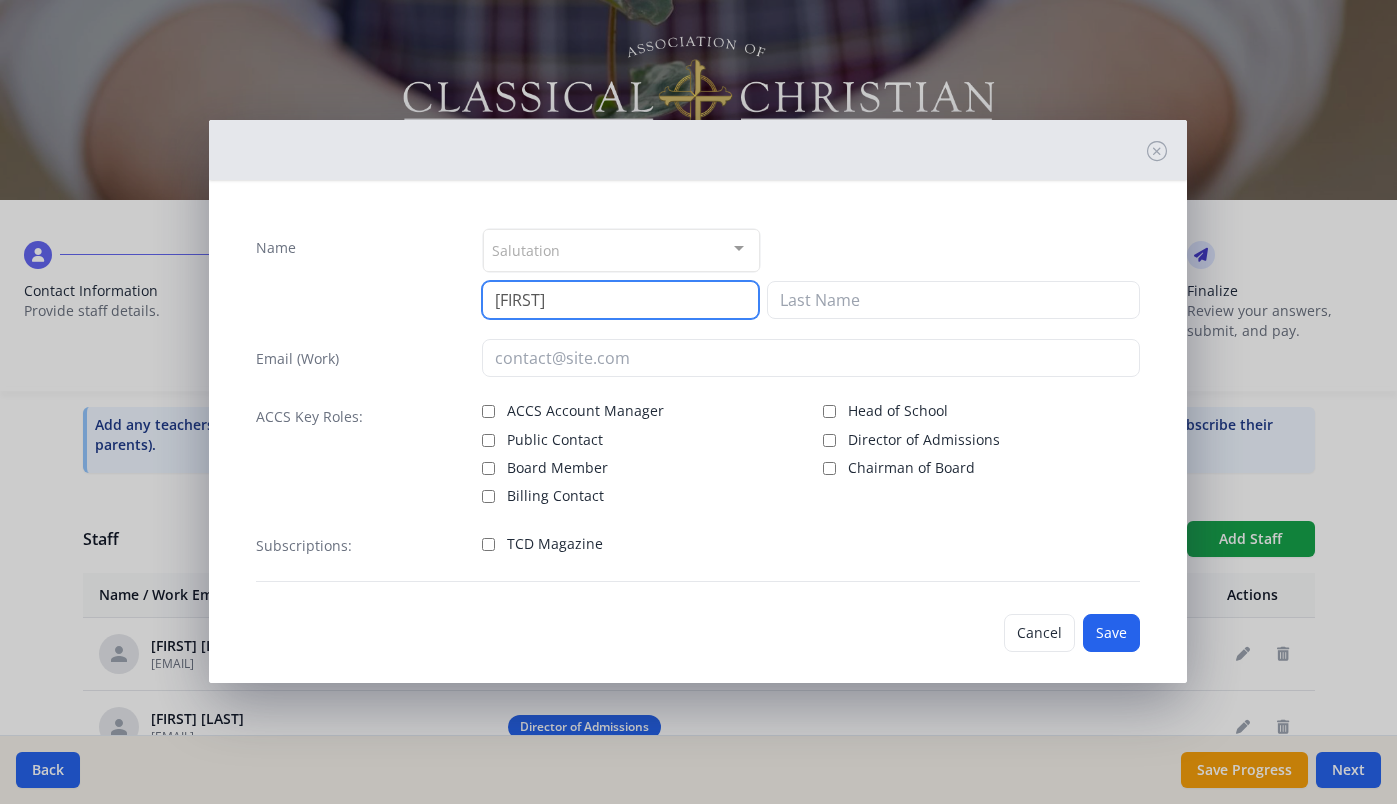 type on "[FIRST]" 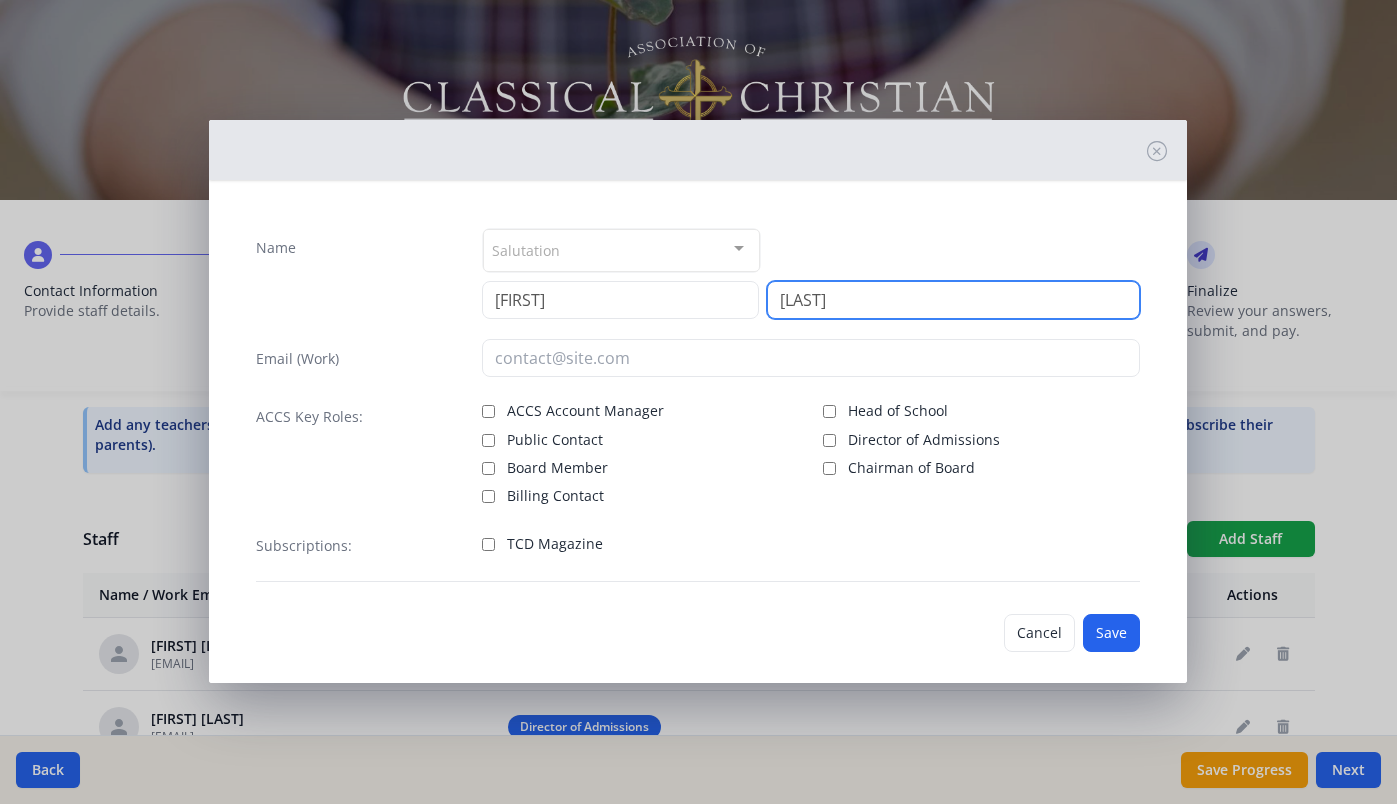 type on "[LAST]" 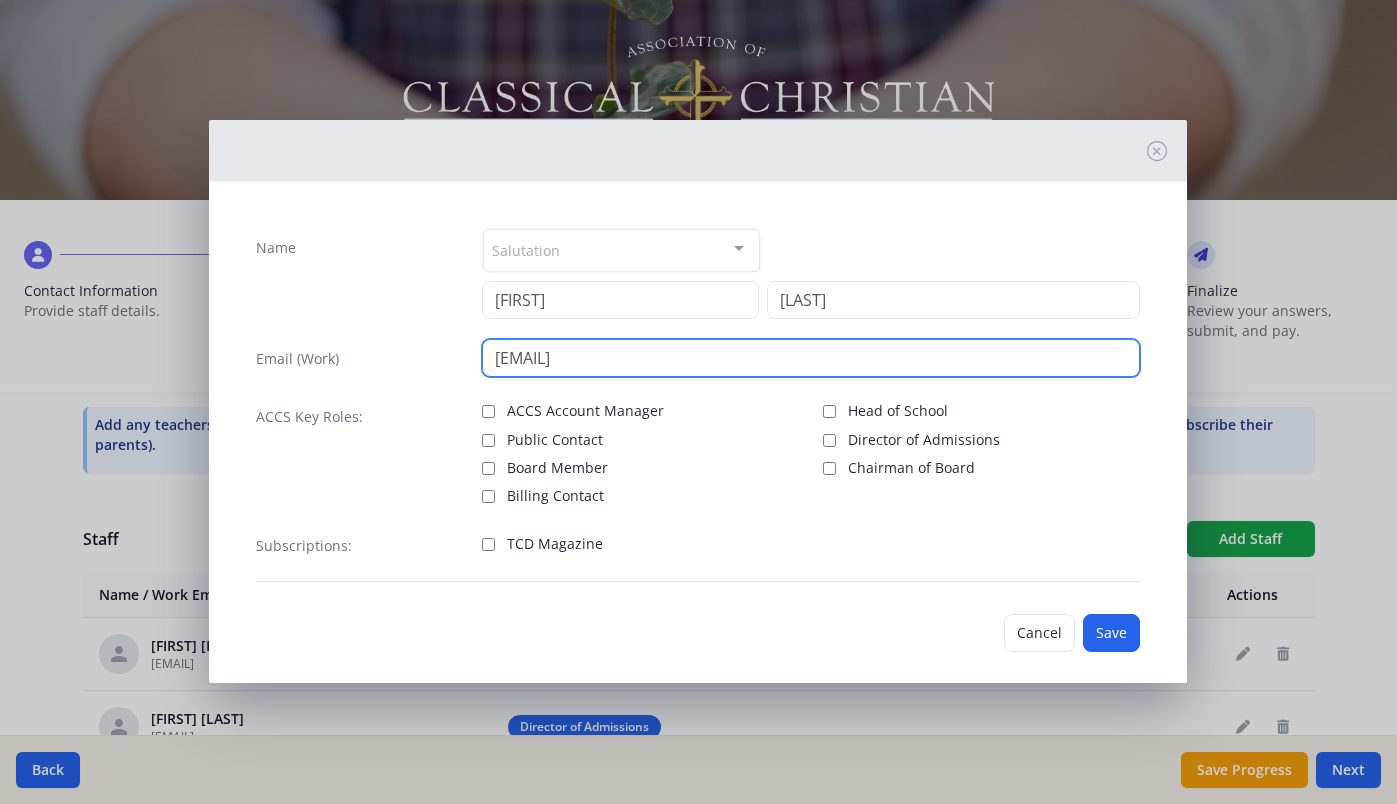 type on "[EMAIL]" 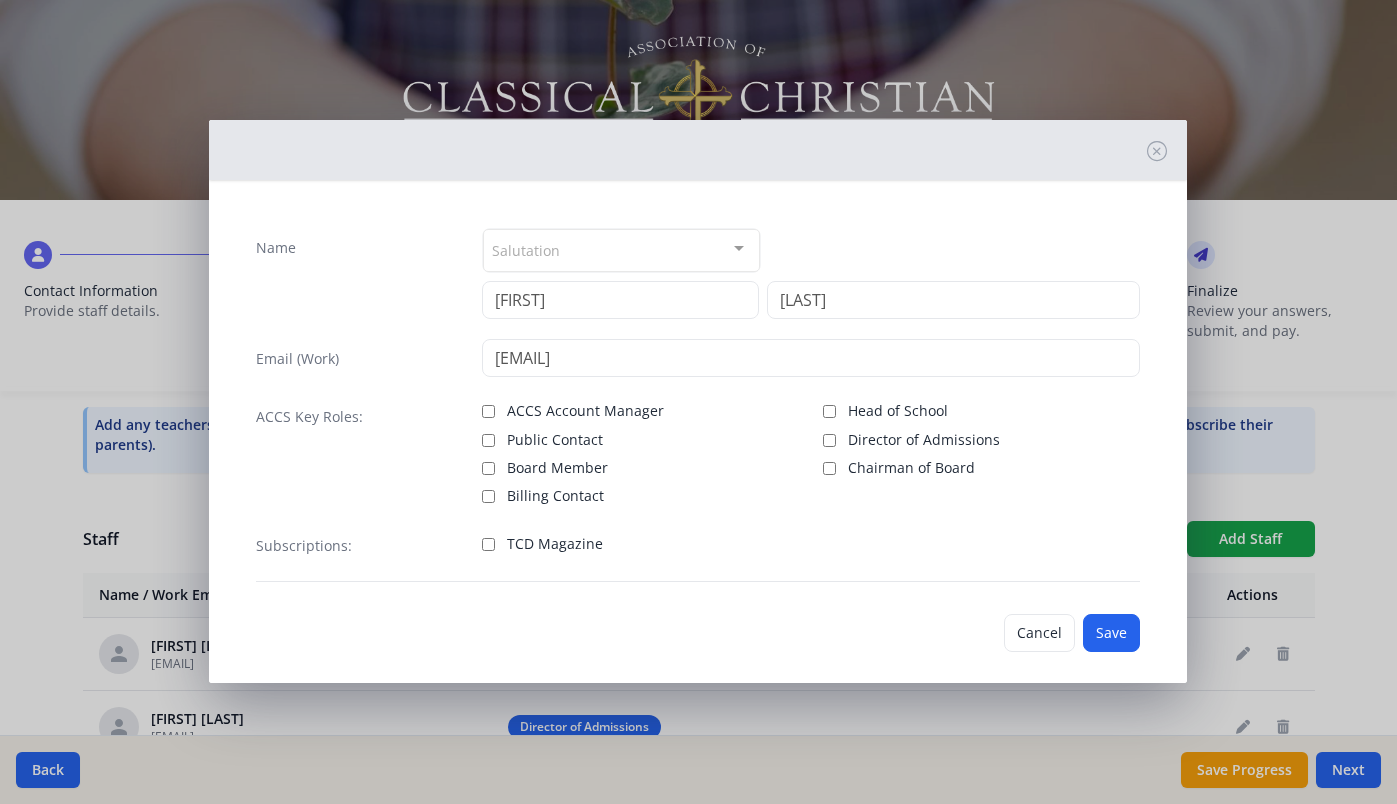 click on "TCD Magazine" at bounding box center [811, 544] 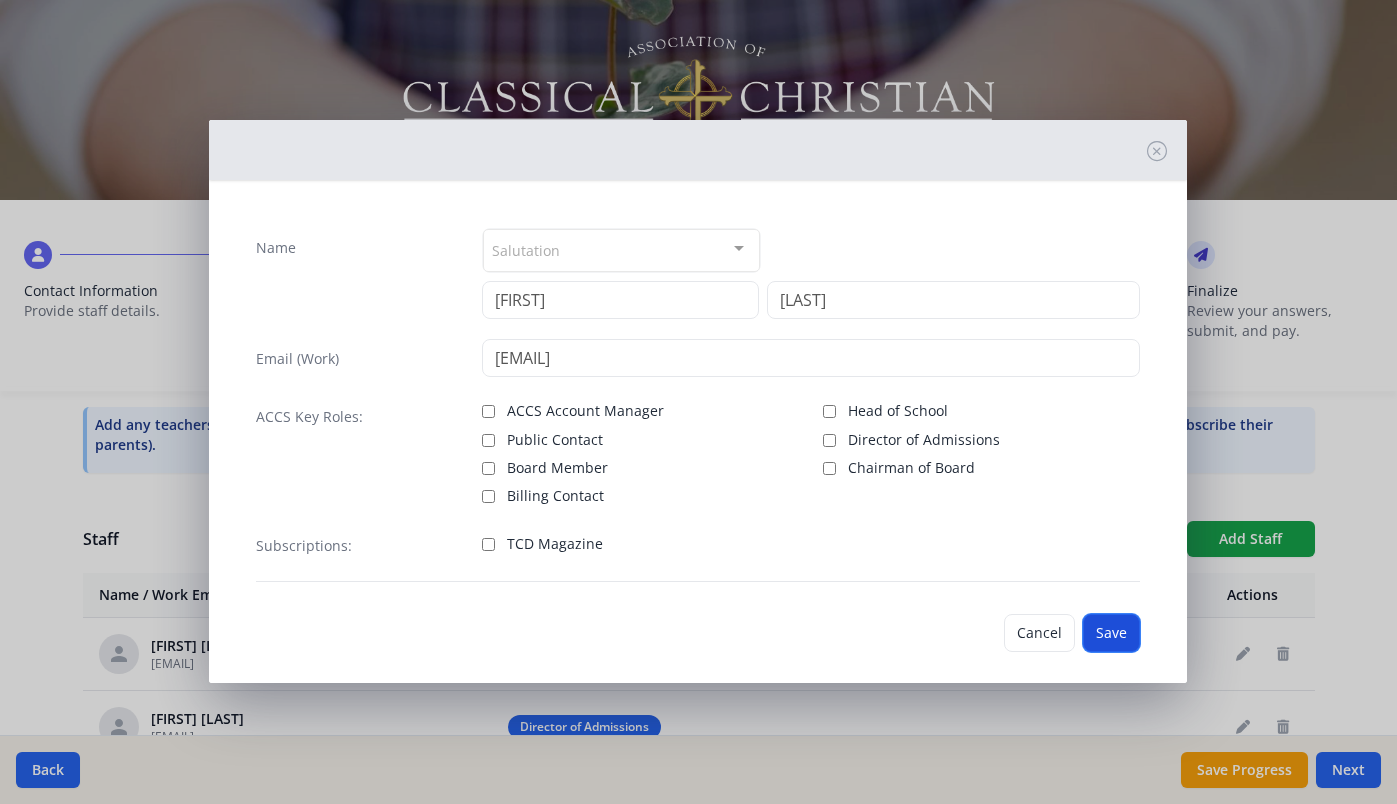 click on "Save" at bounding box center (1111, 633) 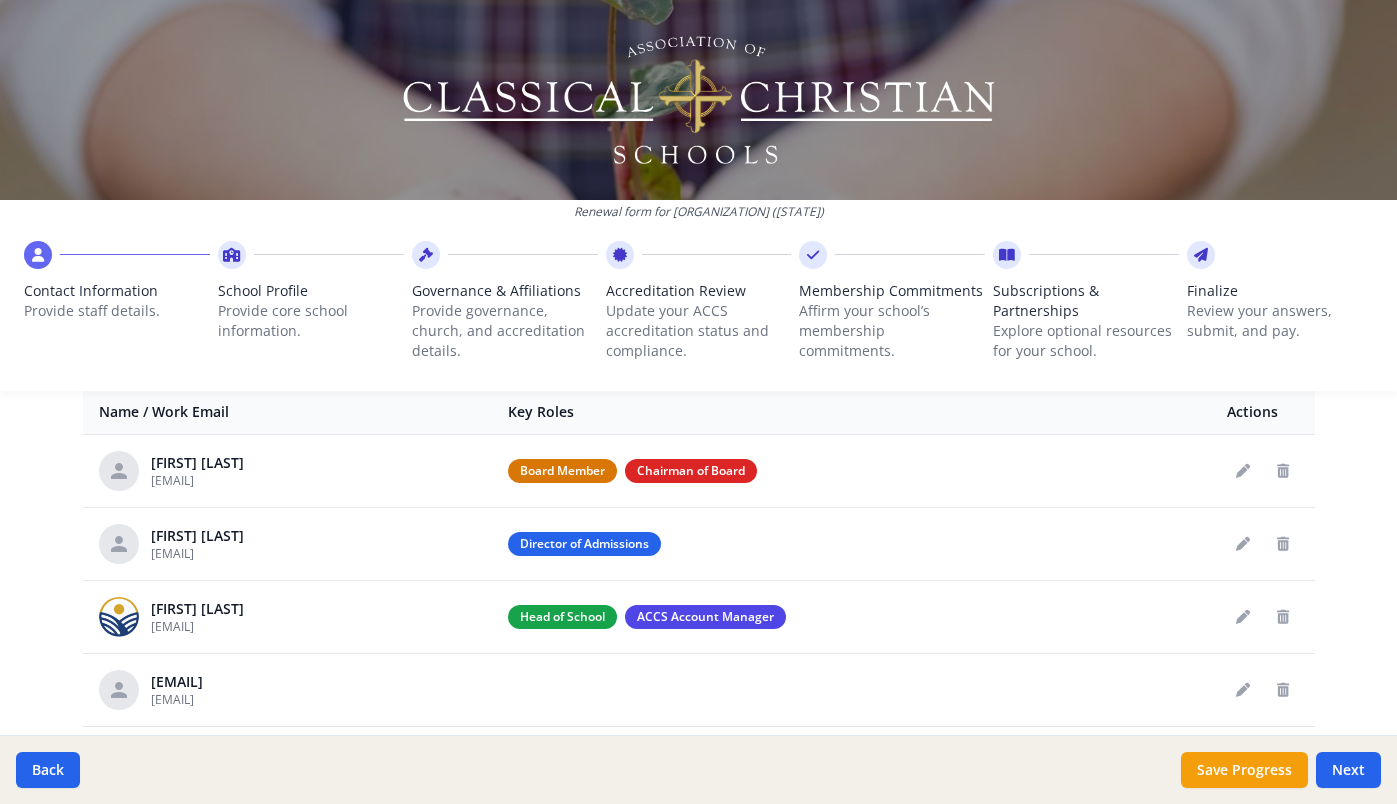scroll, scrollTop: 834, scrollLeft: 0, axis: vertical 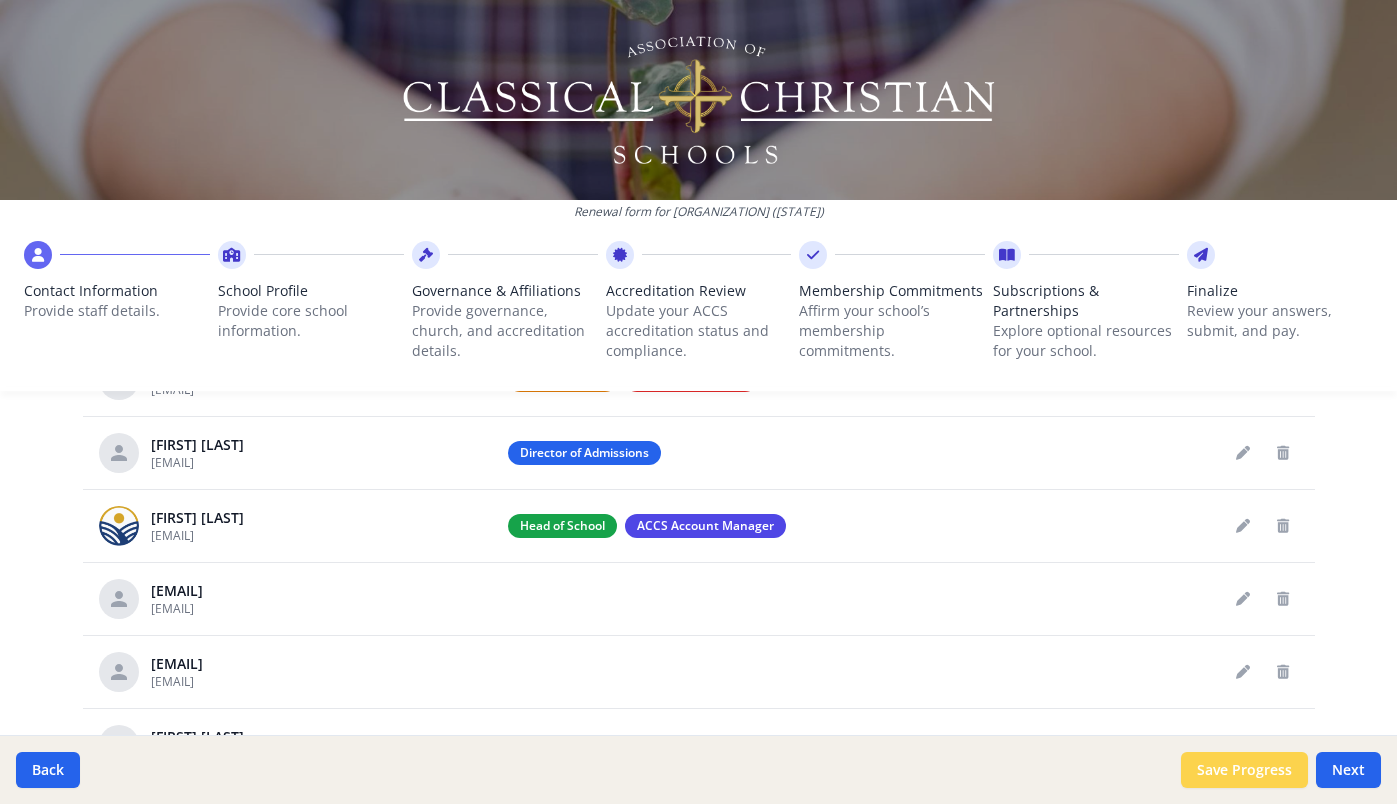 click on "Save Progress" at bounding box center (1244, 770) 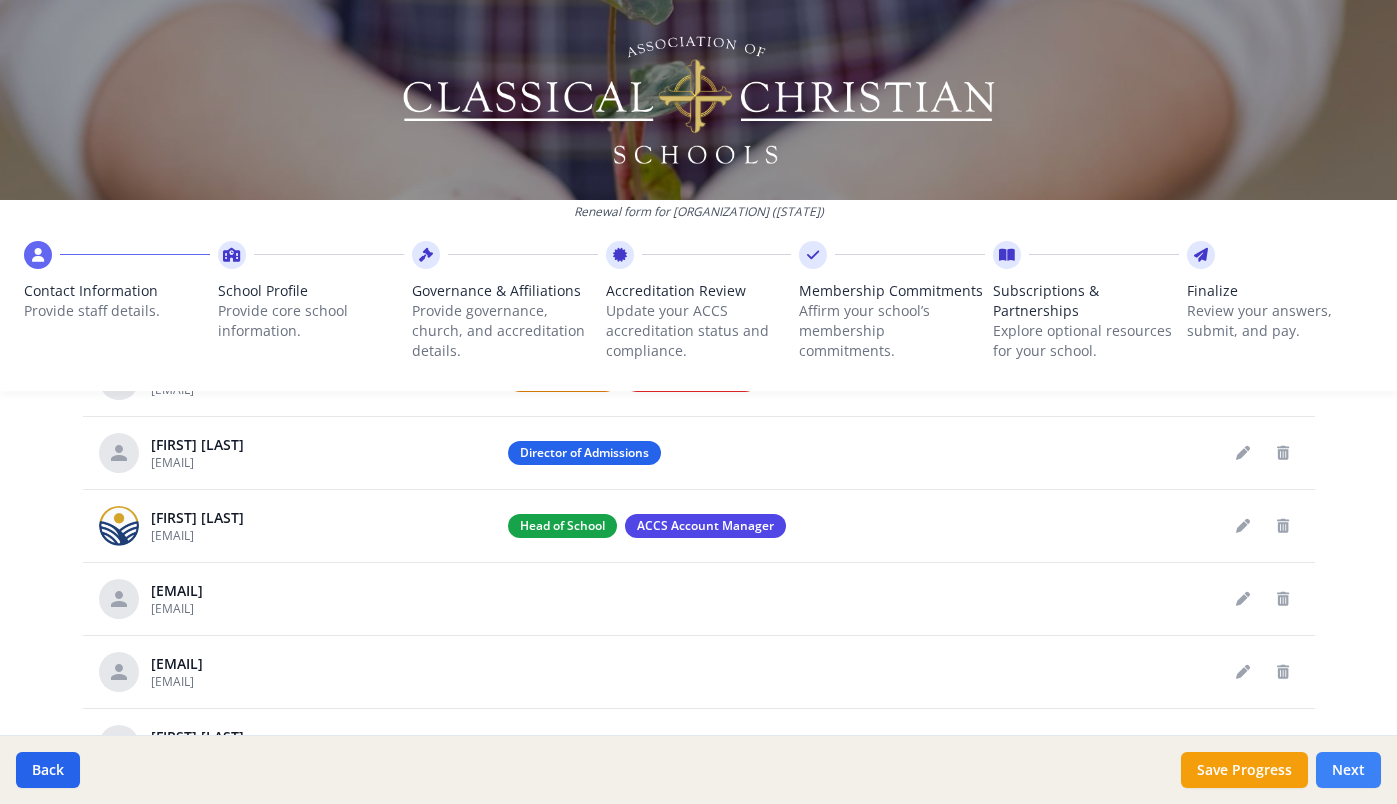click on "Next" at bounding box center [1348, 770] 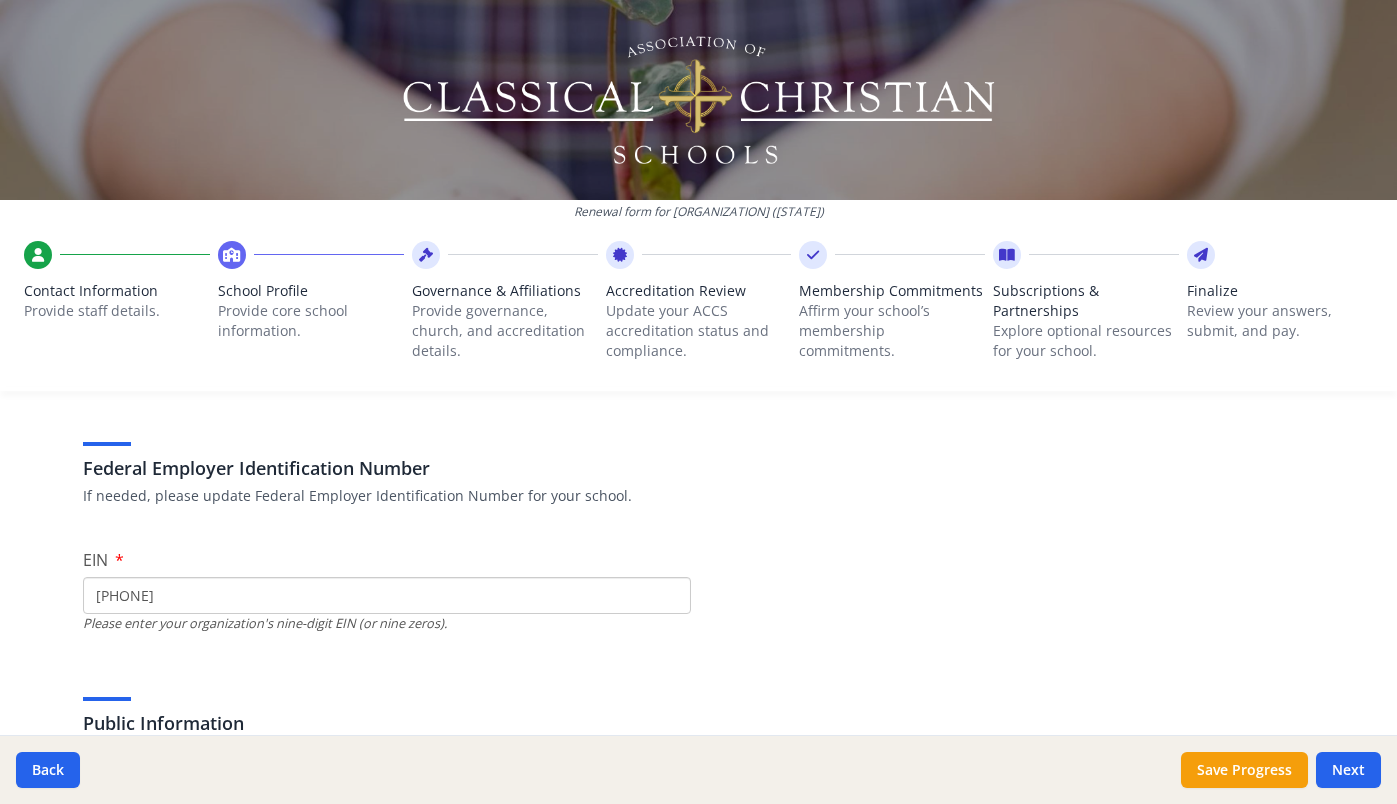 scroll, scrollTop: 0, scrollLeft: 0, axis: both 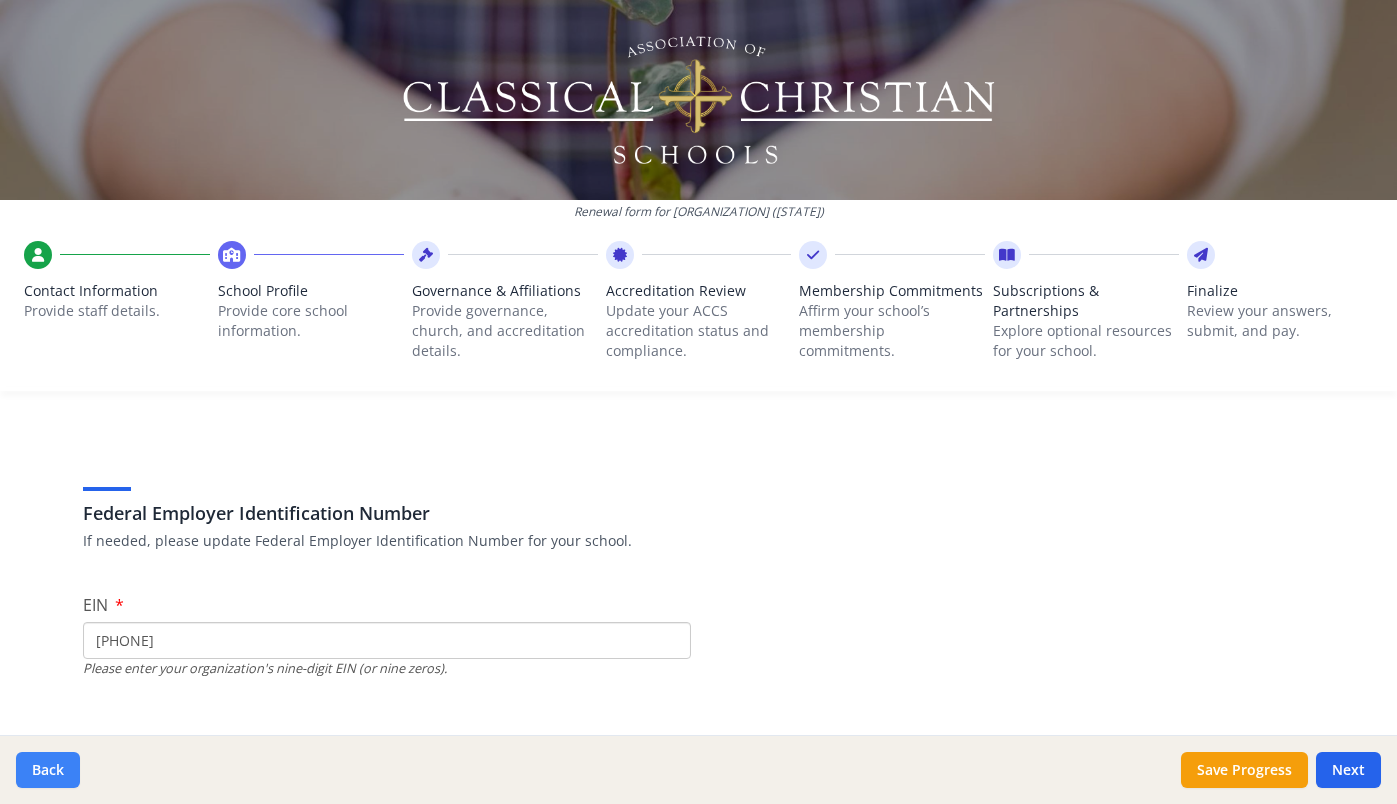 click on "Back" at bounding box center (48, 770) 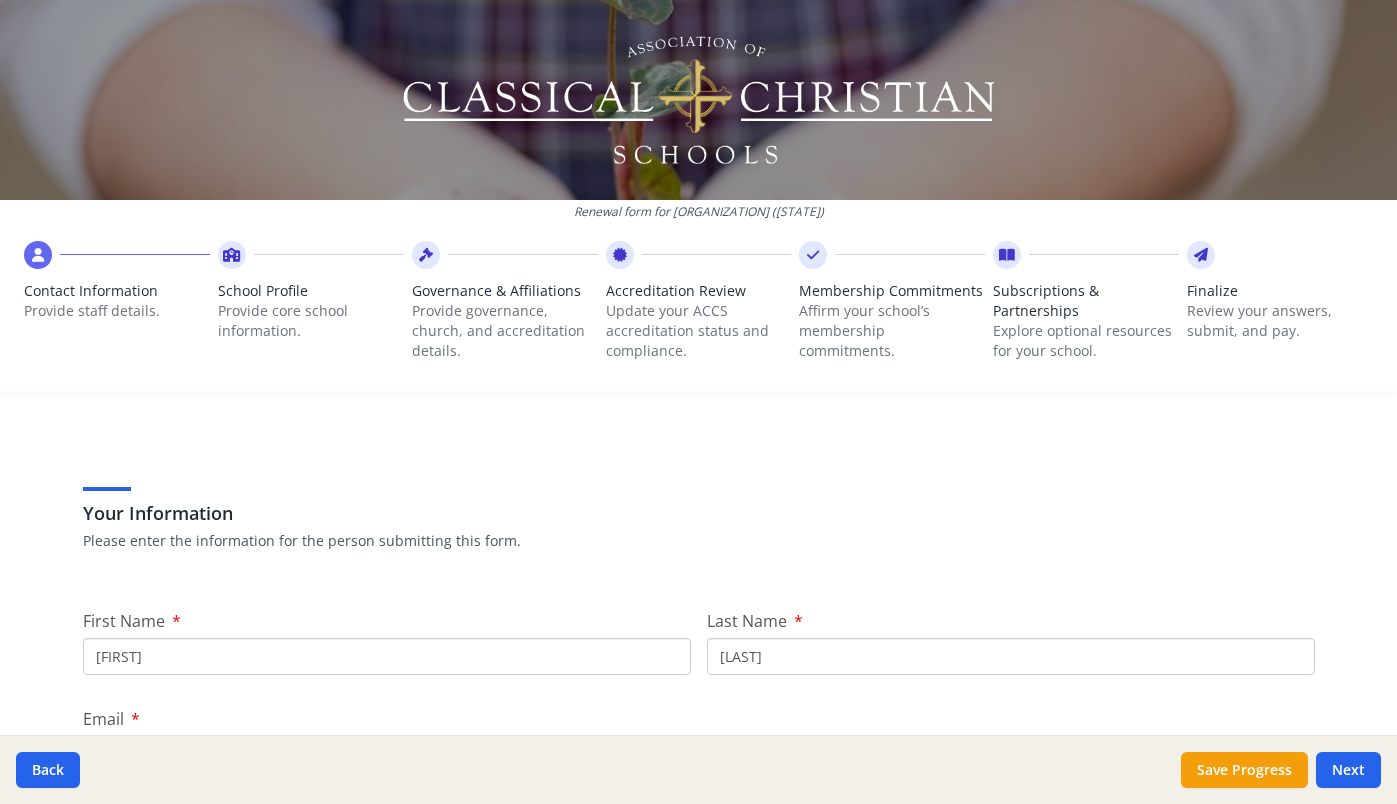 scroll, scrollTop: 945, scrollLeft: 0, axis: vertical 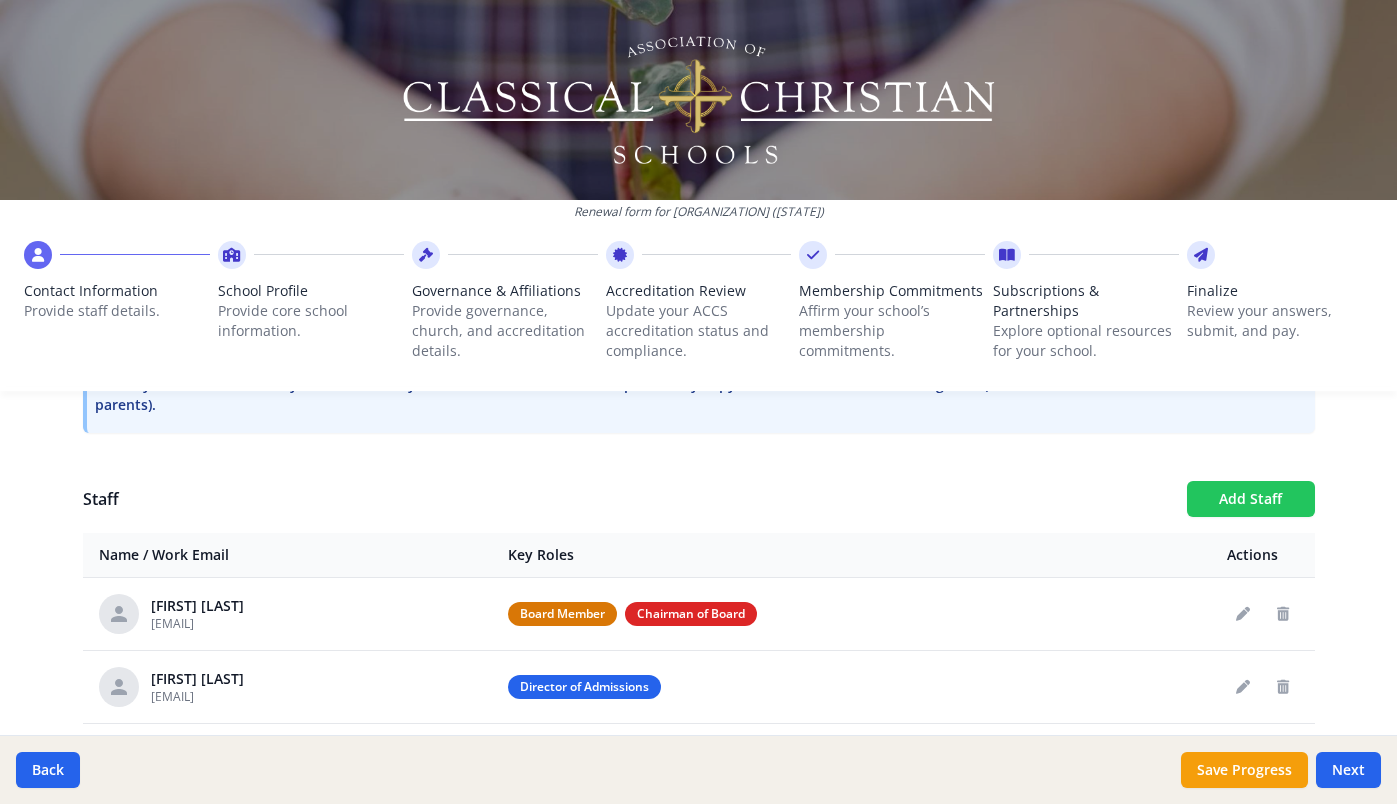 click on "Add Staff" at bounding box center (1251, 499) 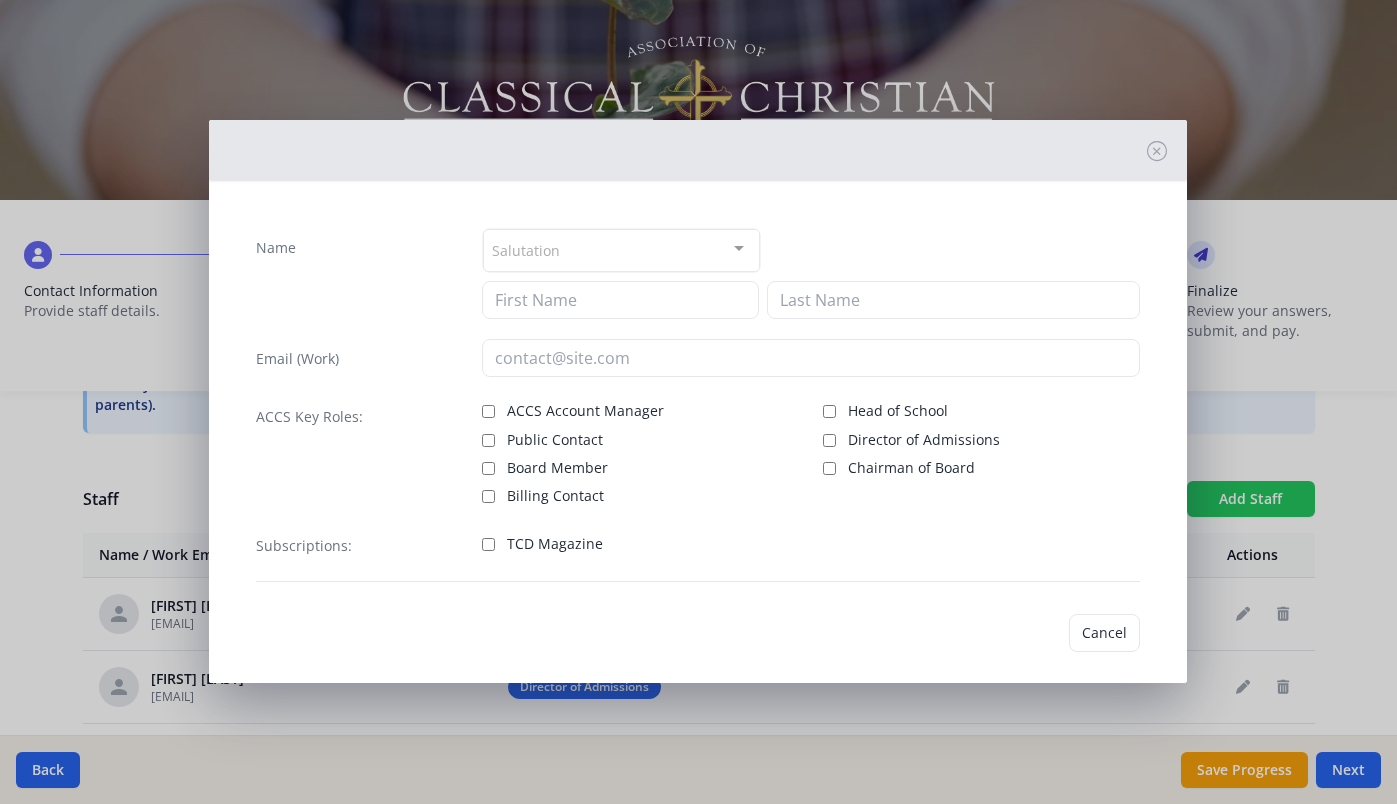 checkbox on "false" 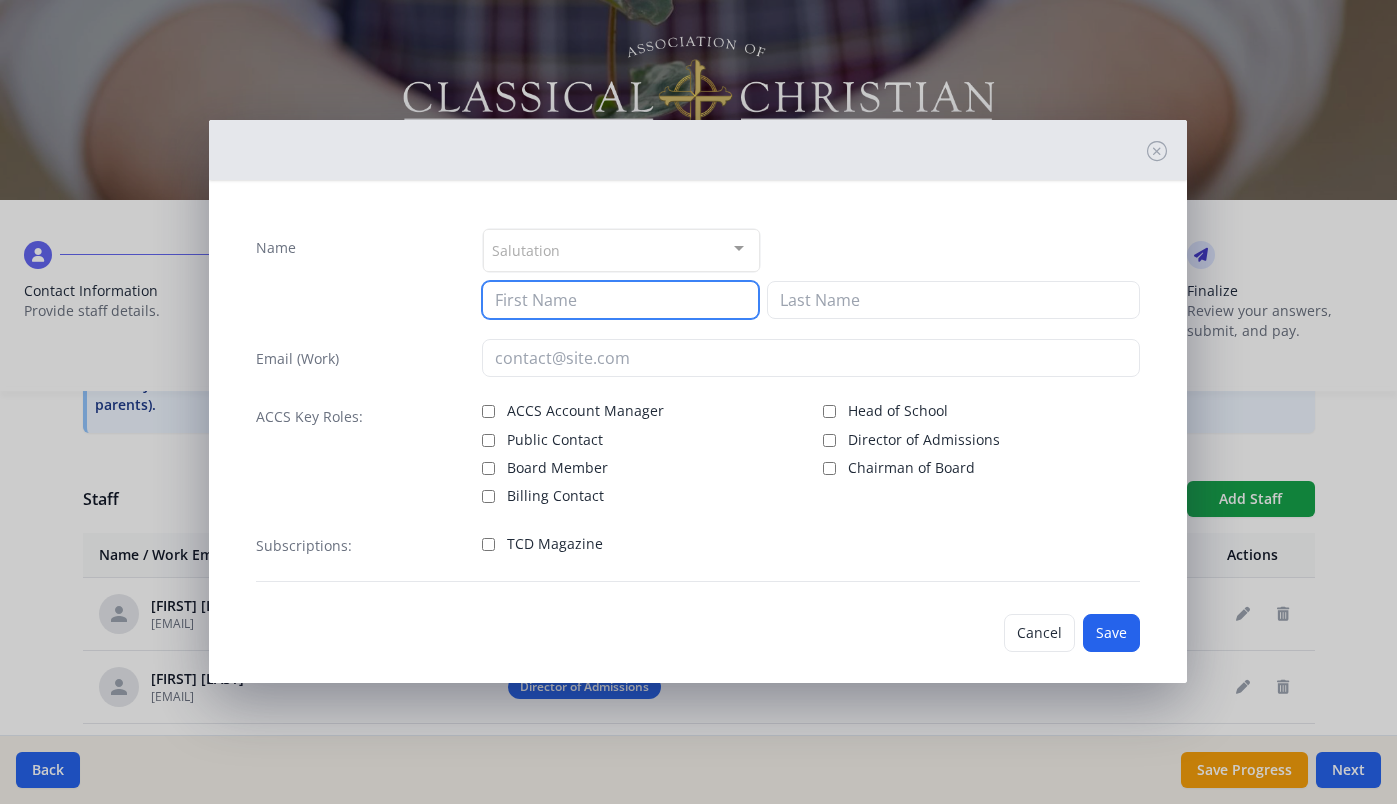 click at bounding box center (620, 300) 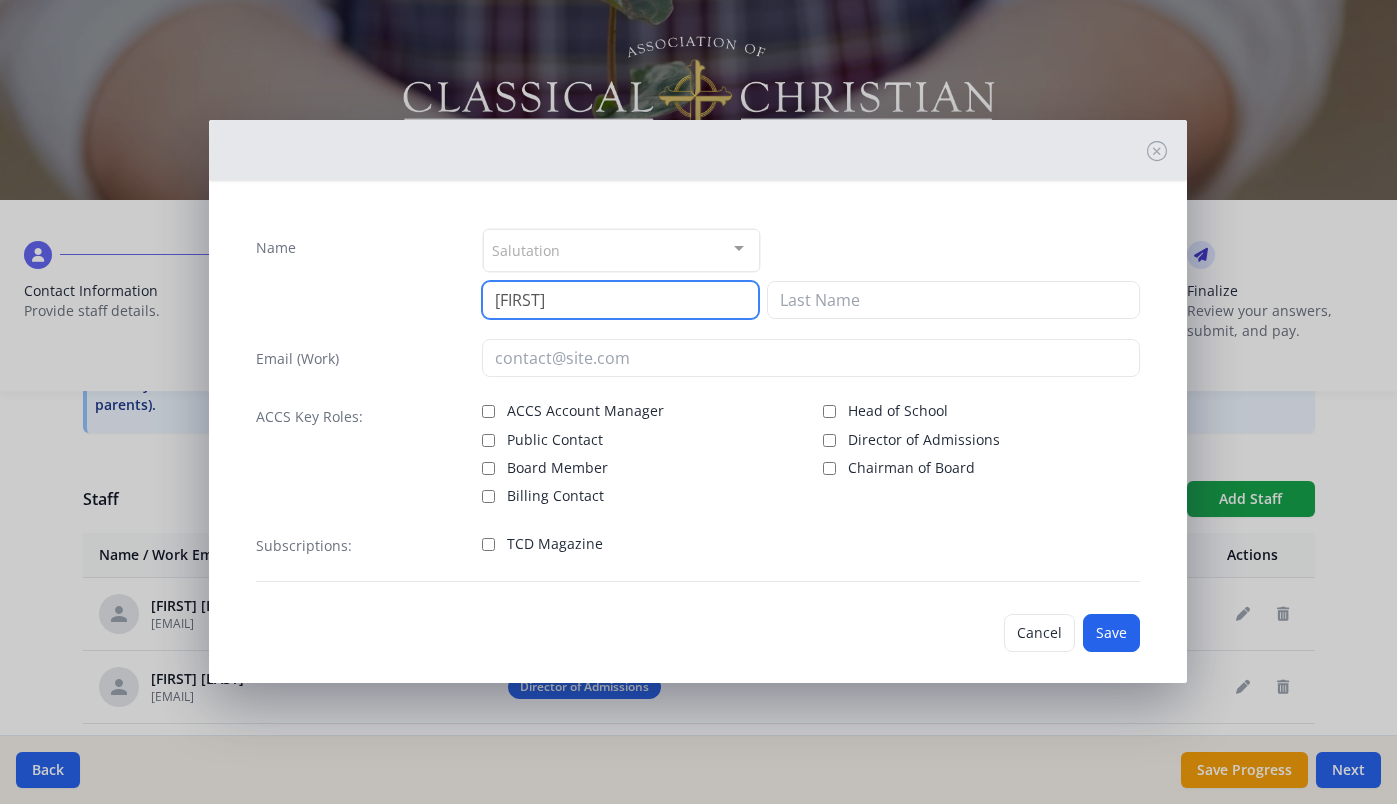 type on "[FIRST]" 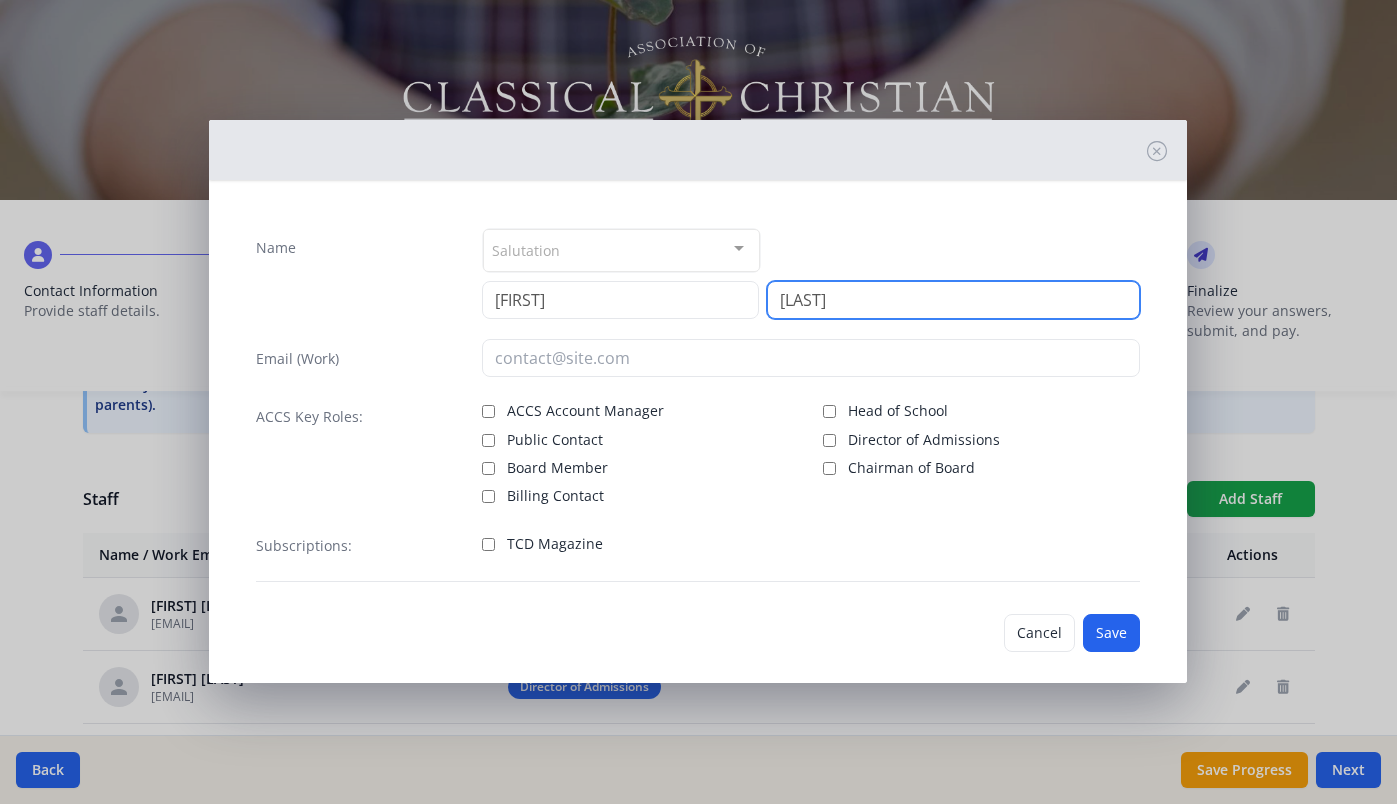 type on "[LAST]" 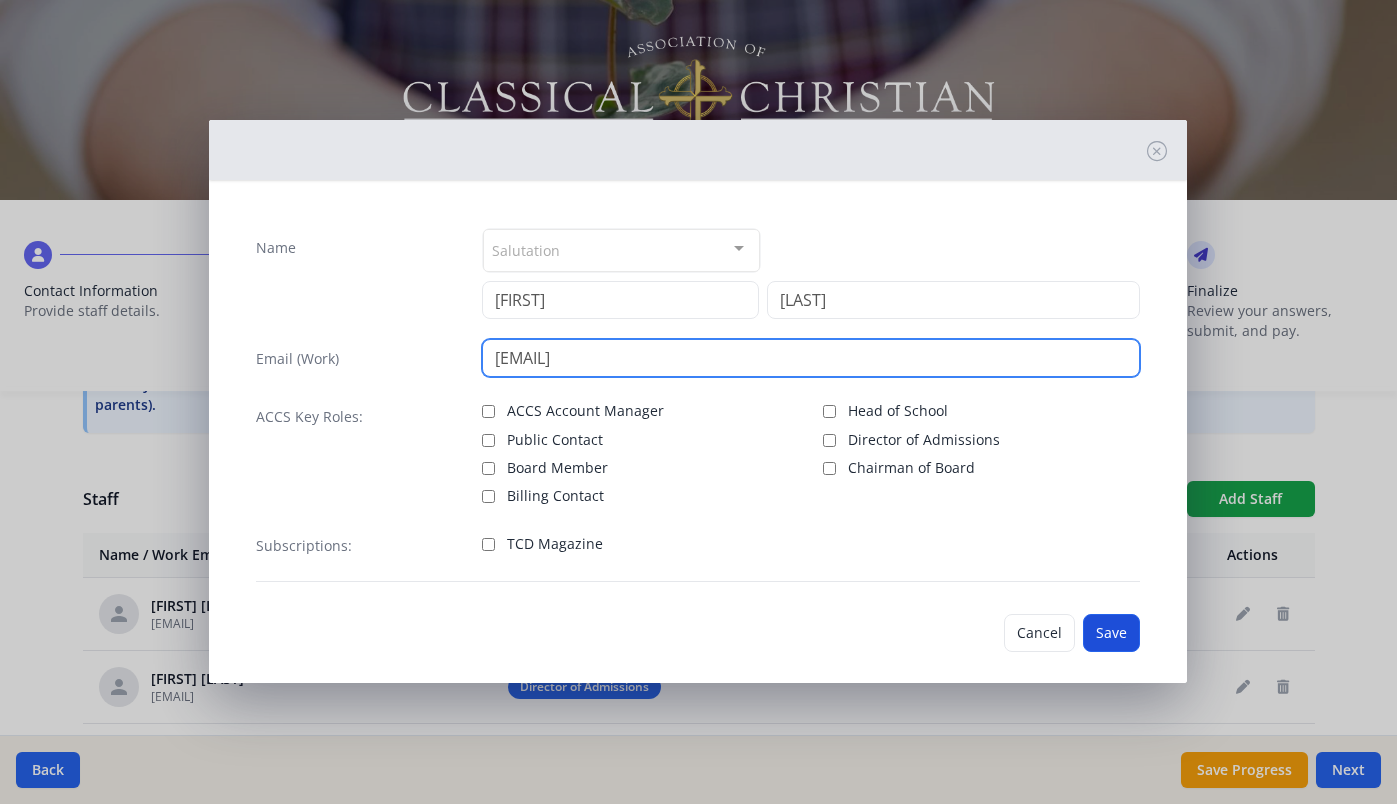 type on "[EMAIL]" 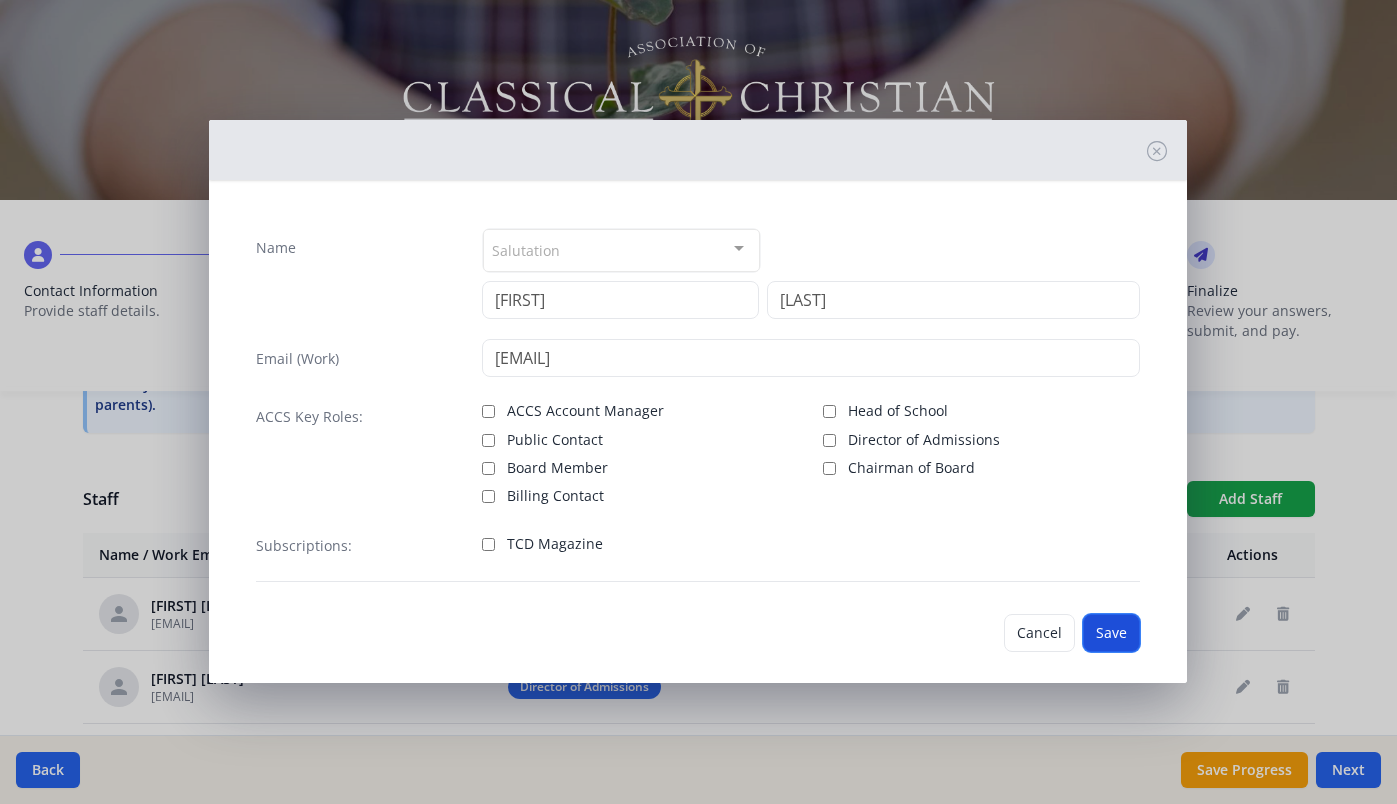 click on "Save" at bounding box center [1111, 633] 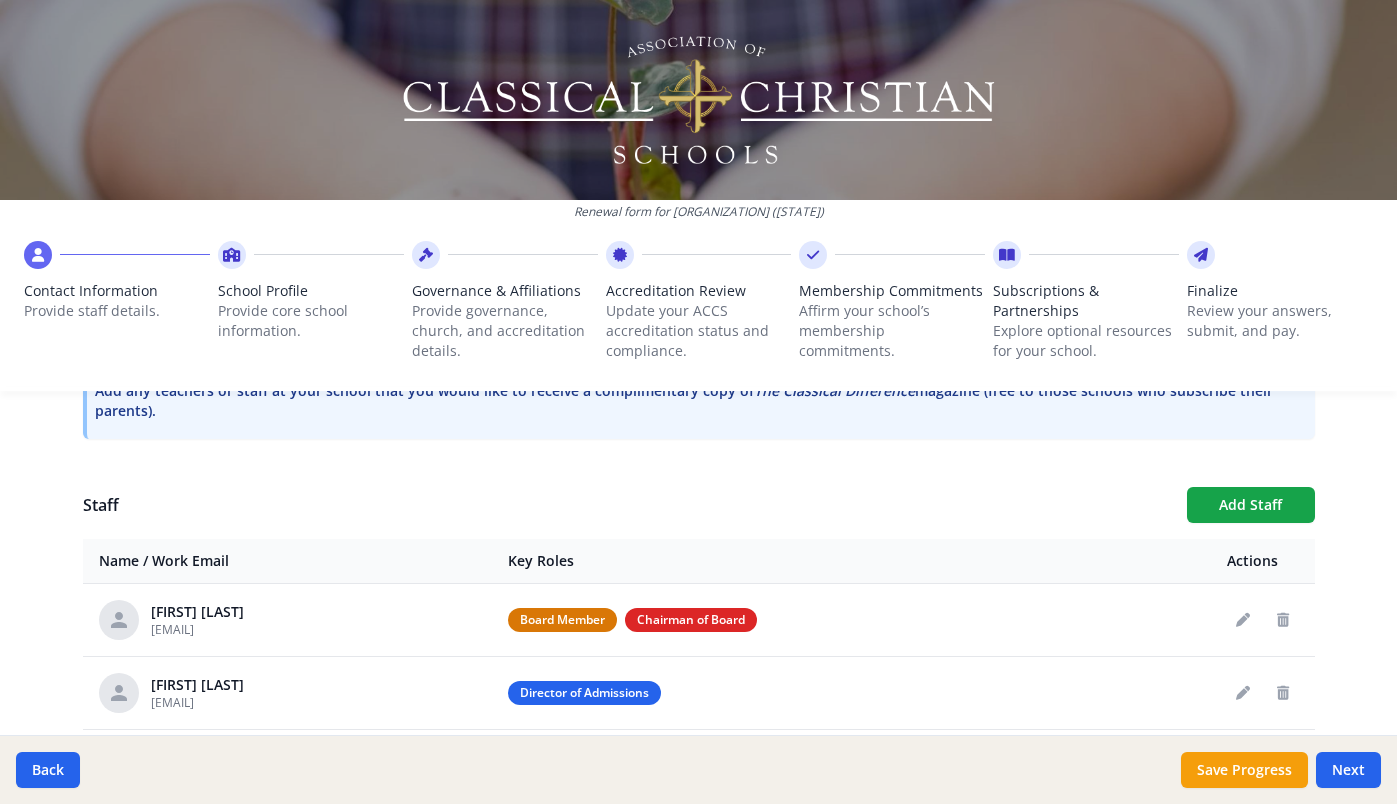 scroll, scrollTop: 639, scrollLeft: 0, axis: vertical 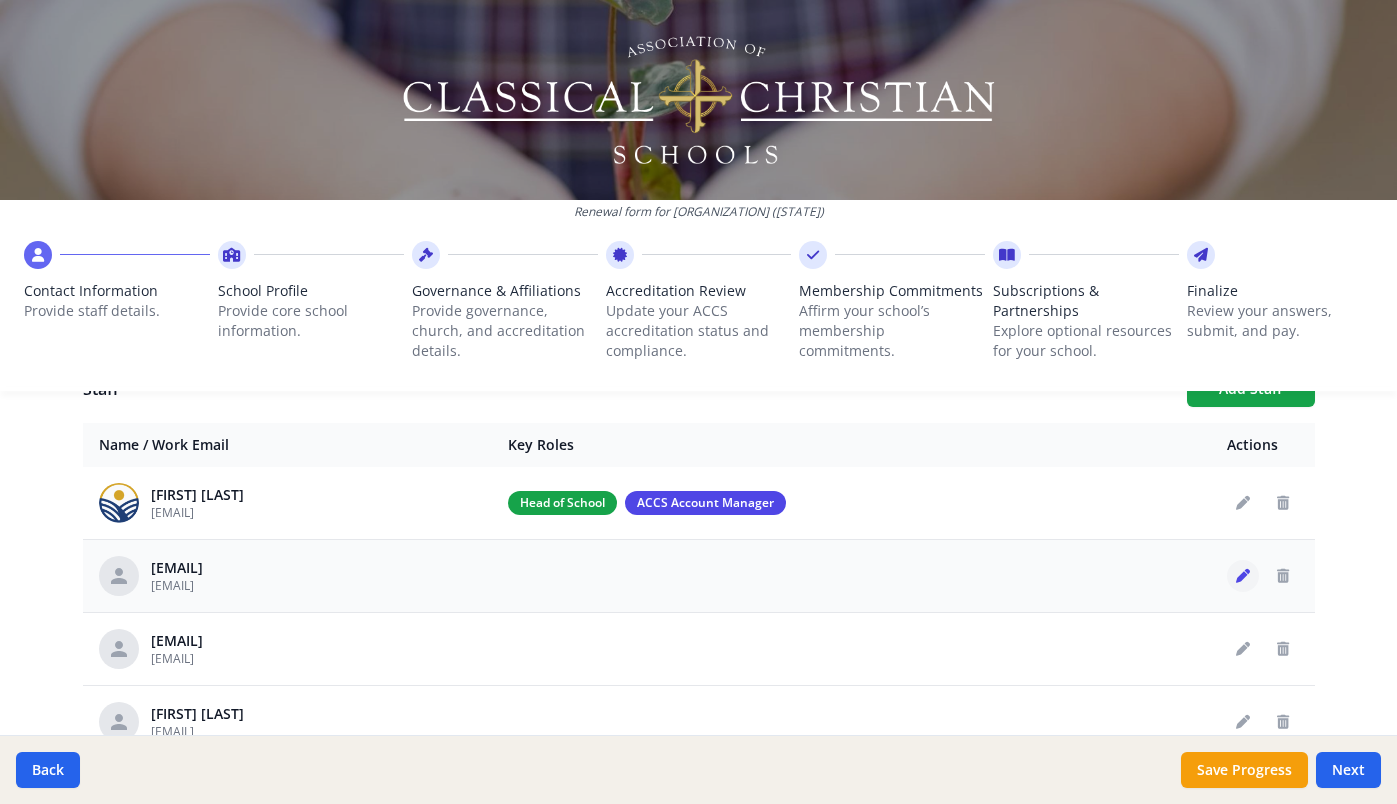 click at bounding box center (1243, 576) 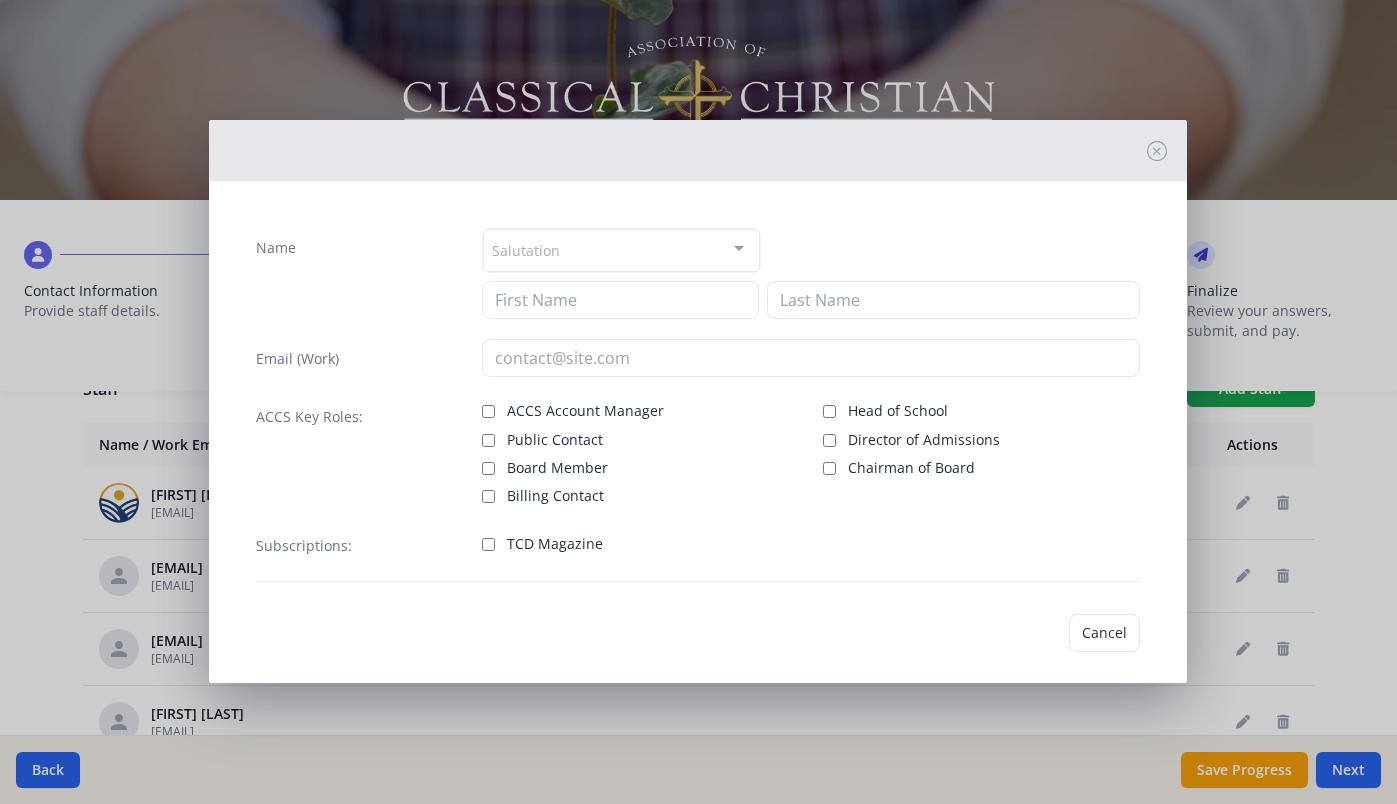 type on "[EMAIL]" 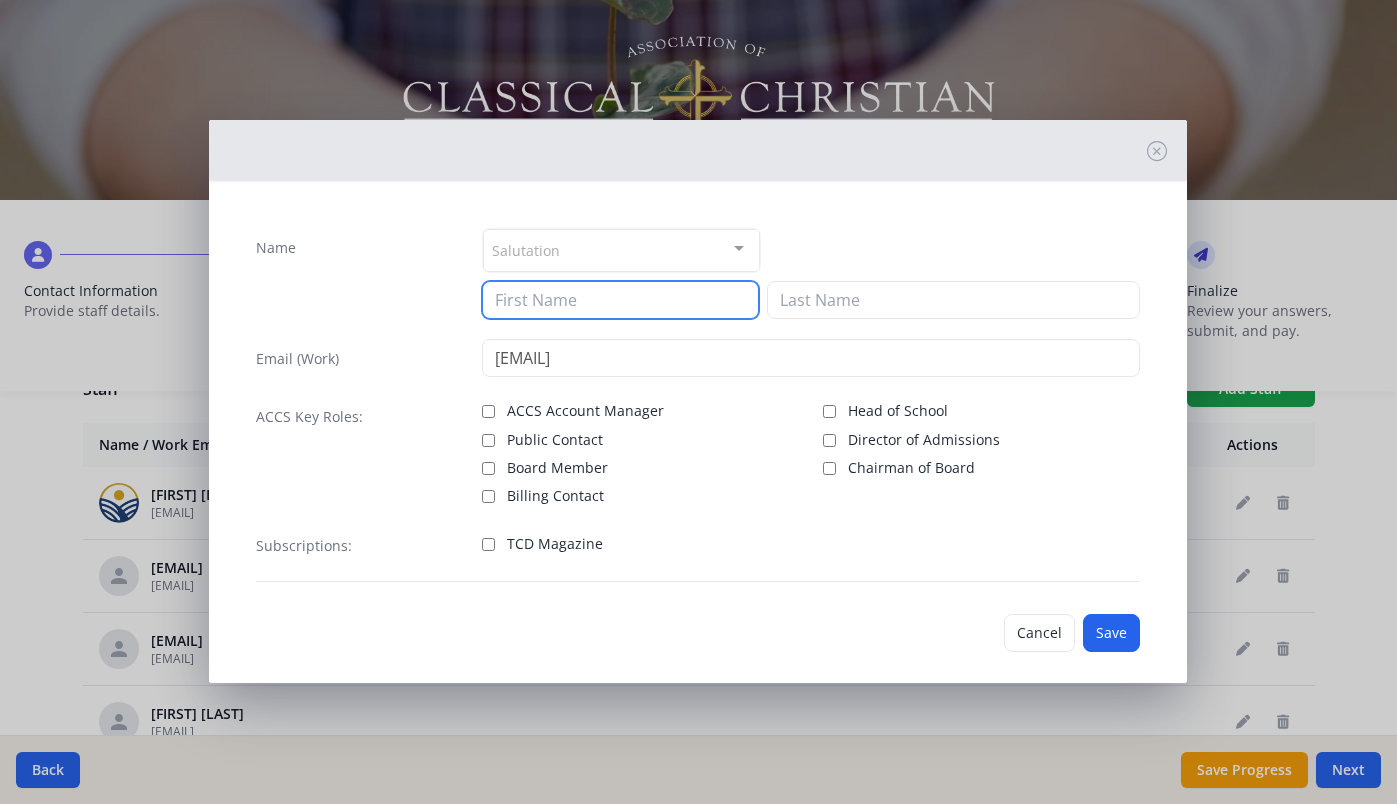 click at bounding box center (620, 300) 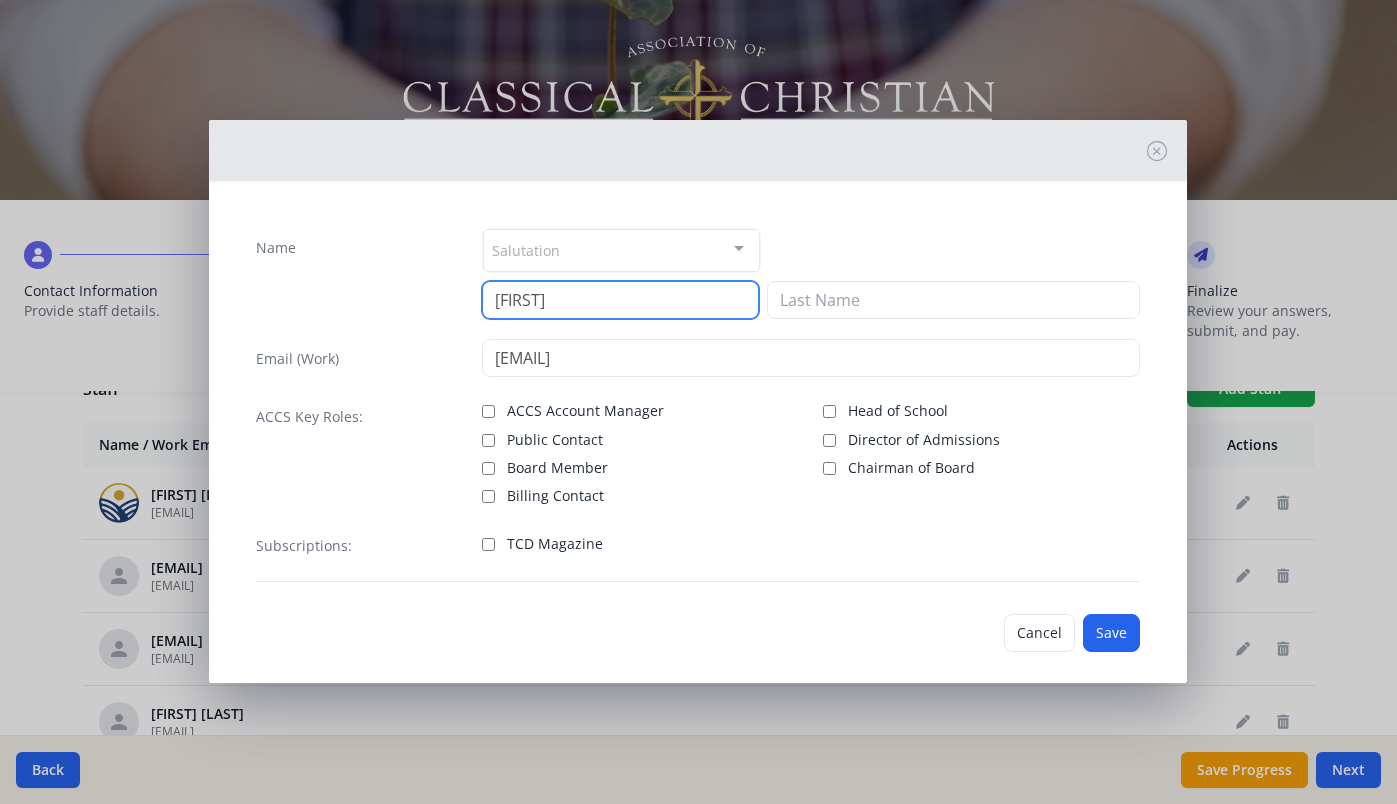 type on "[FIRST]" 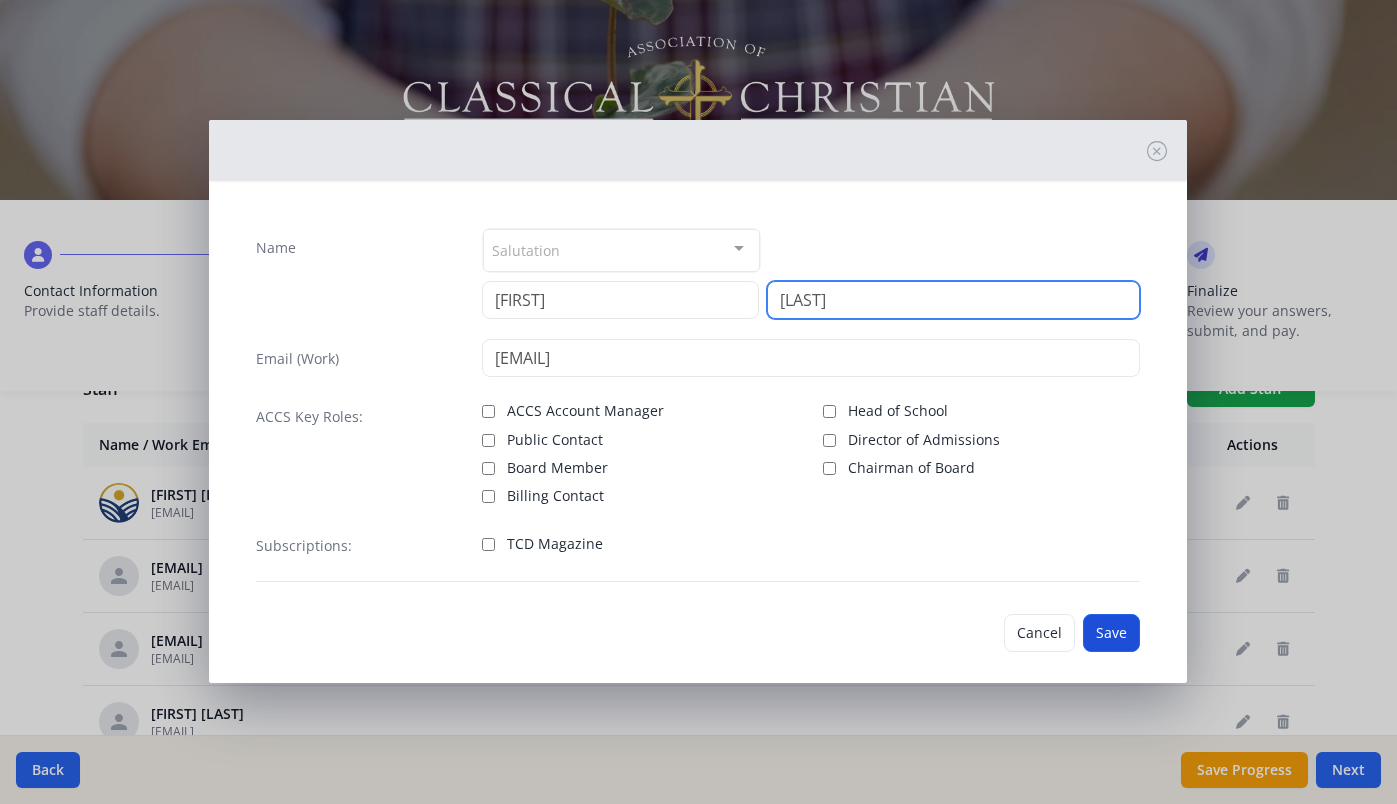 type on "[LAST]" 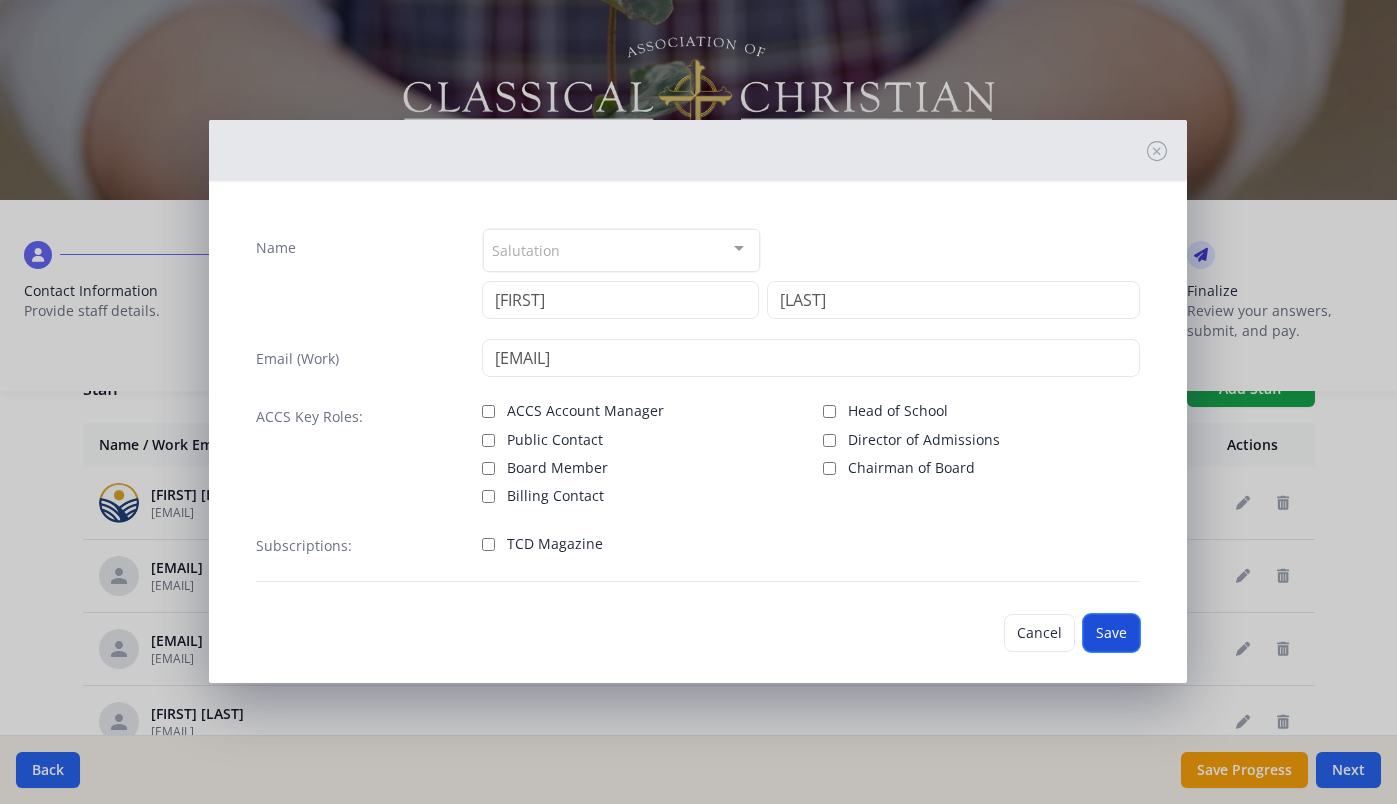 click on "Save" at bounding box center [1111, 633] 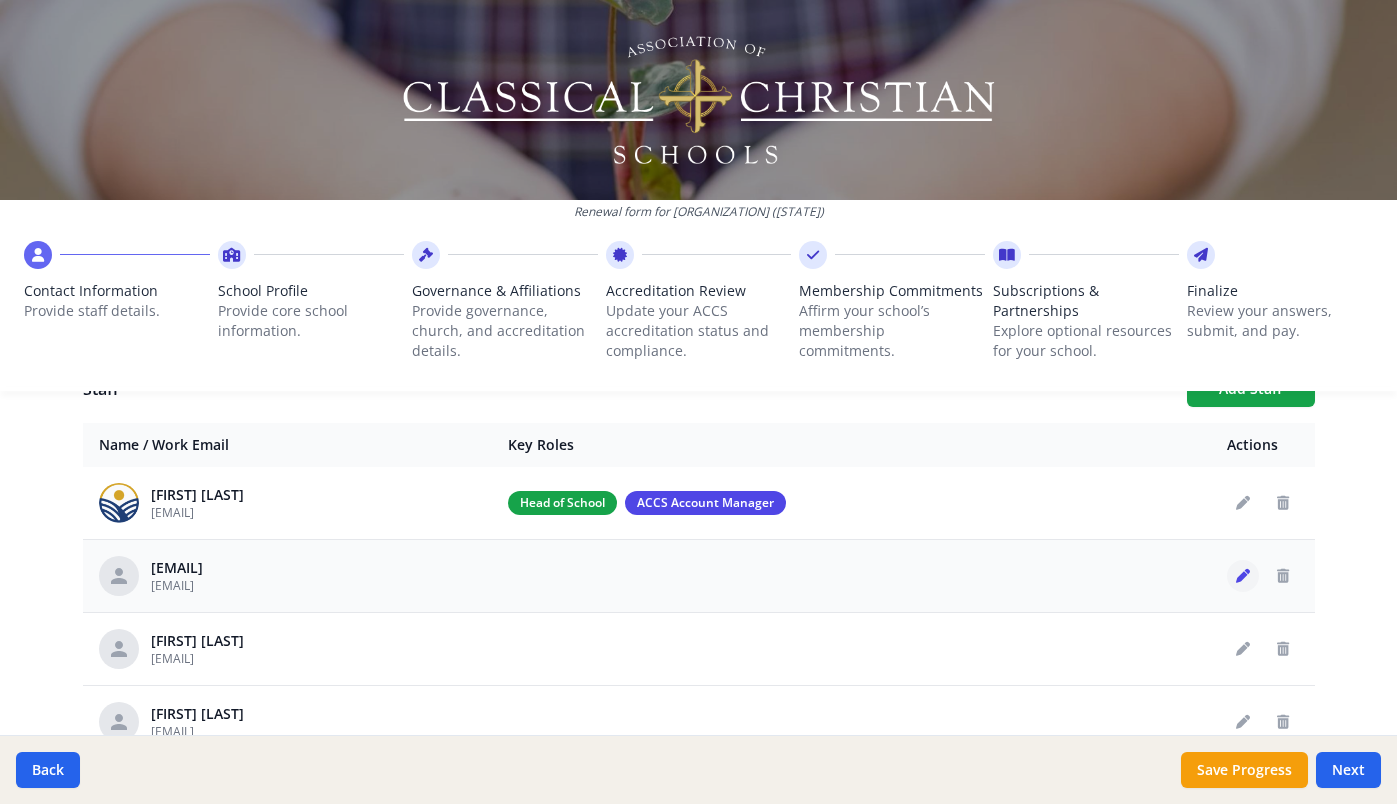 click at bounding box center [1243, 576] 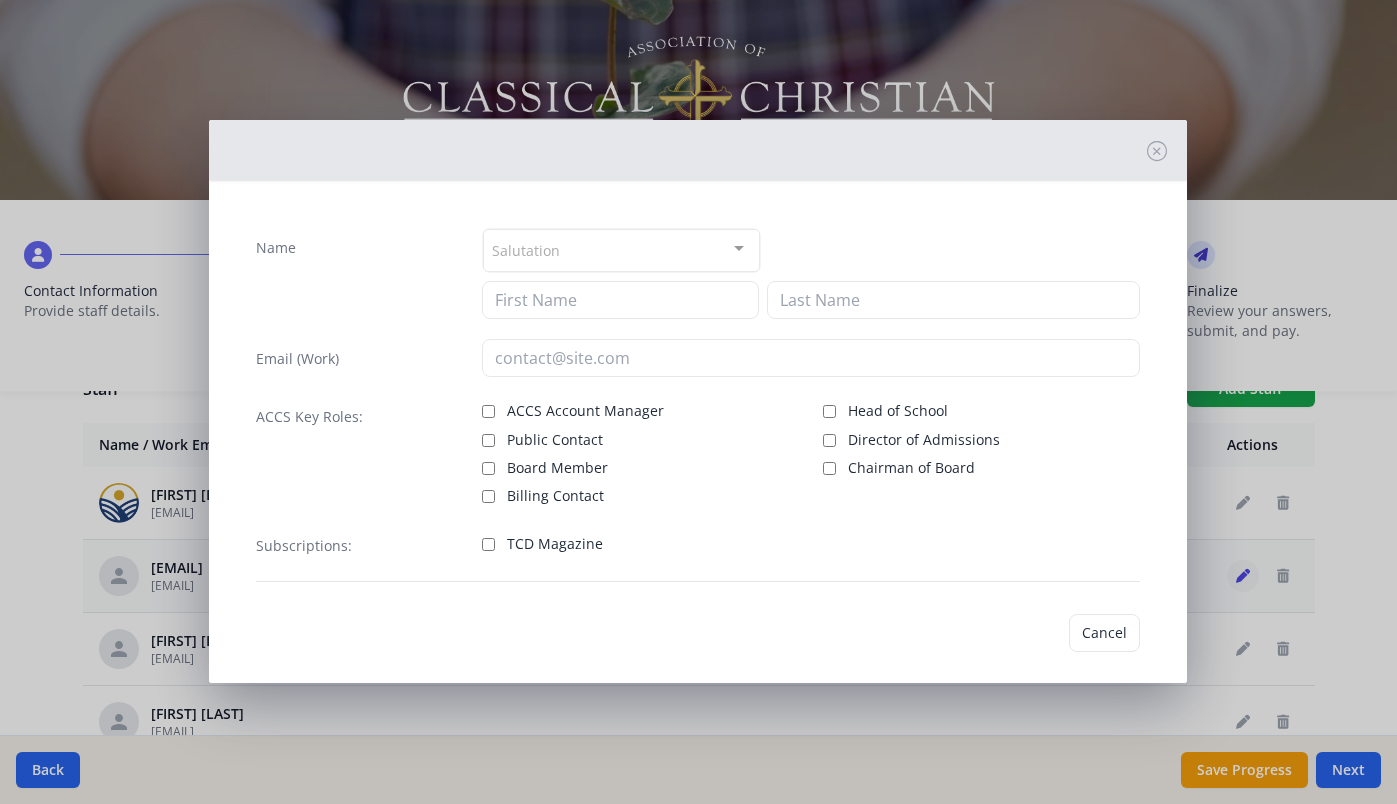 type on "[EMAIL]" 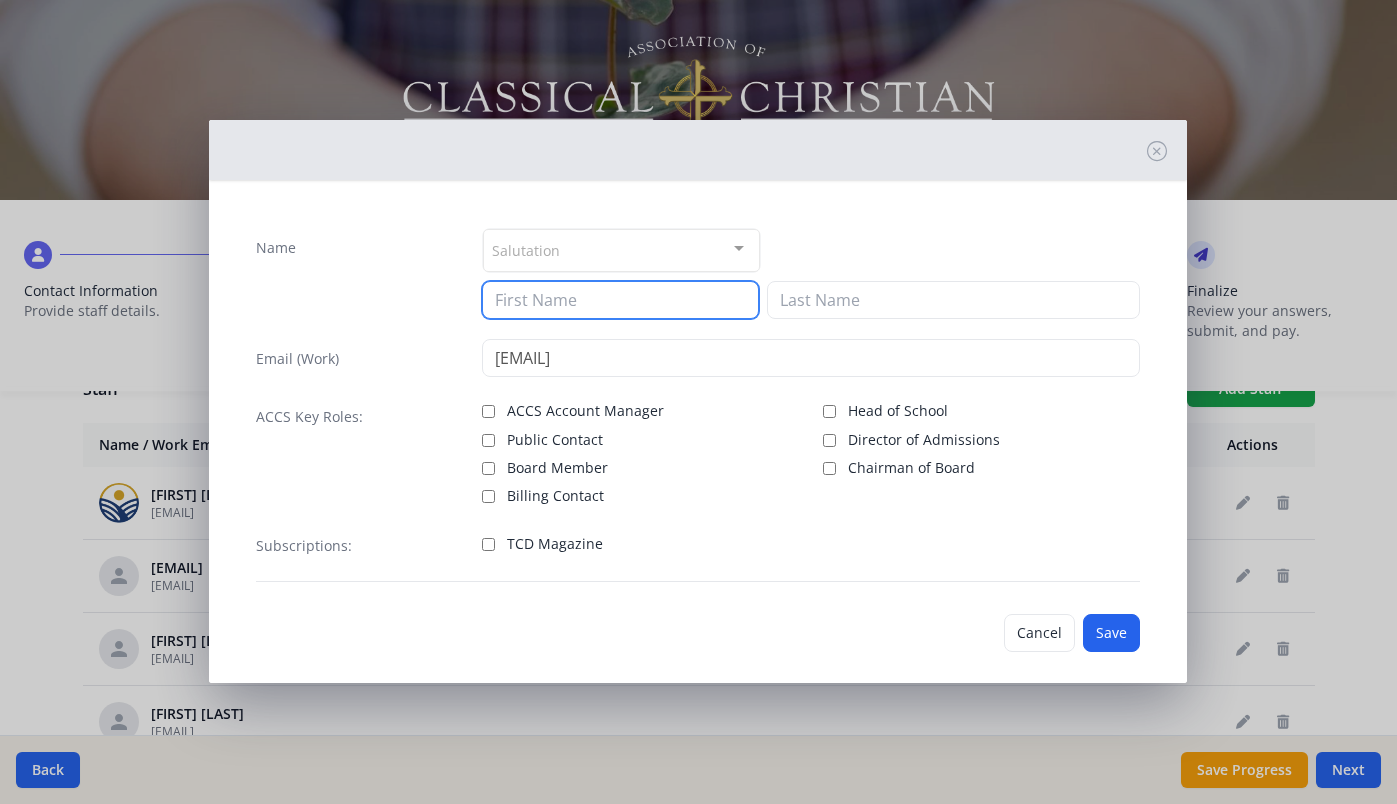 click at bounding box center (620, 300) 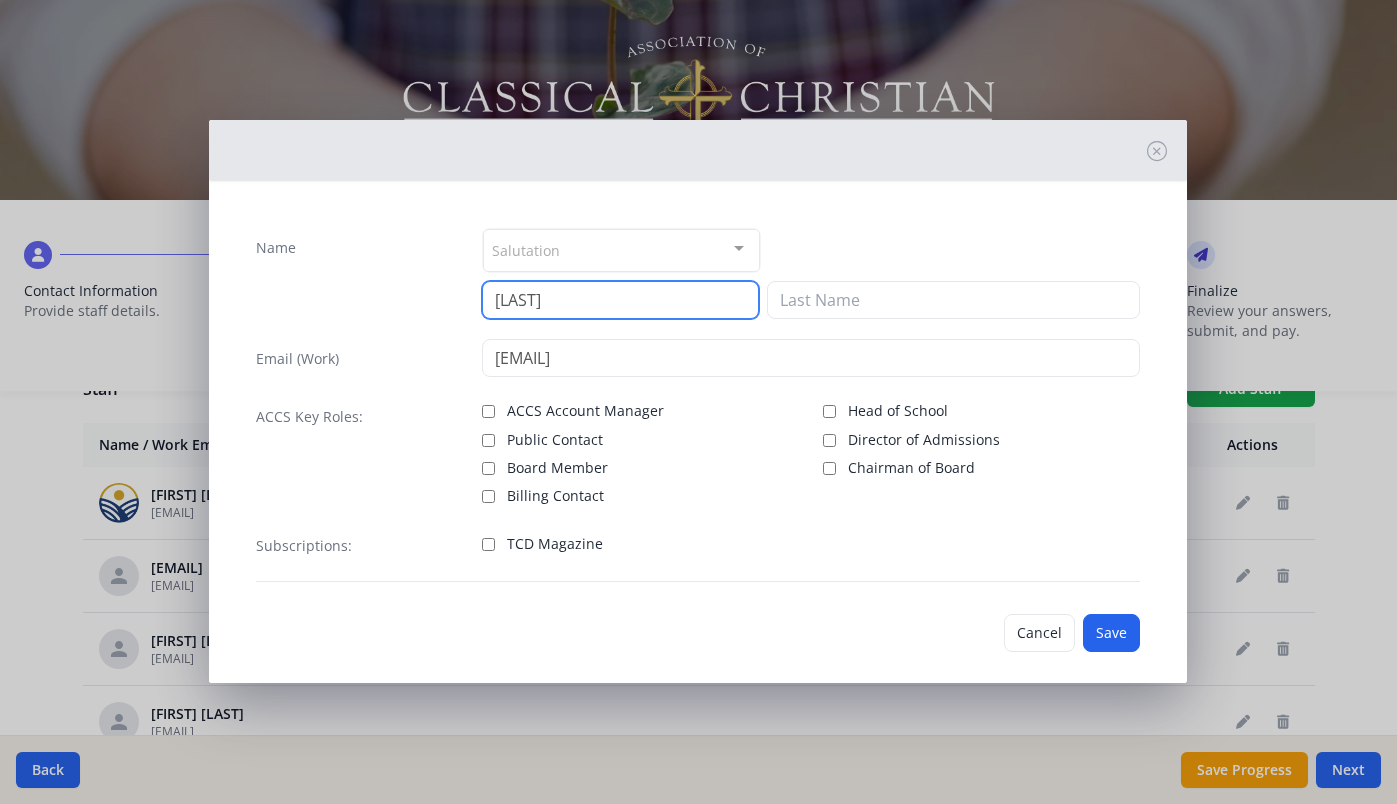 type on "[LAST]" 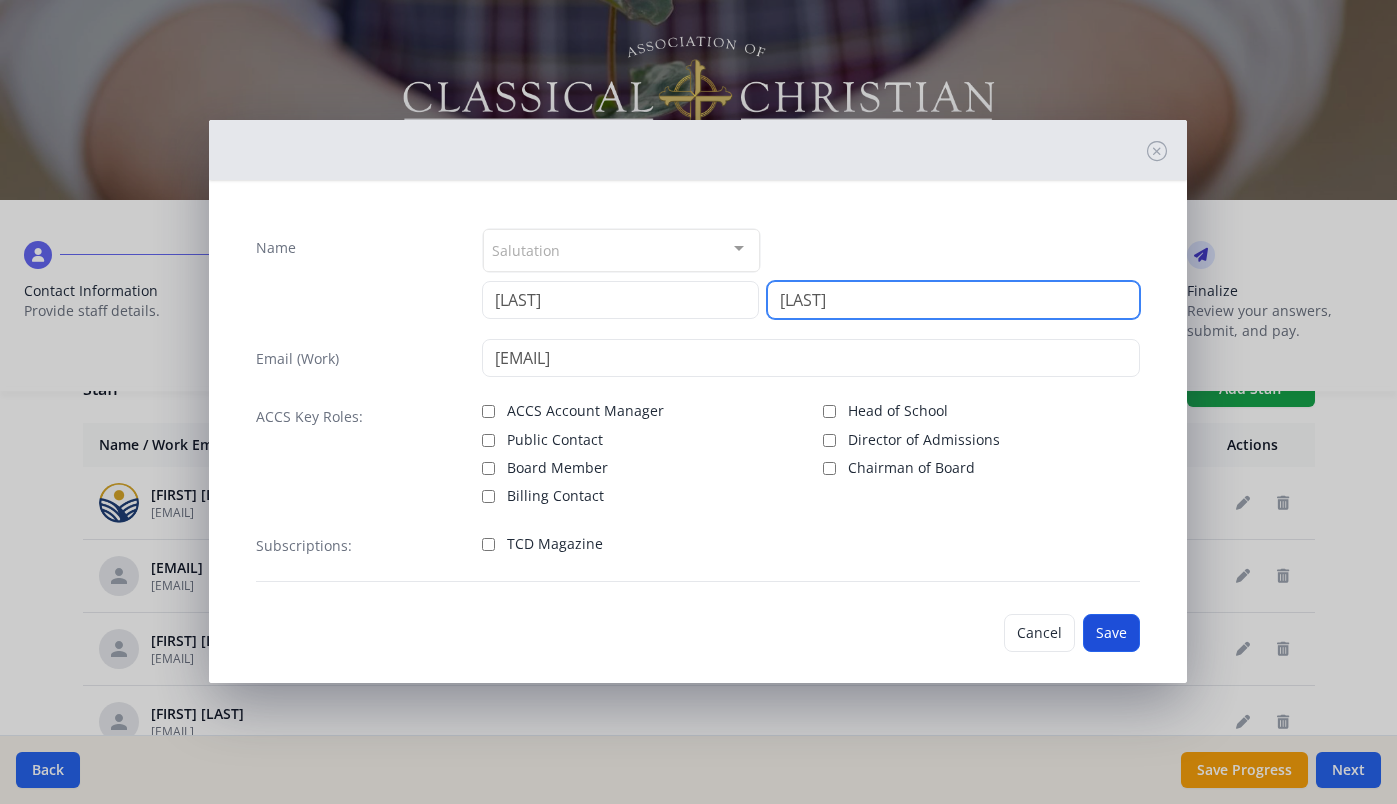 type on "[LAST]" 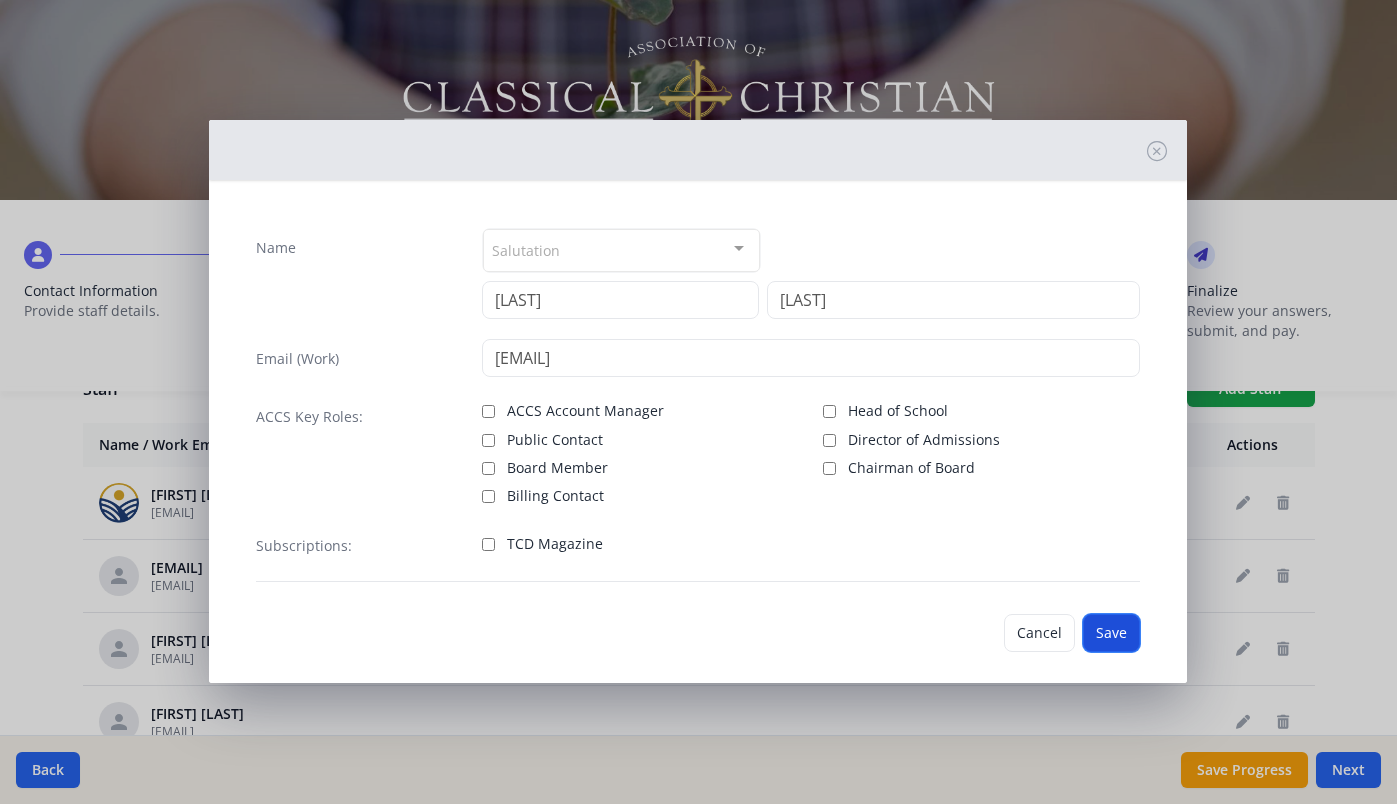 click on "Save" at bounding box center (1111, 633) 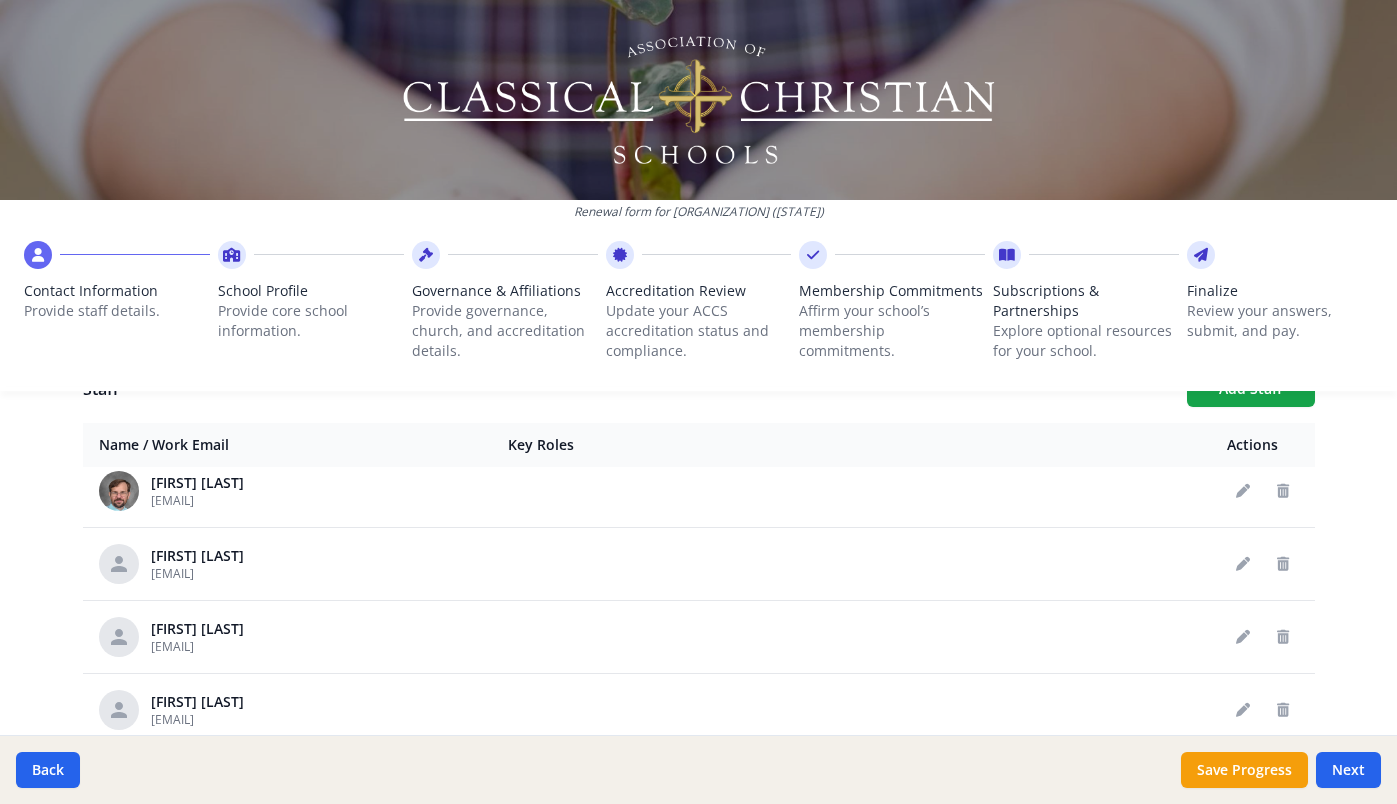 scroll, scrollTop: 1594, scrollLeft: 0, axis: vertical 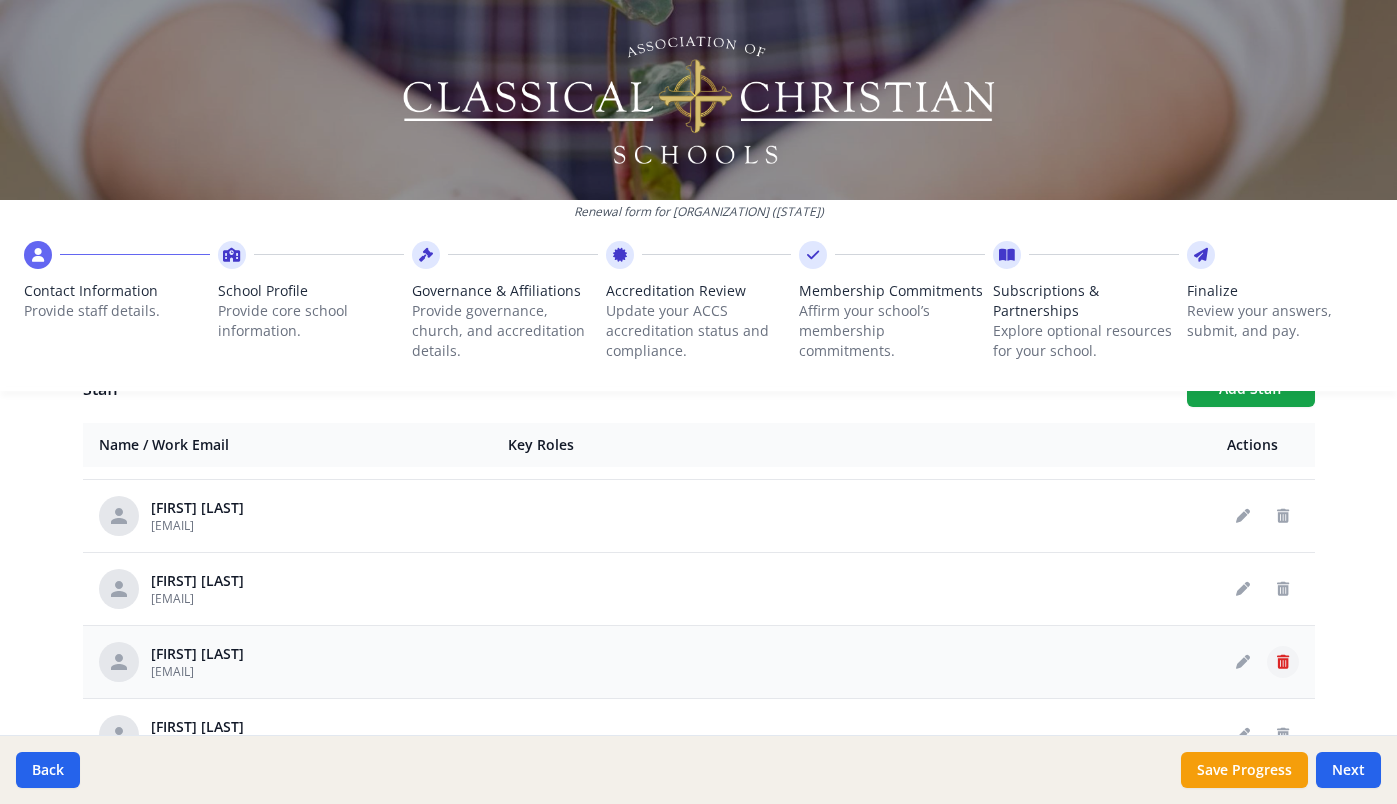 click at bounding box center [1283, 662] 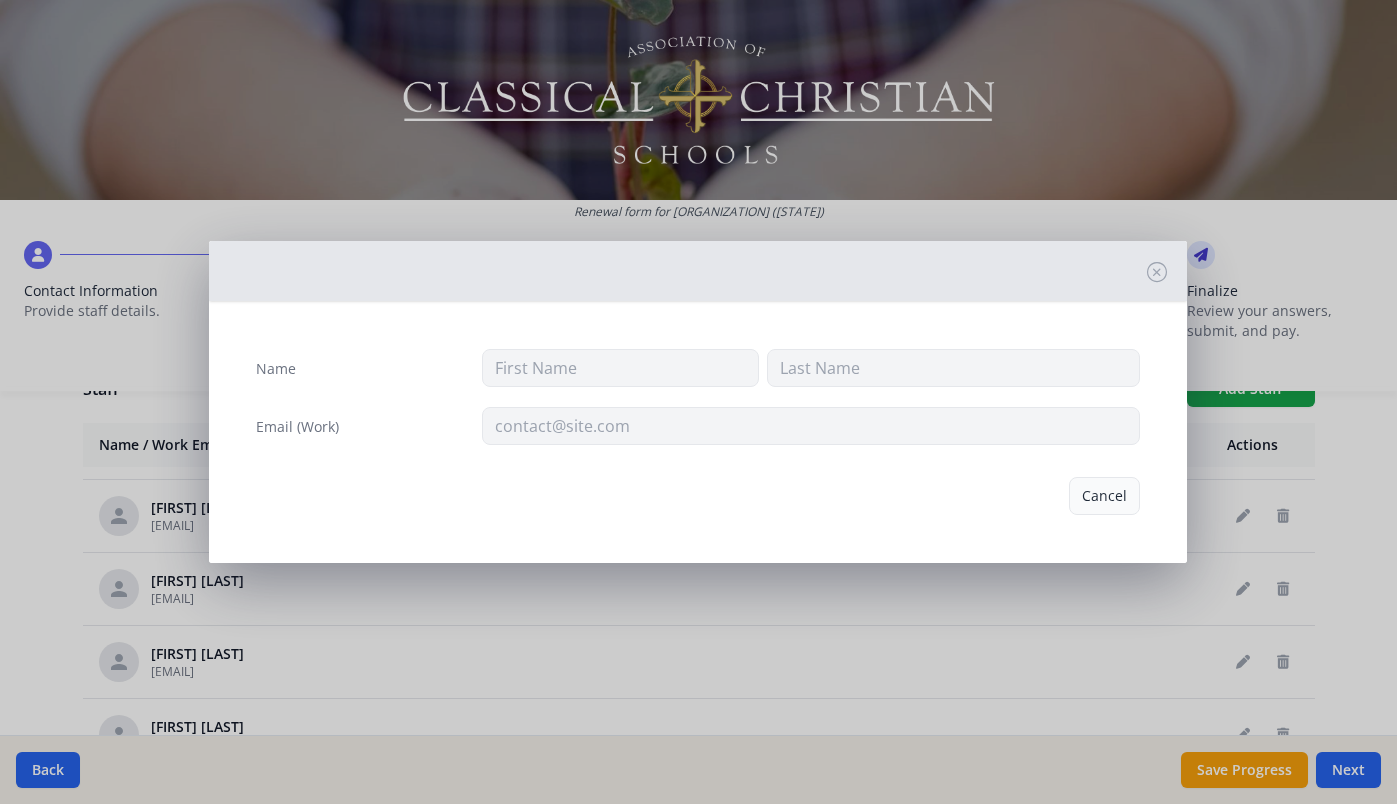 type on "[FIRST]" 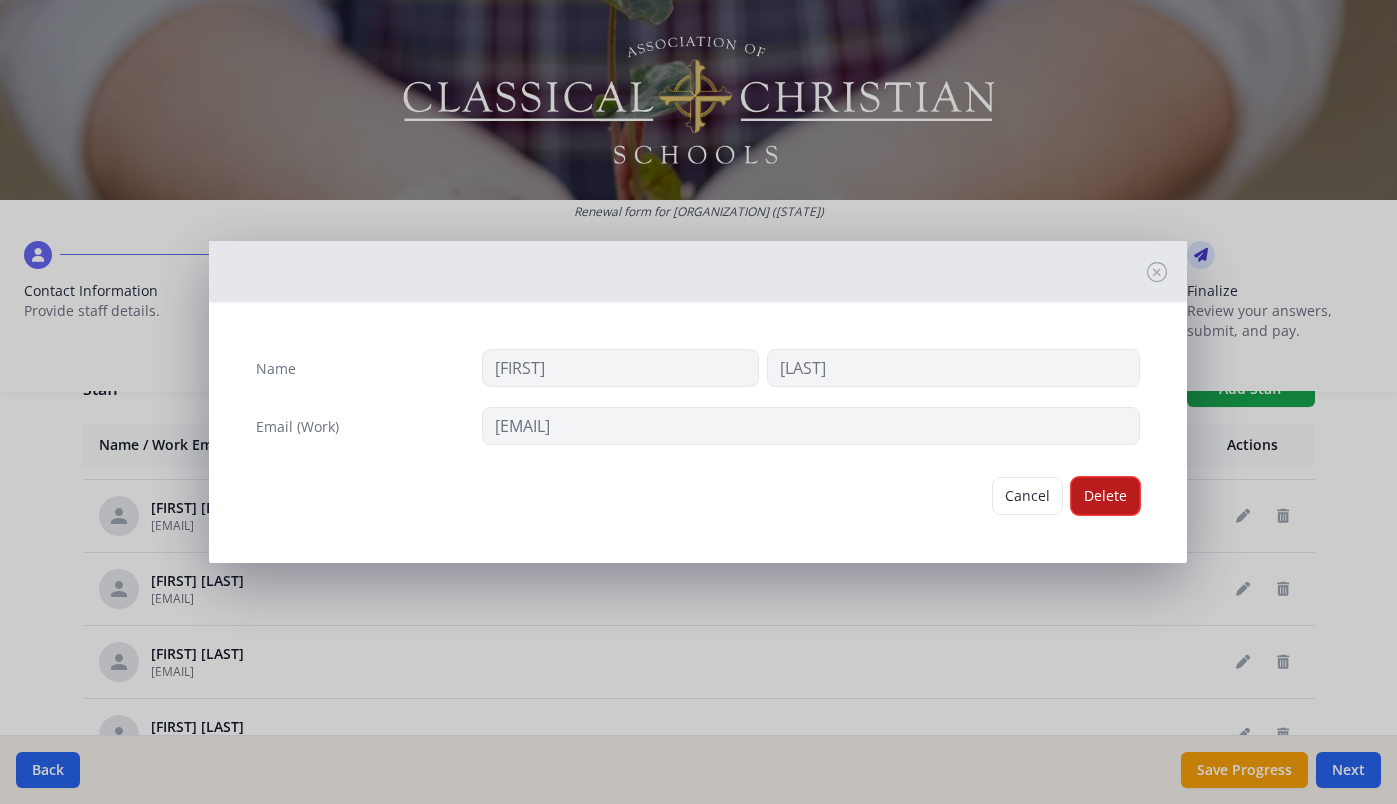 click on "Delete" at bounding box center [1105, 496] 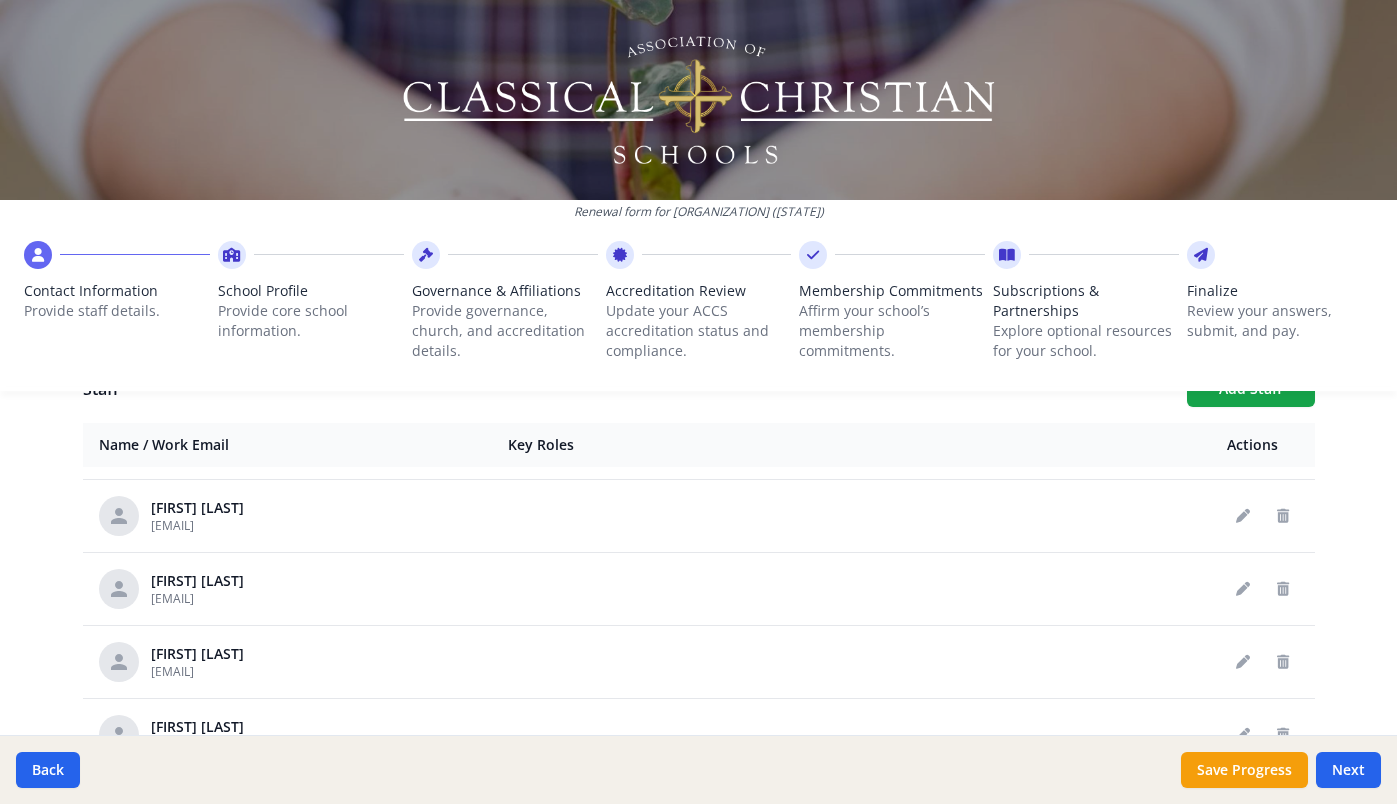scroll, scrollTop: 1521, scrollLeft: 0, axis: vertical 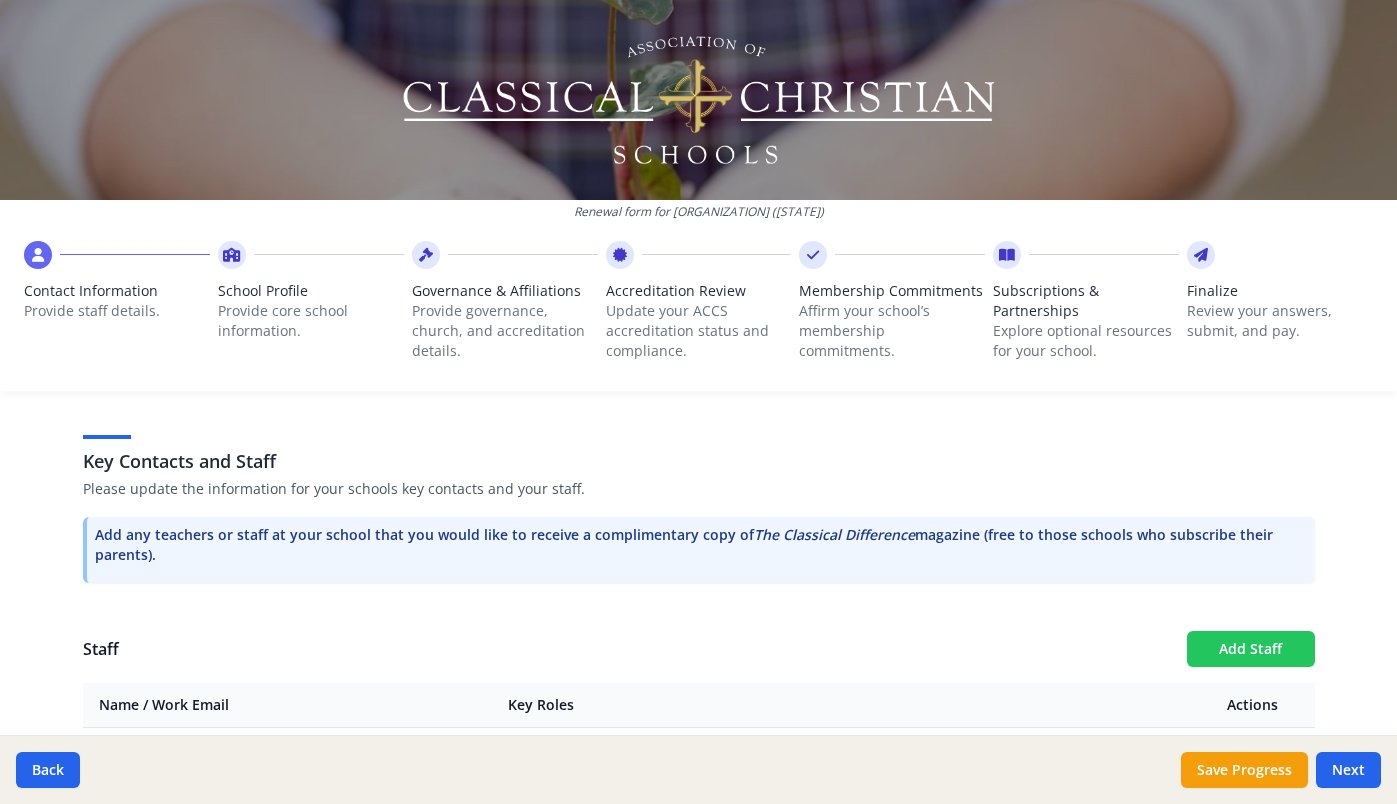 click on "Add Staff" at bounding box center (1251, 649) 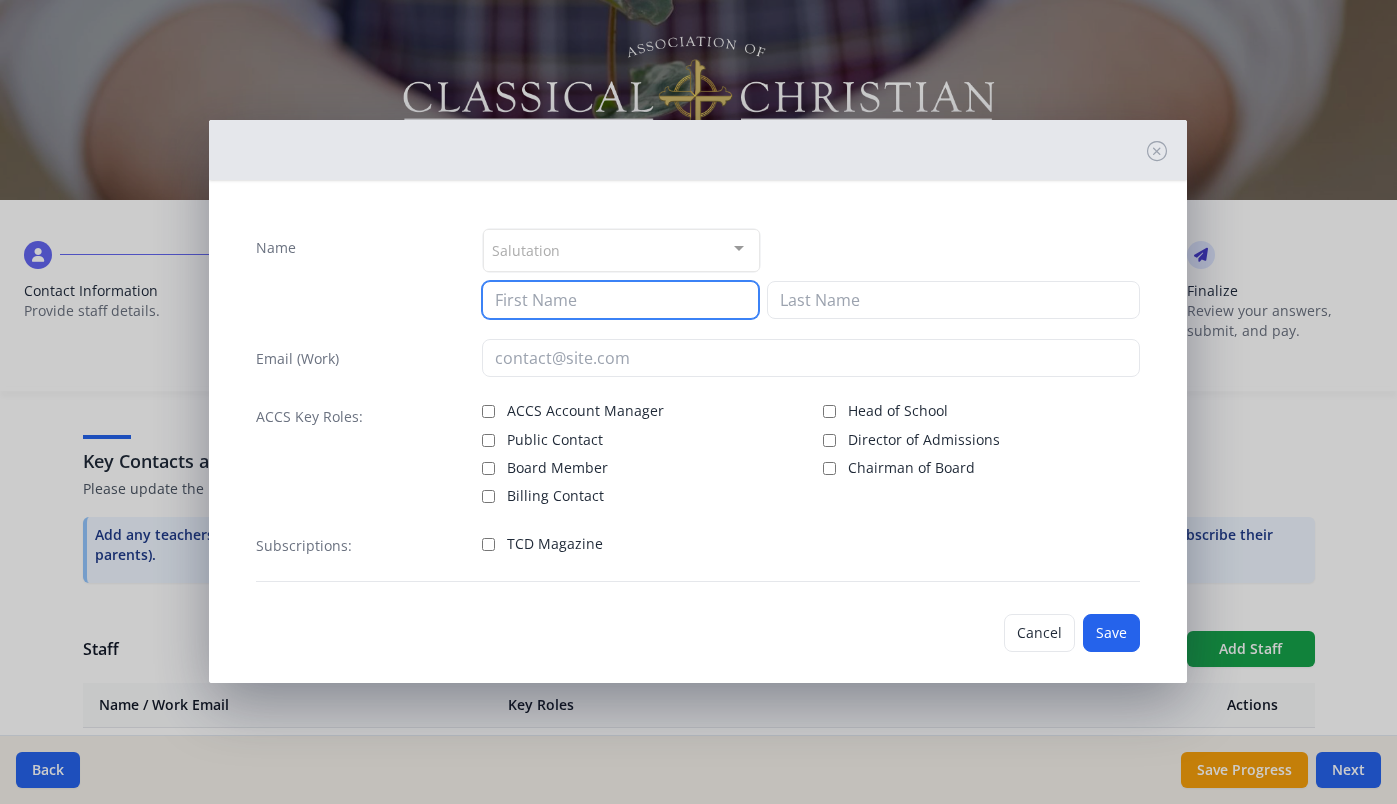 click at bounding box center (620, 300) 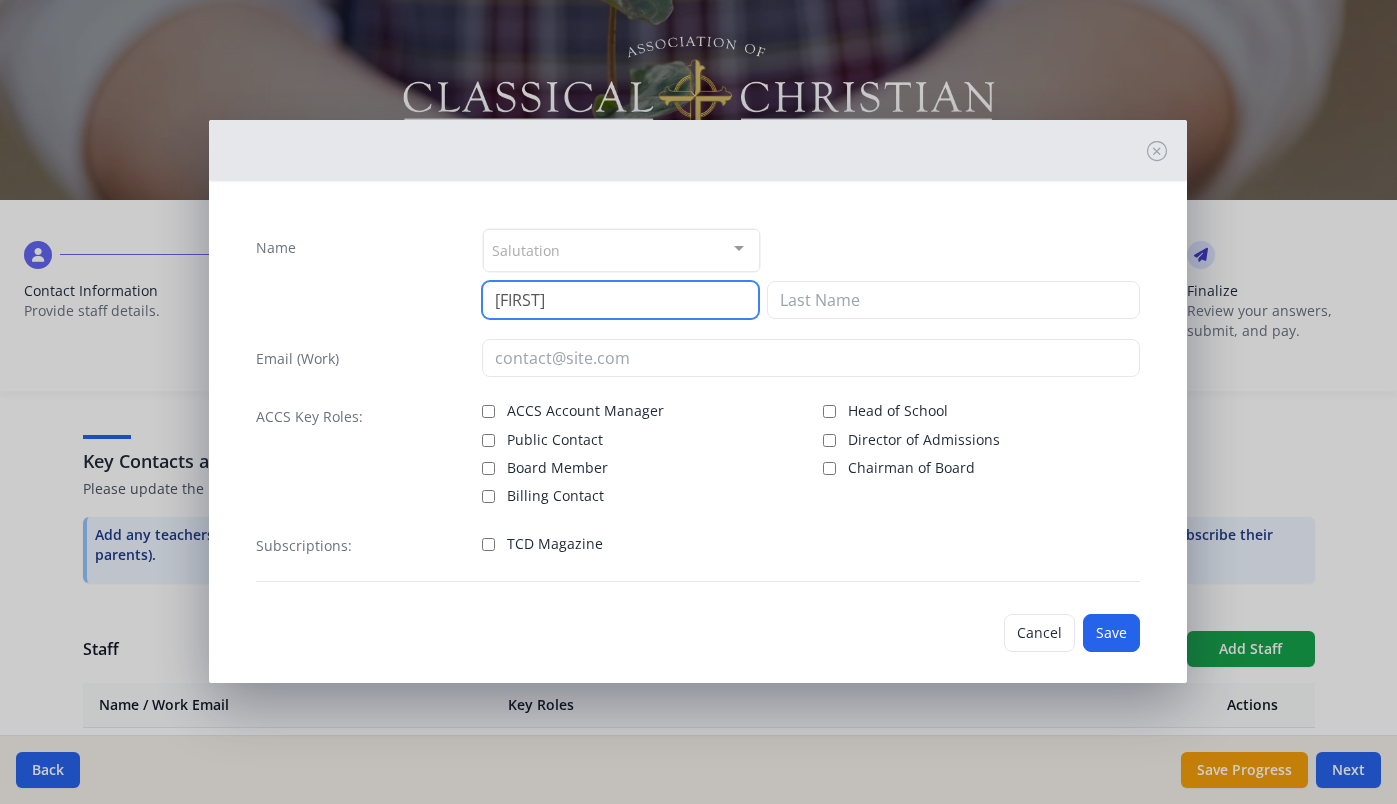 type on "[FIRST]" 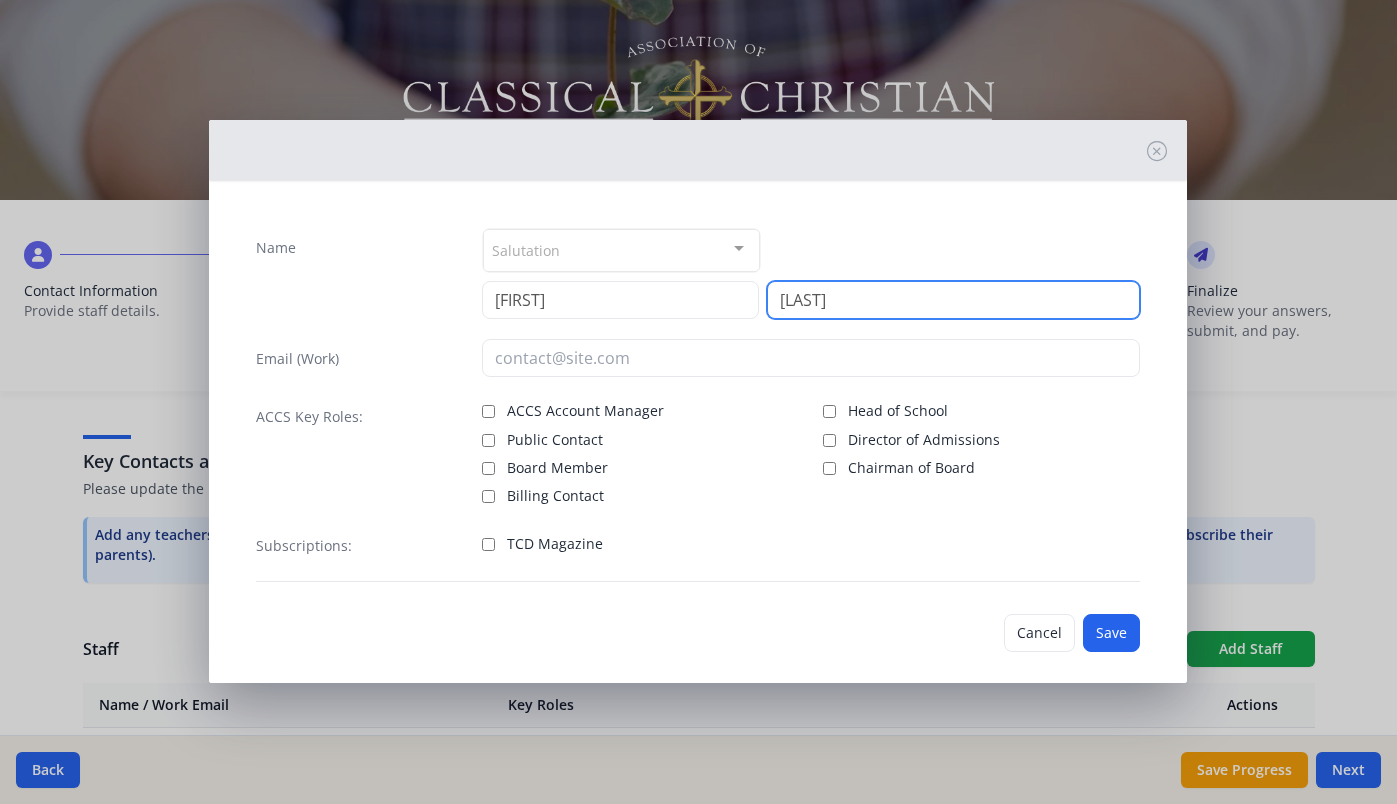 type on "[LAST]" 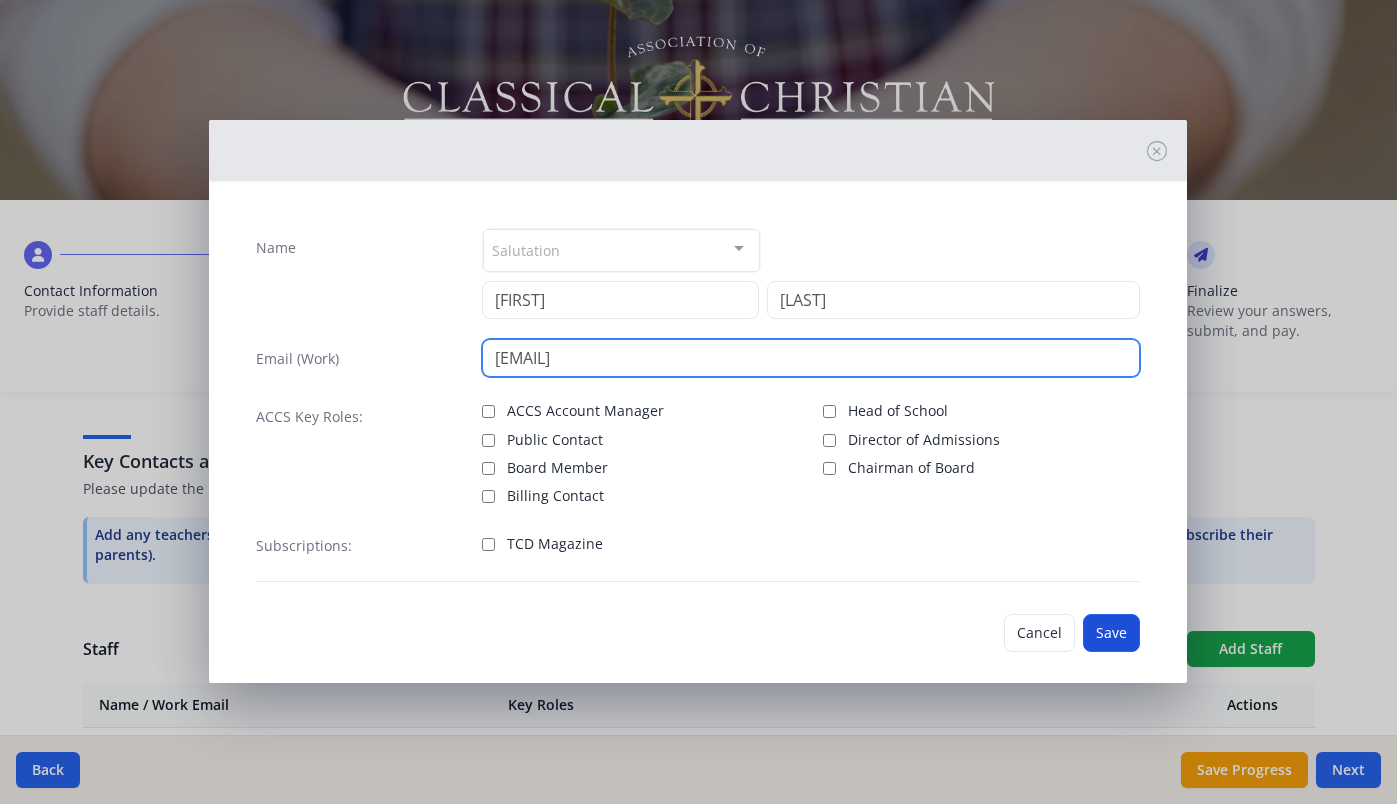 type on "[EMAIL]" 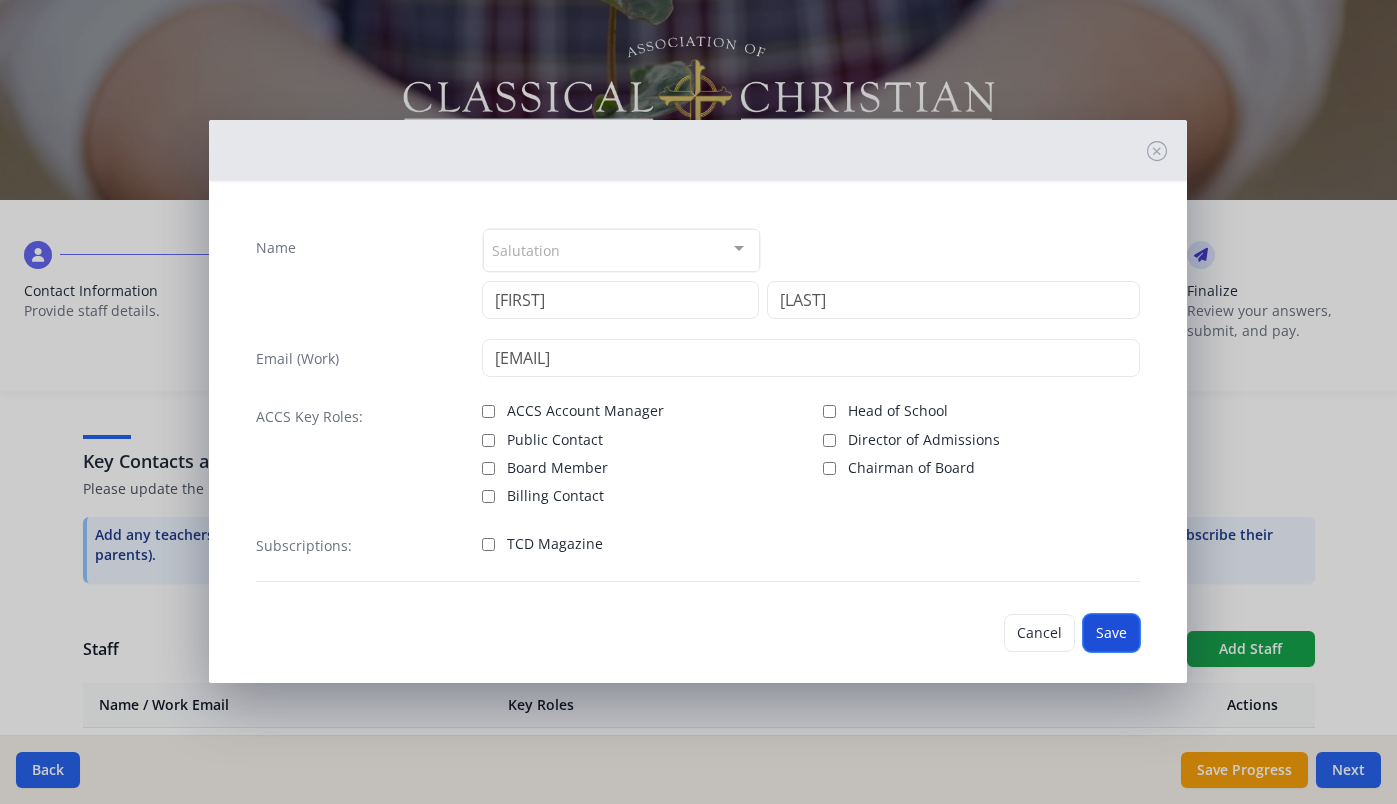 click on "Save" at bounding box center (1111, 633) 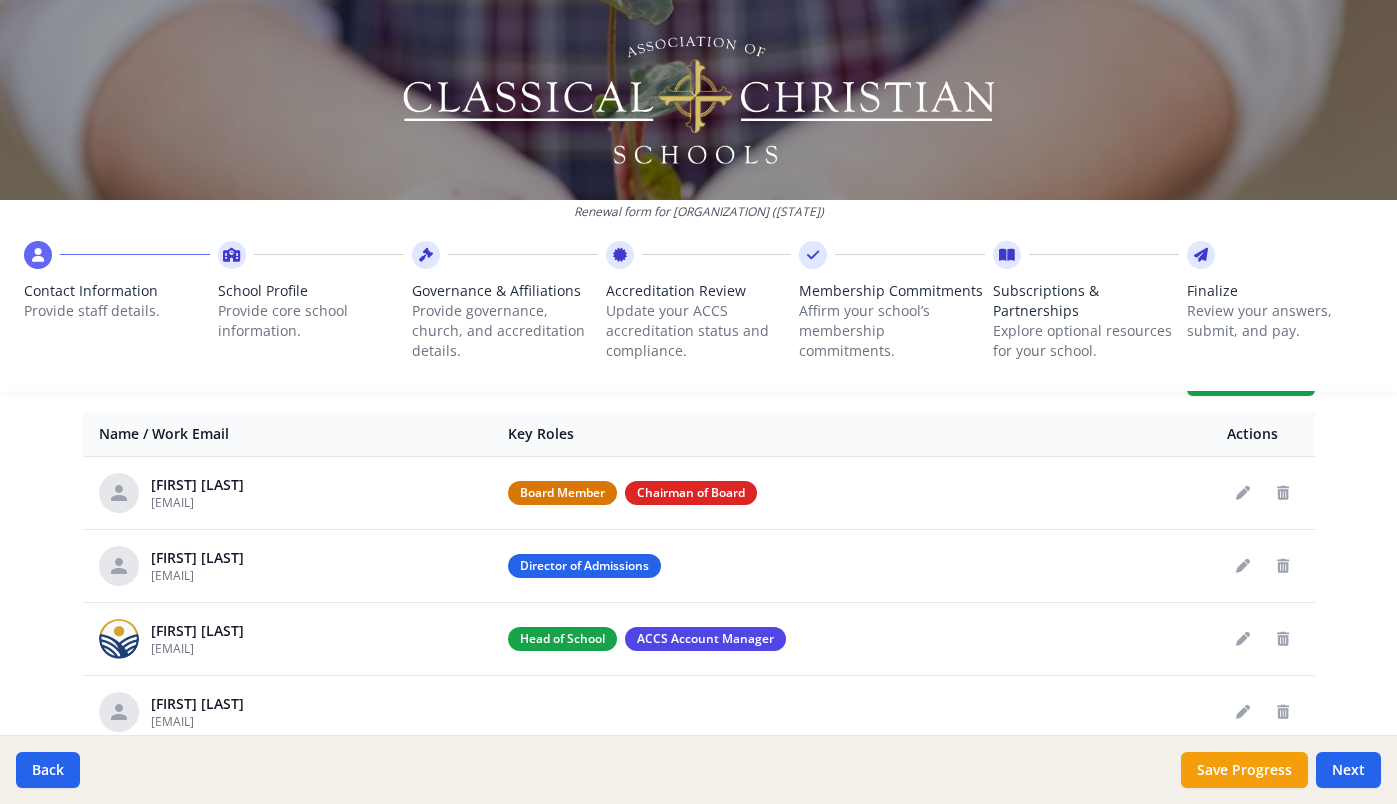 scroll, scrollTop: 824, scrollLeft: 0, axis: vertical 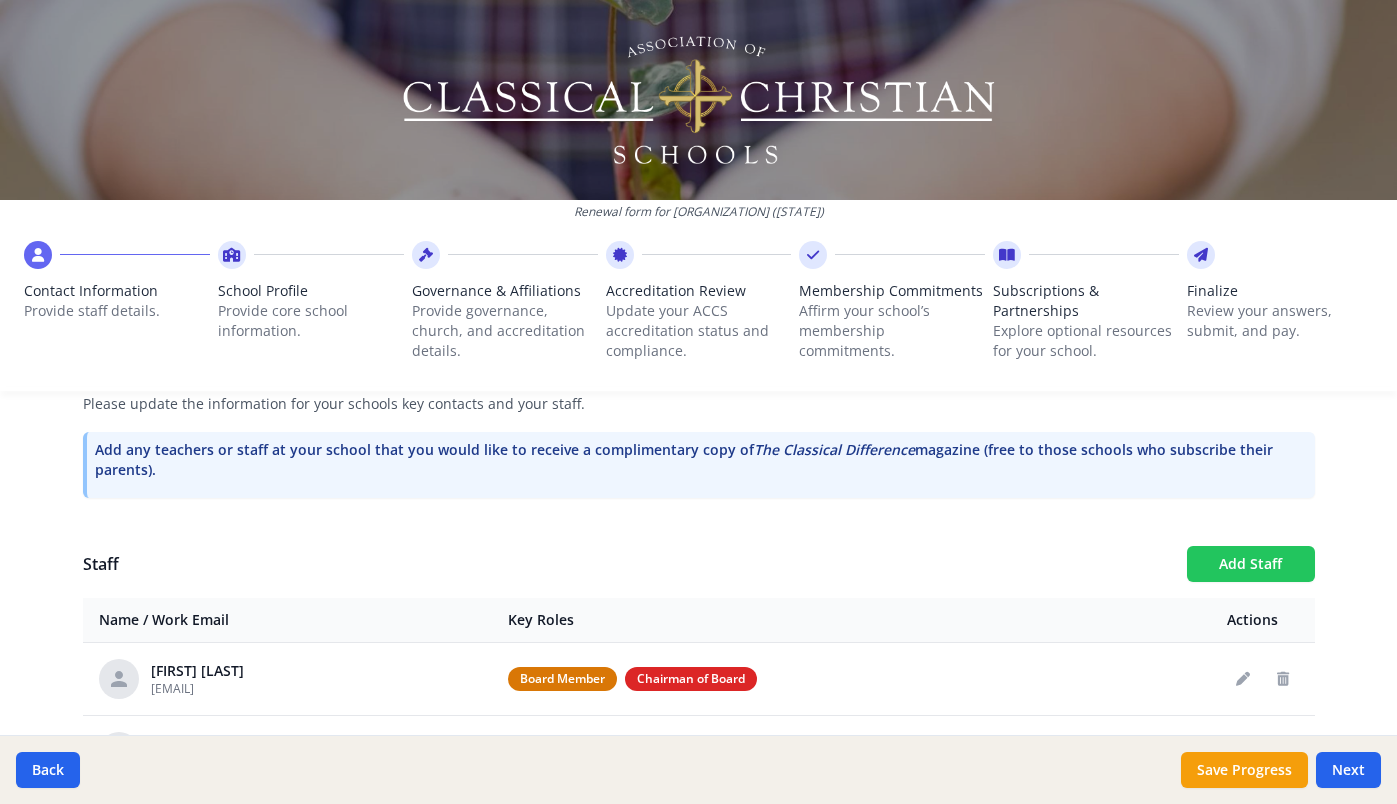 click on "Add Staff" at bounding box center [1251, 564] 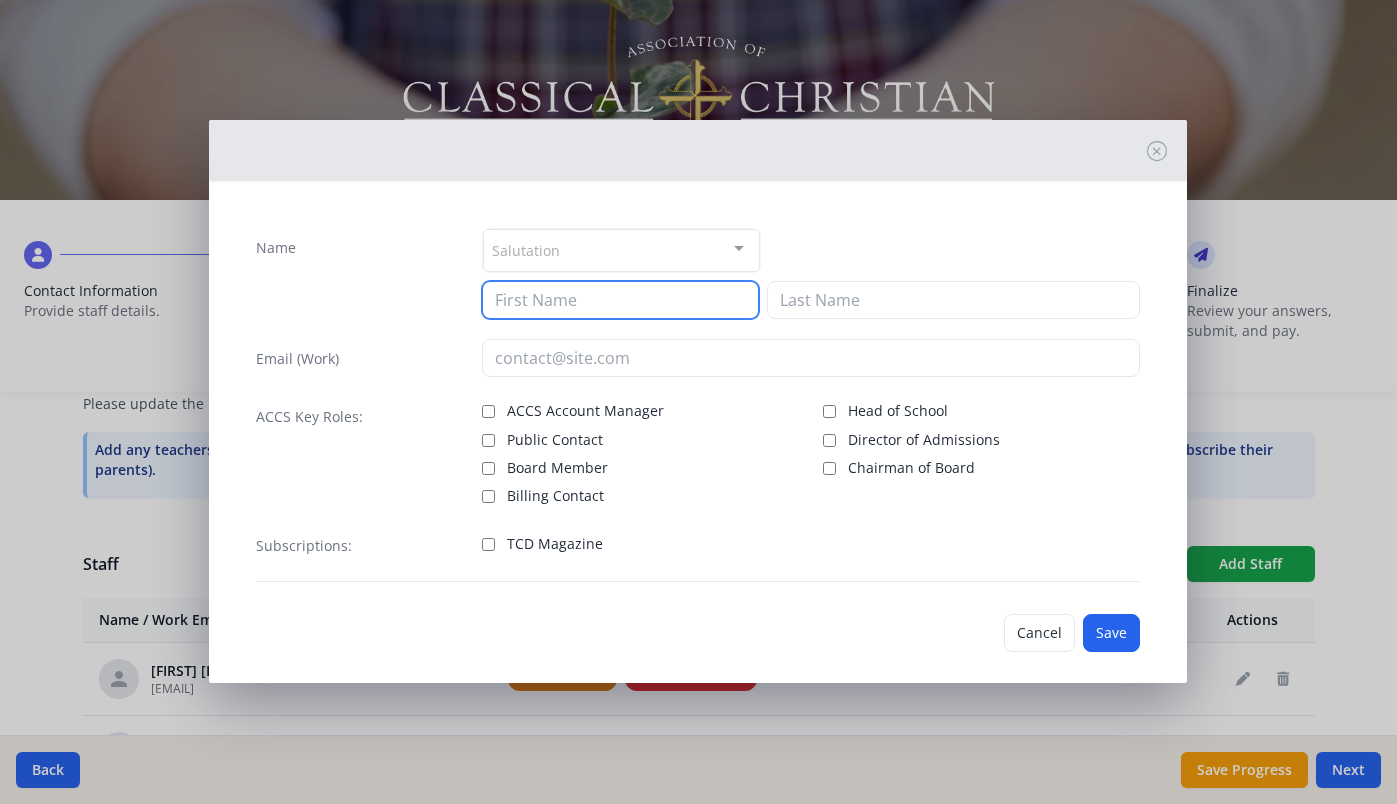 click at bounding box center (620, 300) 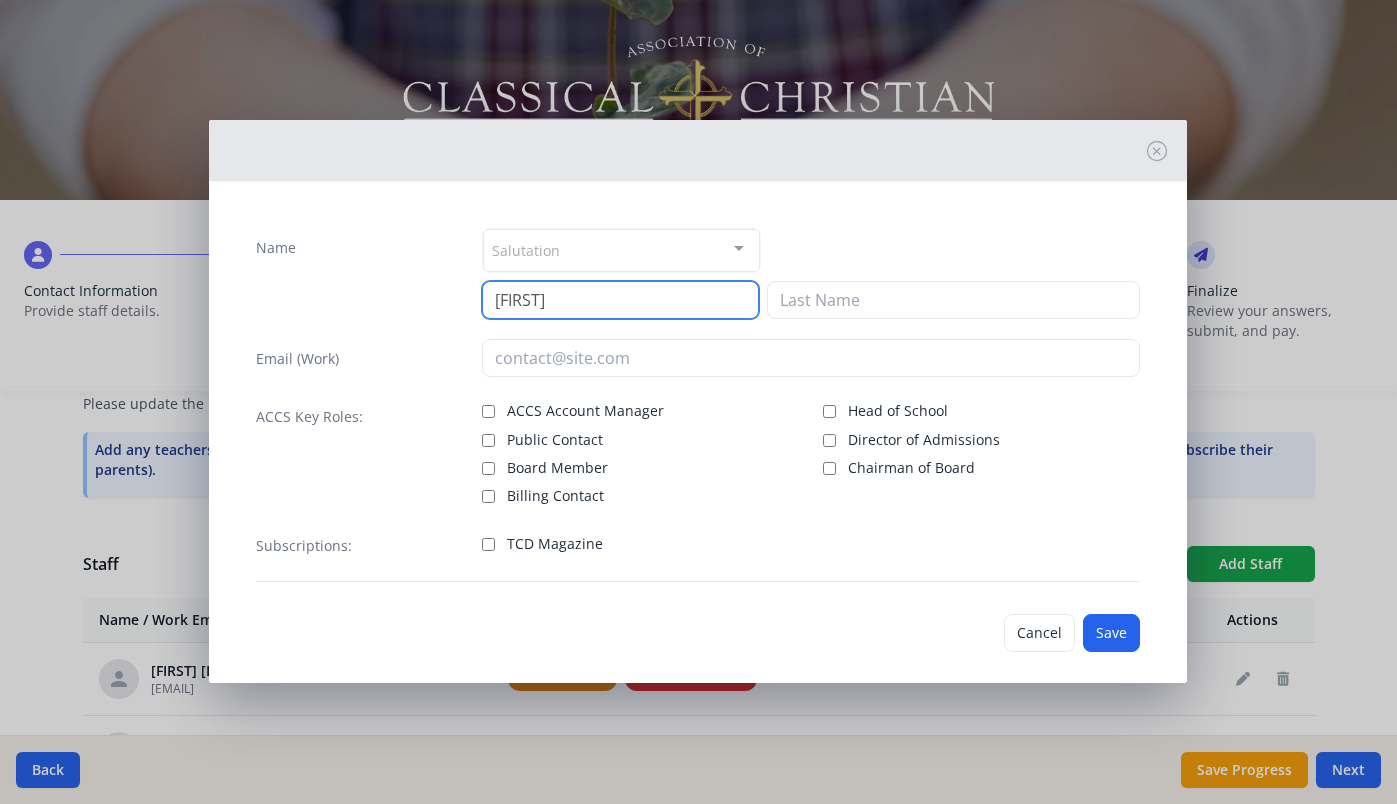 type on "[FIRST]" 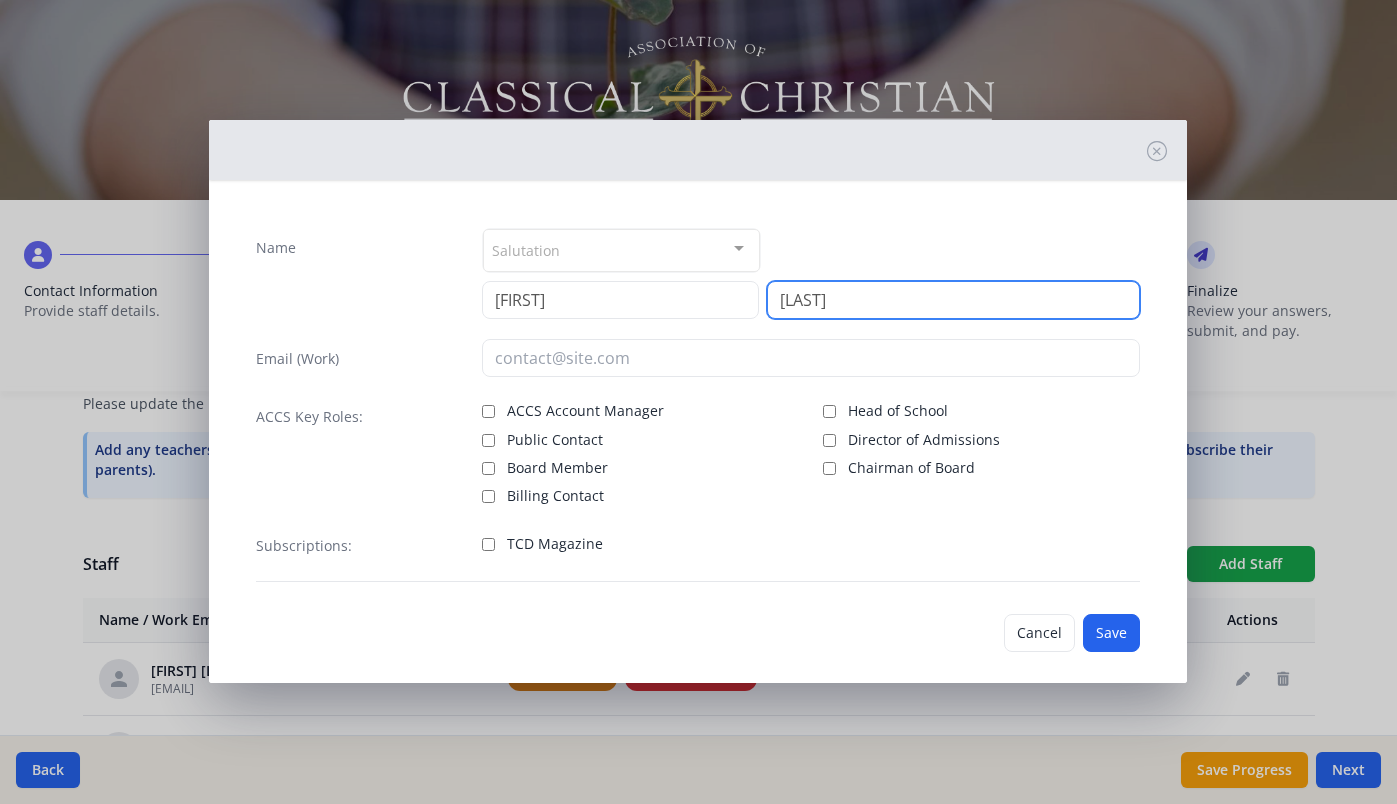type on "[LAST]" 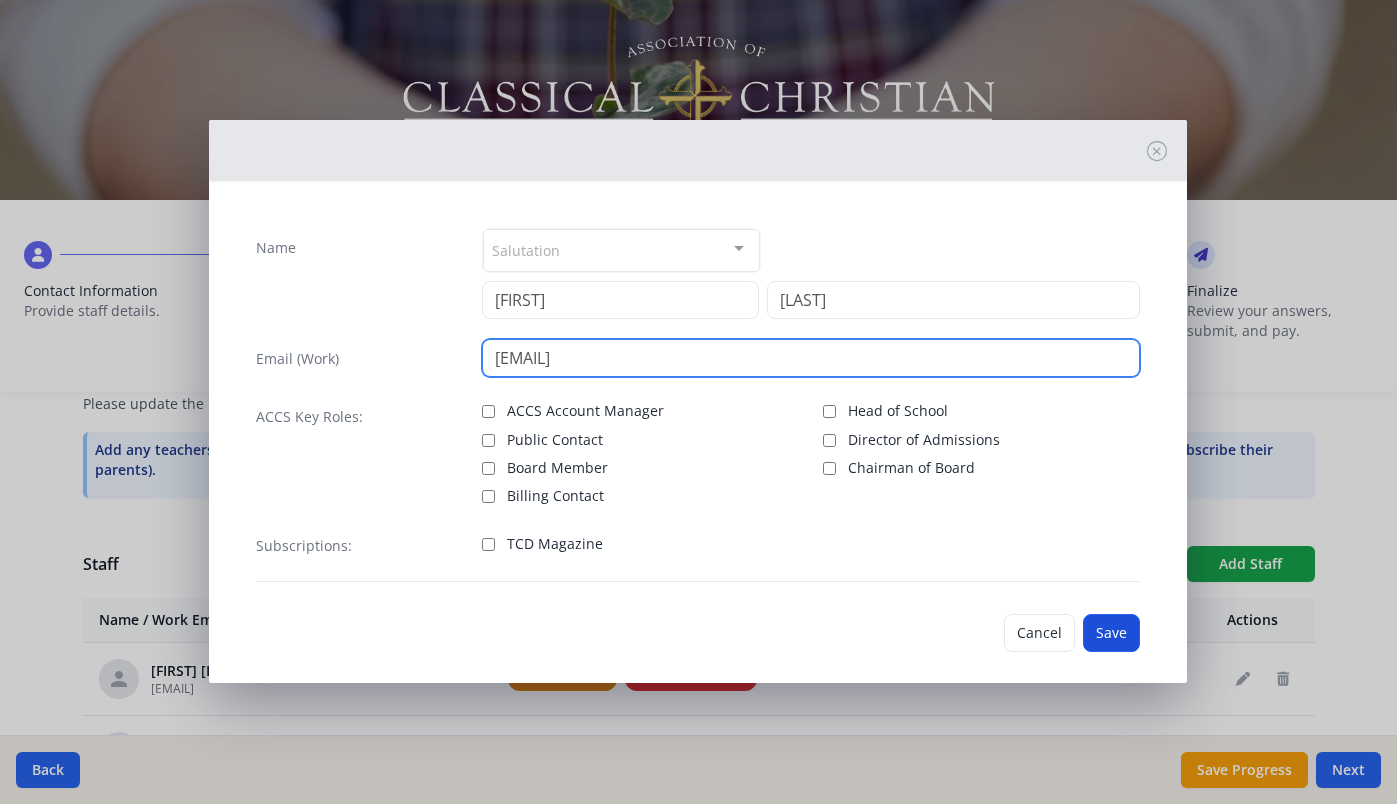 type on "[EMAIL]" 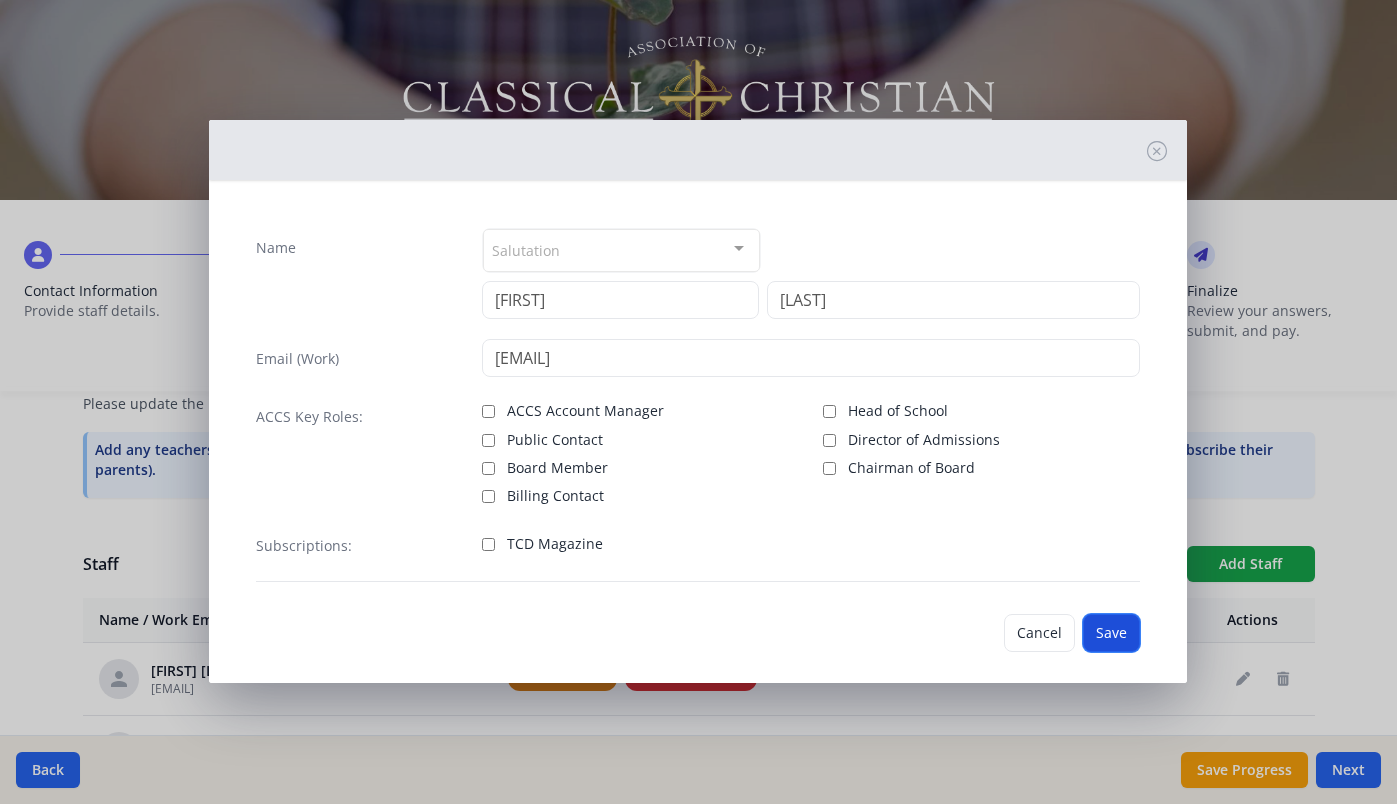 click on "Save" at bounding box center (1111, 633) 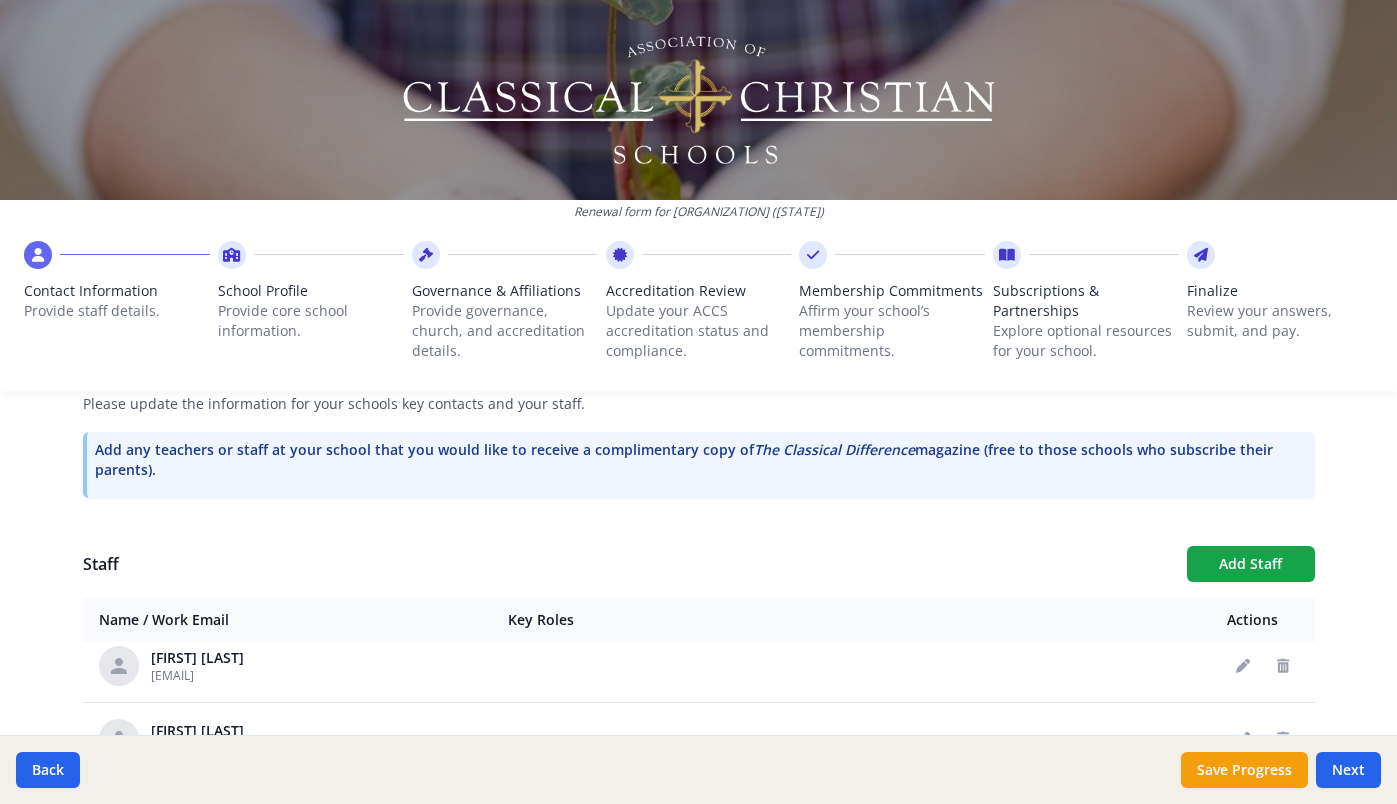 scroll, scrollTop: 1393, scrollLeft: 0, axis: vertical 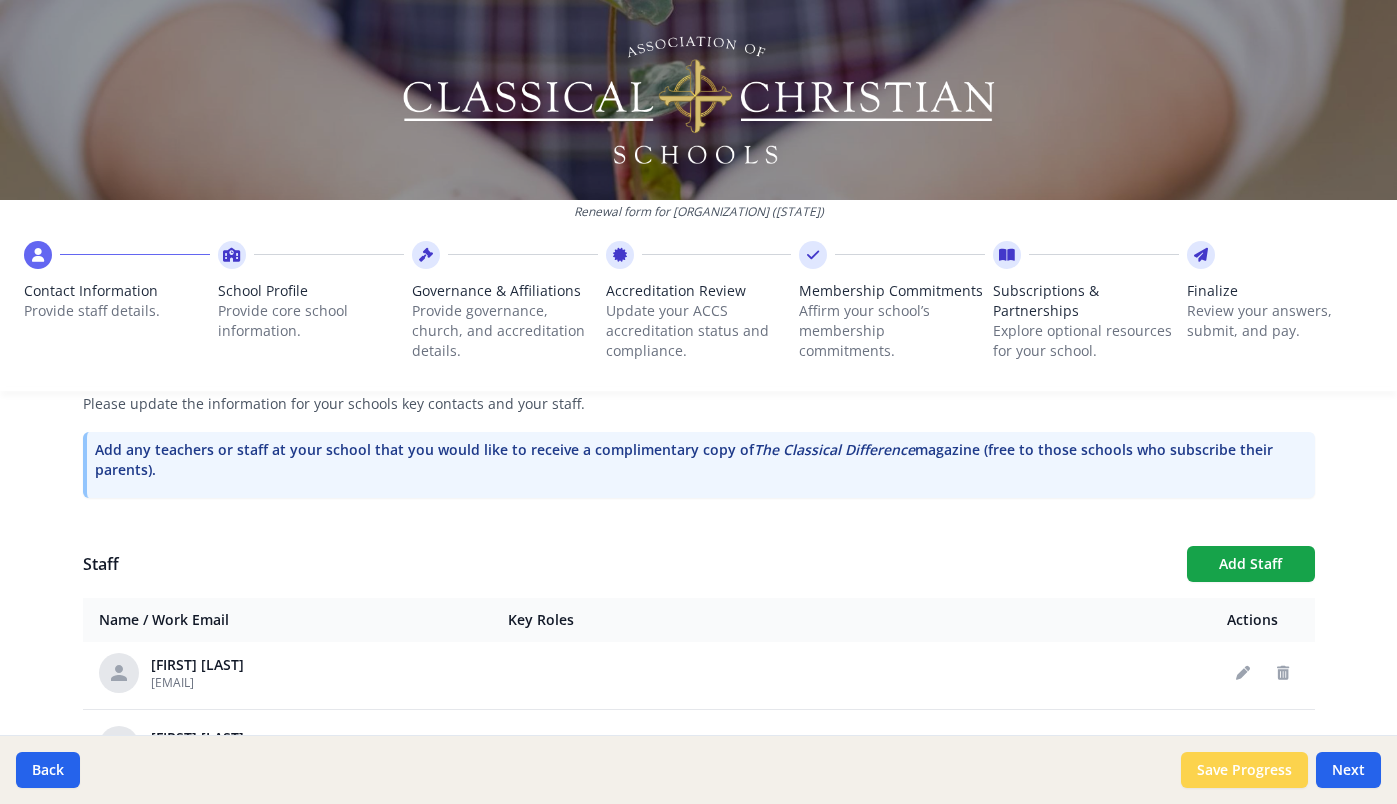click on "Save Progress" at bounding box center (1244, 770) 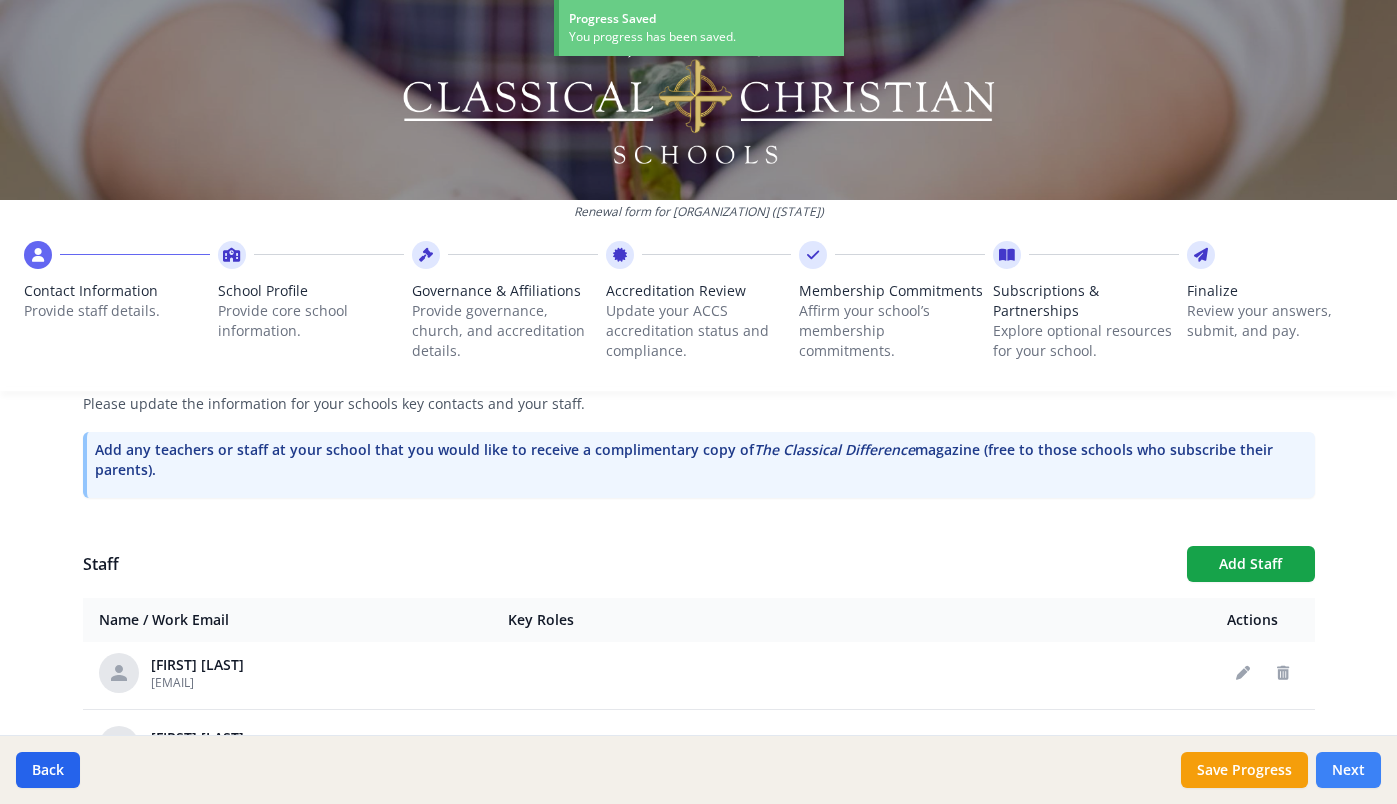 click on "Next" at bounding box center (1348, 770) 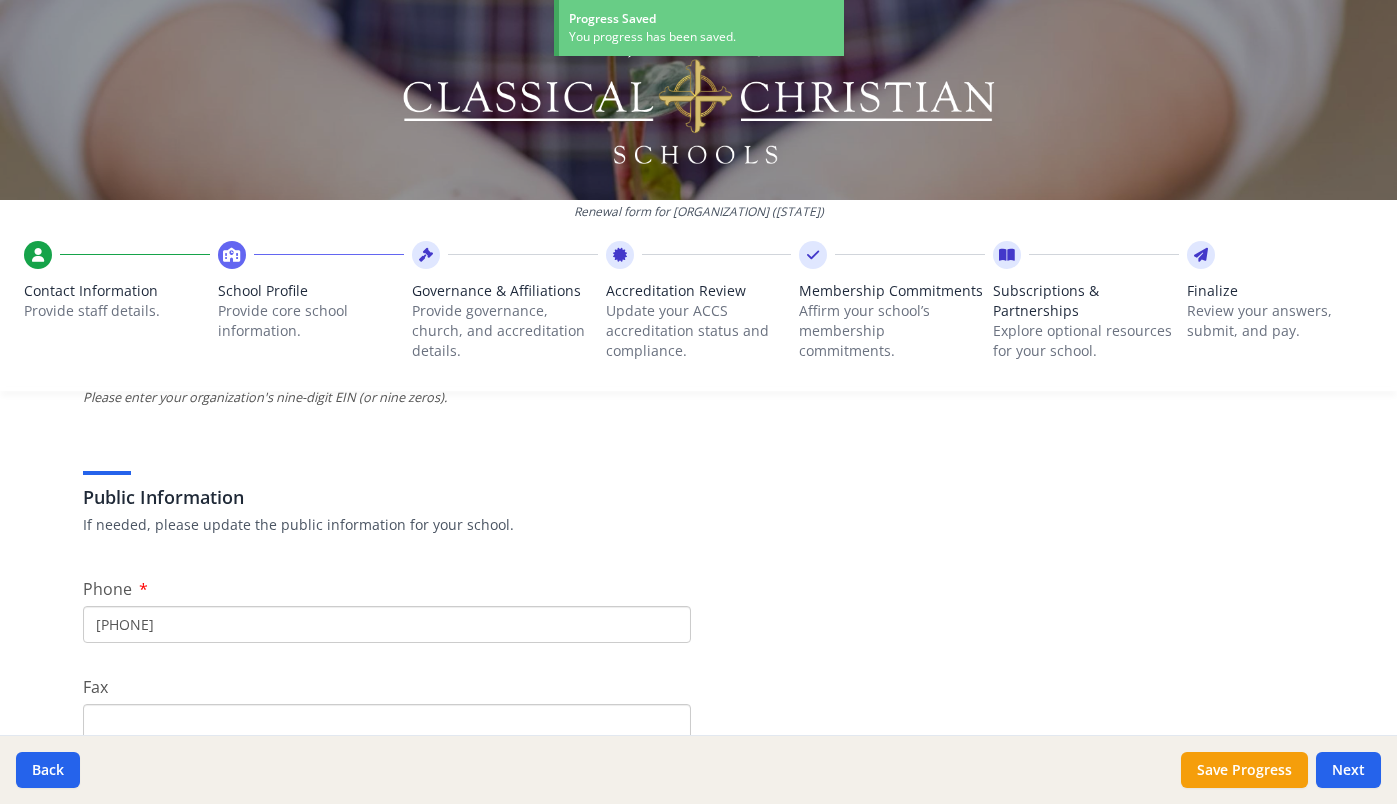 scroll, scrollTop: 0, scrollLeft: 0, axis: both 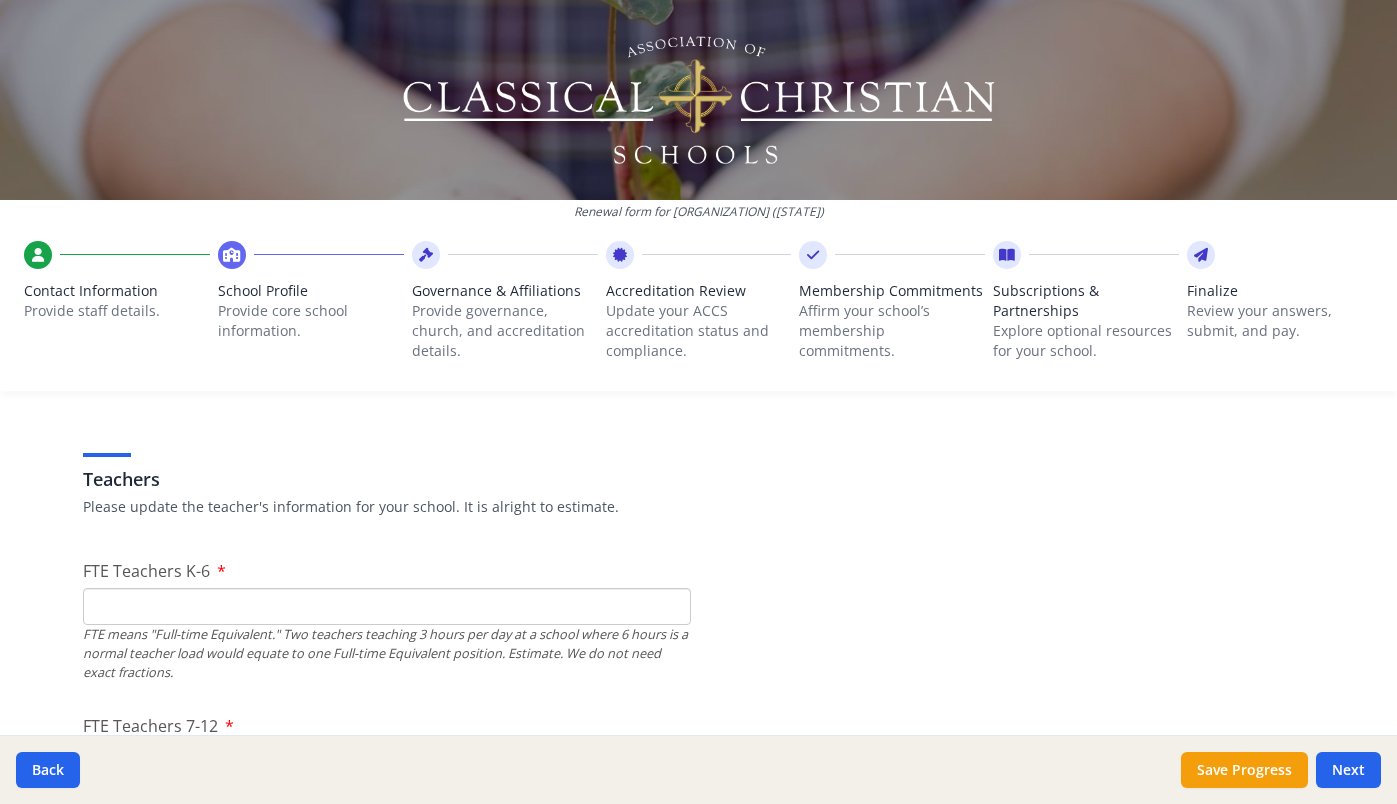 click on "FTE Teachers K-6" at bounding box center (387, 606) 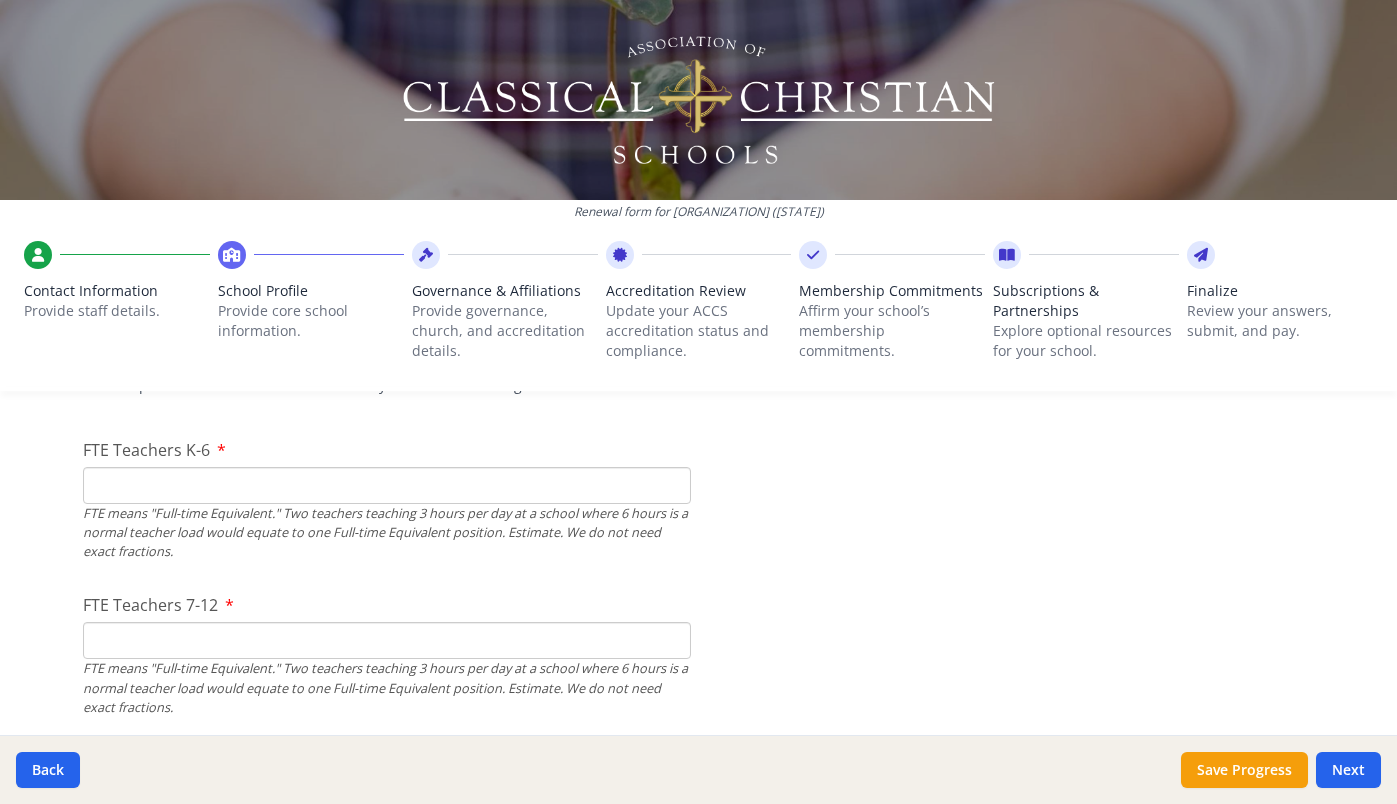 scroll, scrollTop: 1185, scrollLeft: 0, axis: vertical 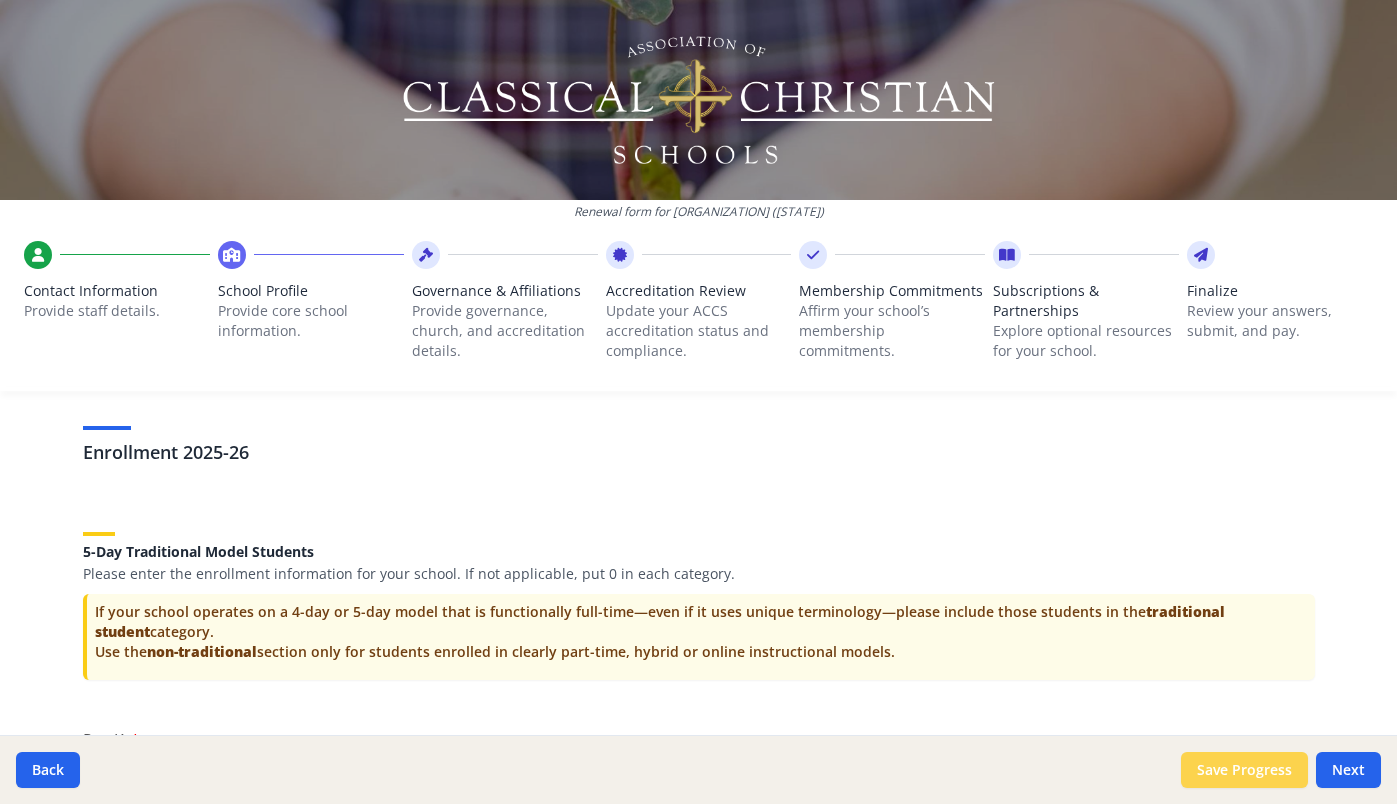 click on "Save Progress" at bounding box center [1244, 770] 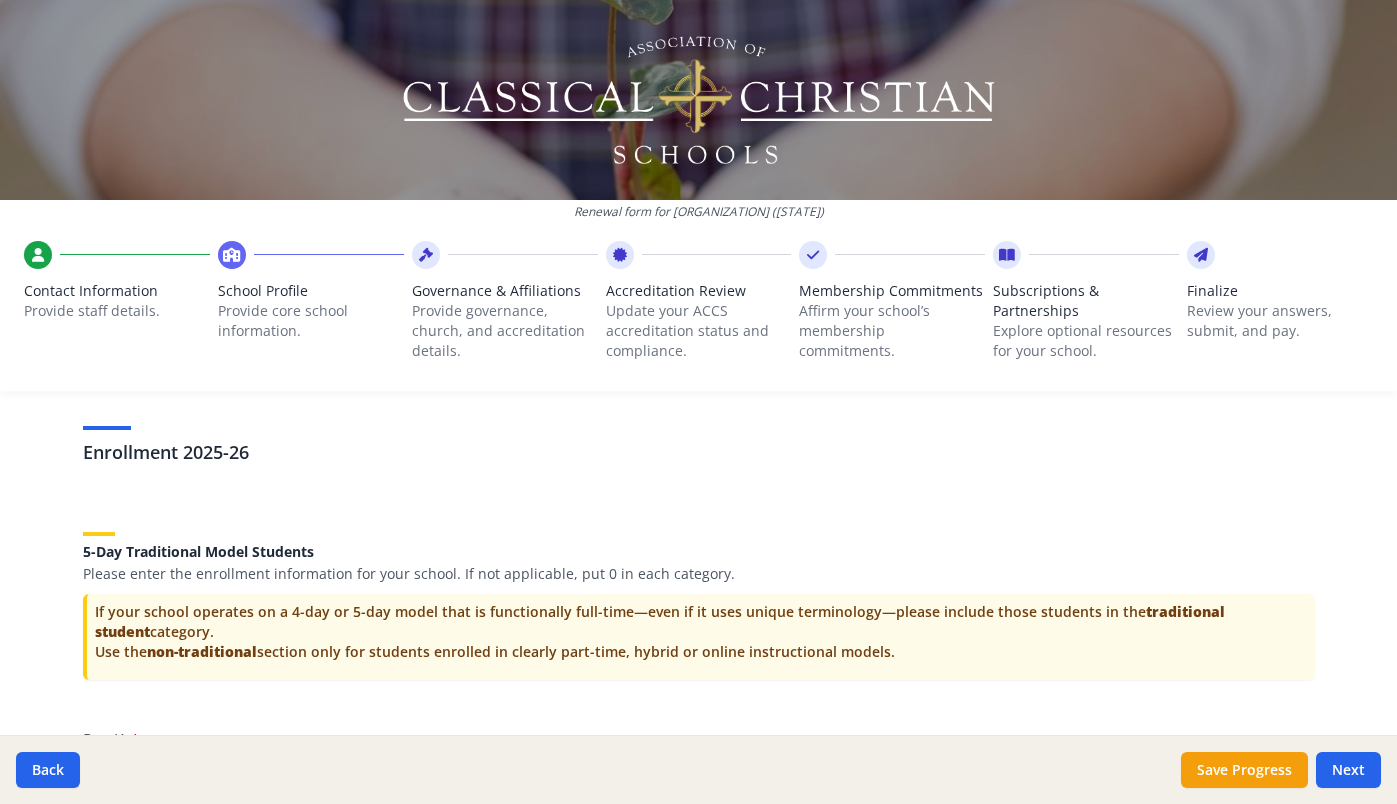 type 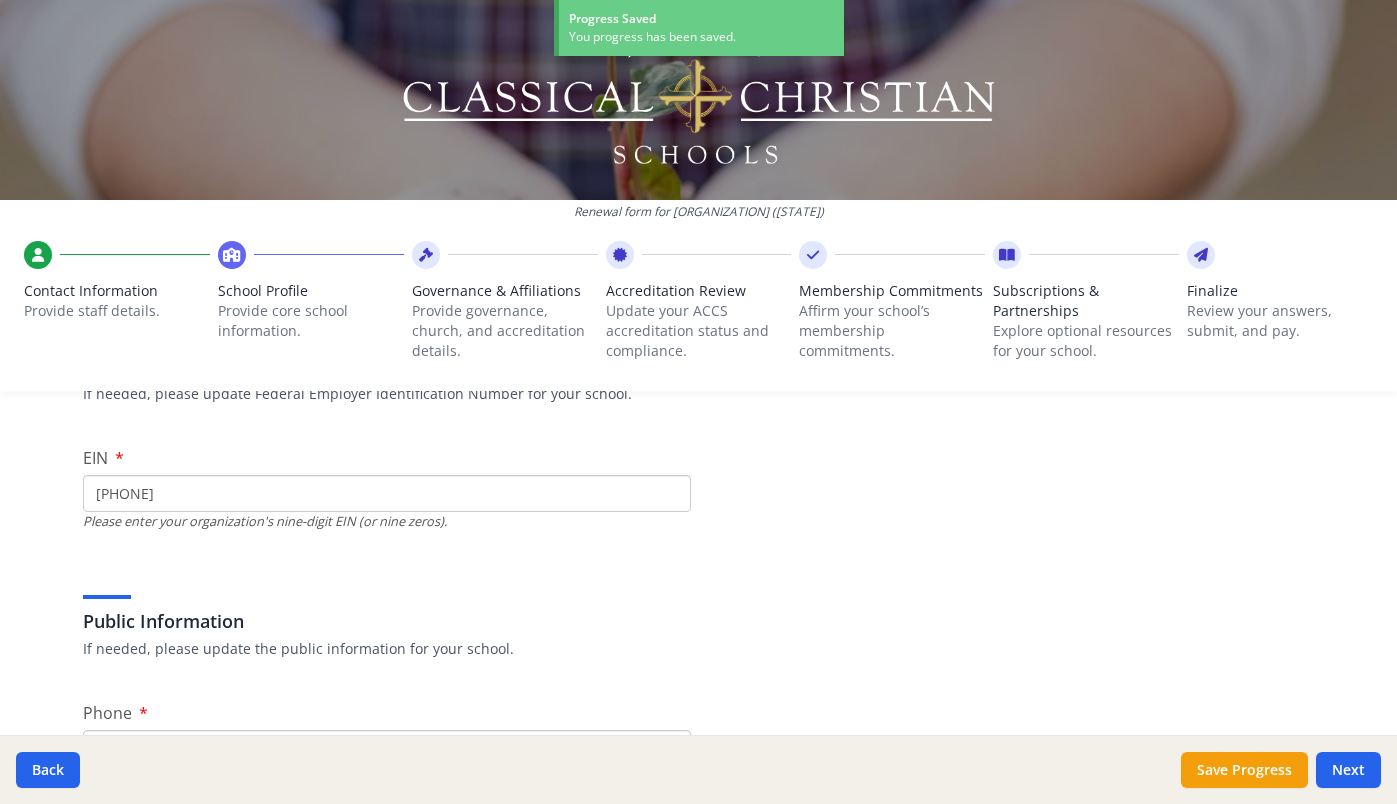 scroll, scrollTop: 0, scrollLeft: 0, axis: both 